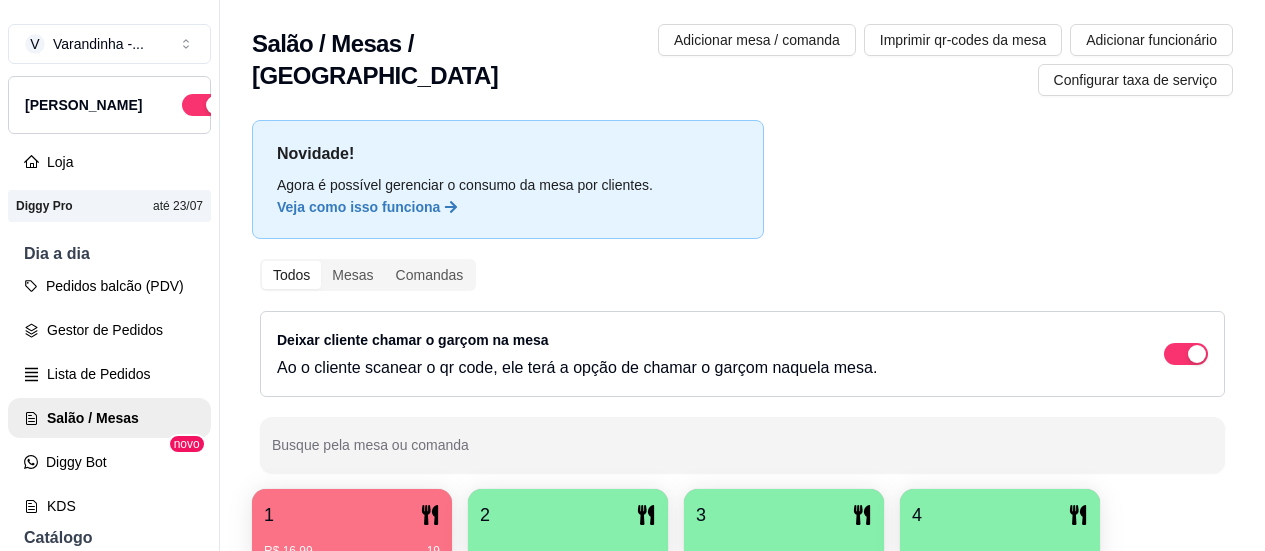 scroll, scrollTop: 0, scrollLeft: 0, axis: both 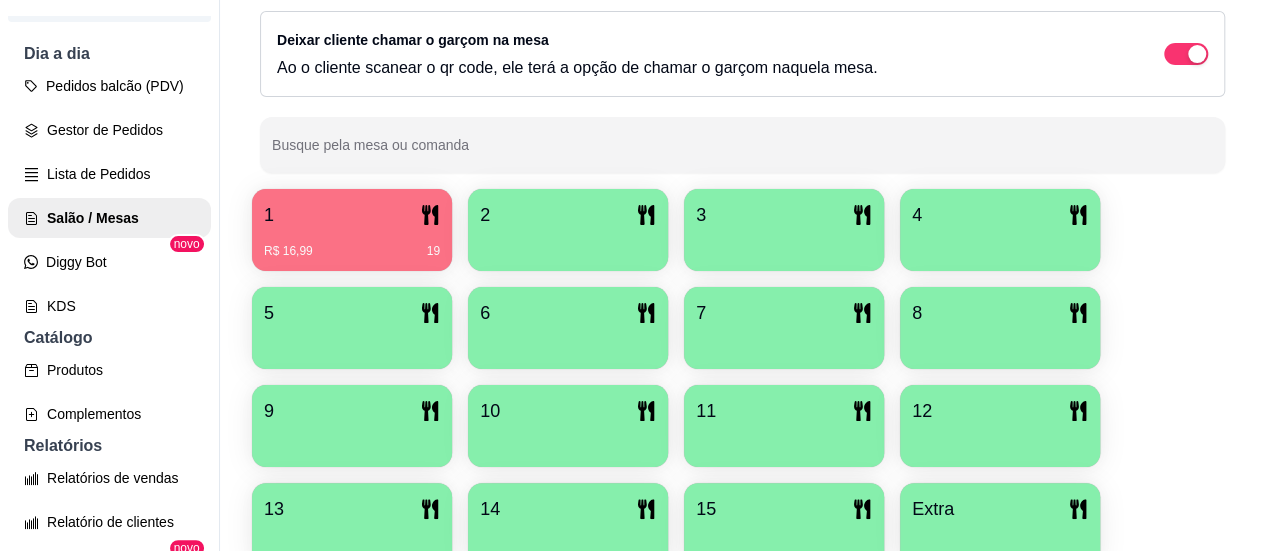 click on "1 R$ 16,99 19" at bounding box center (352, 230) 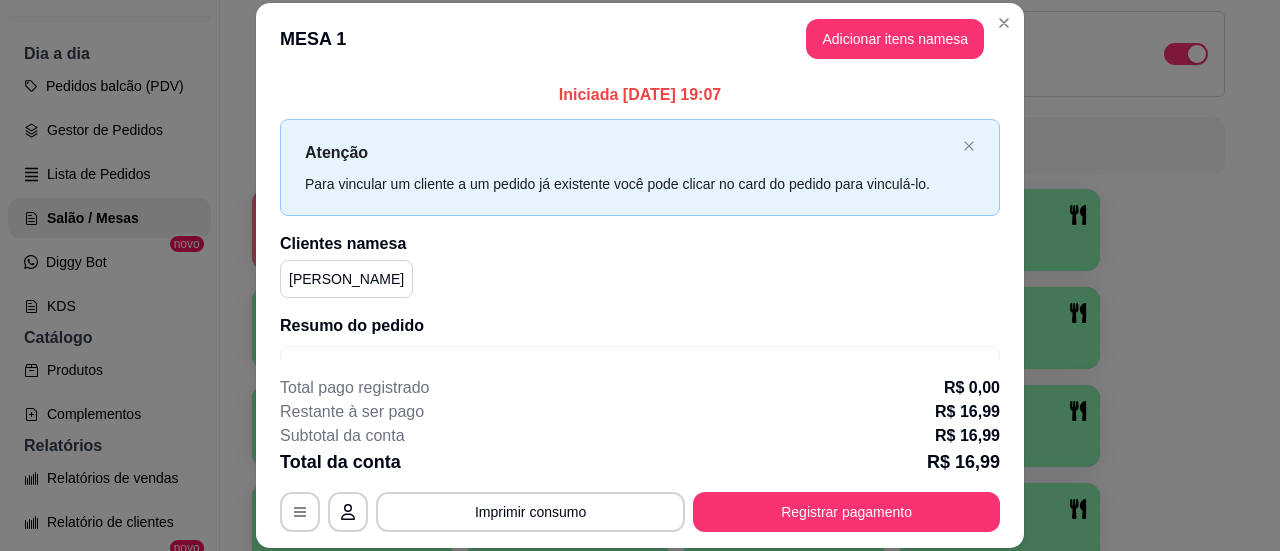scroll, scrollTop: 182, scrollLeft: 0, axis: vertical 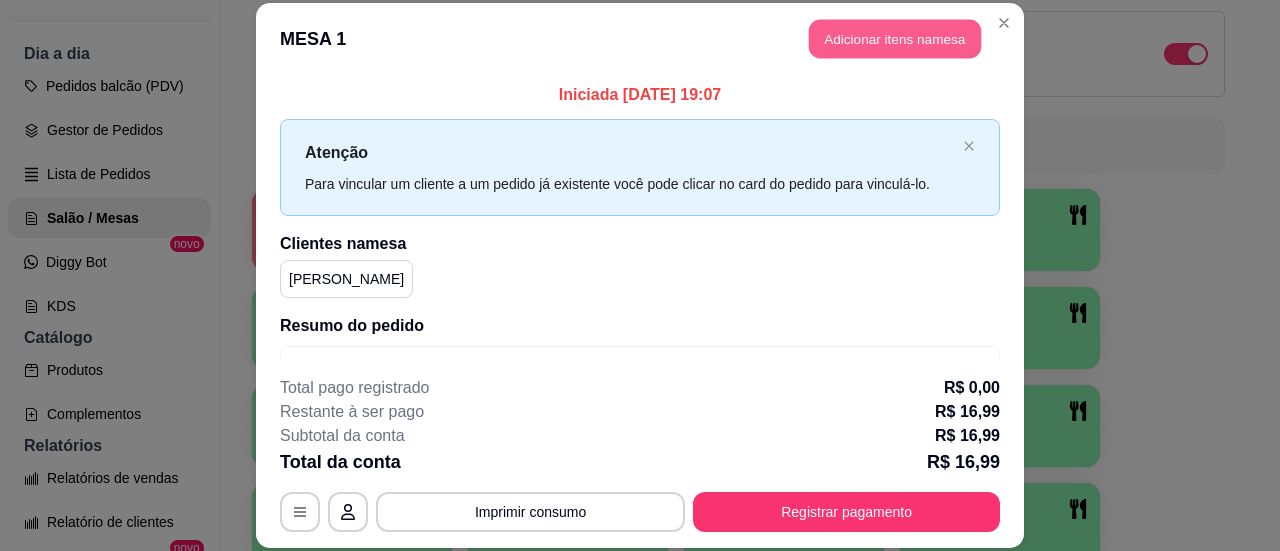 click on "Adicionar itens na  mesa" at bounding box center [895, 38] 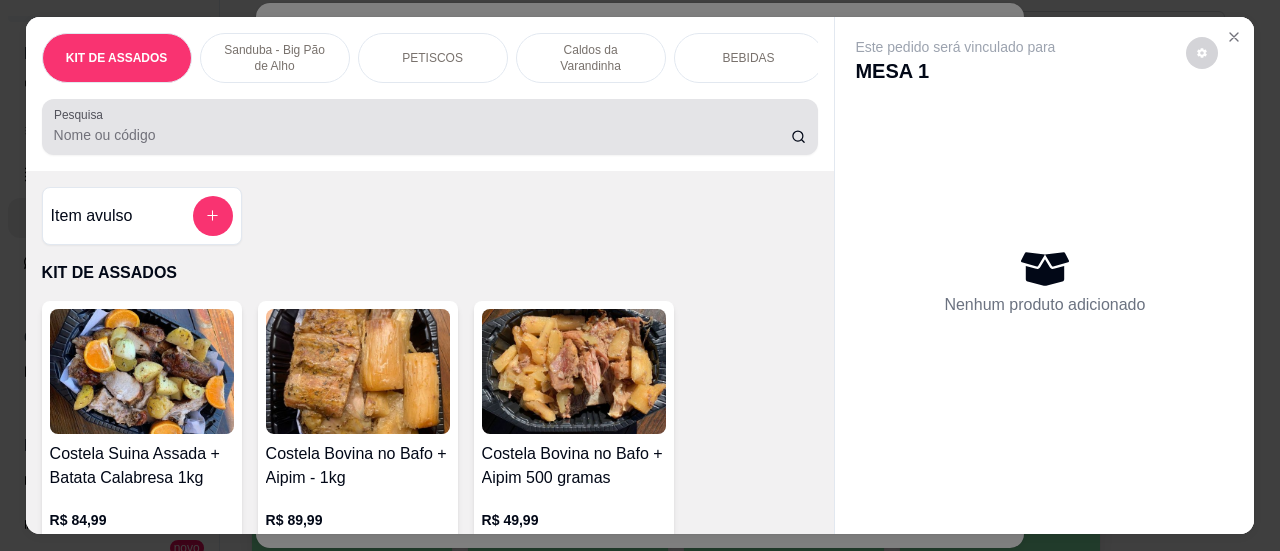 click on "Pesquisa" at bounding box center (422, 135) 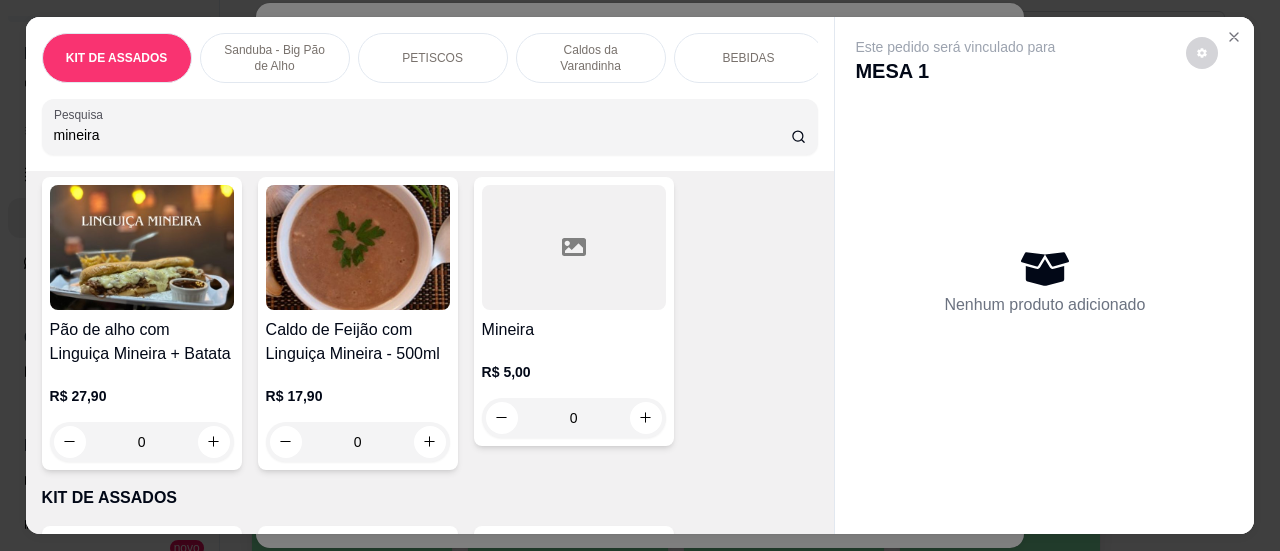 scroll, scrollTop: 300, scrollLeft: 0, axis: vertical 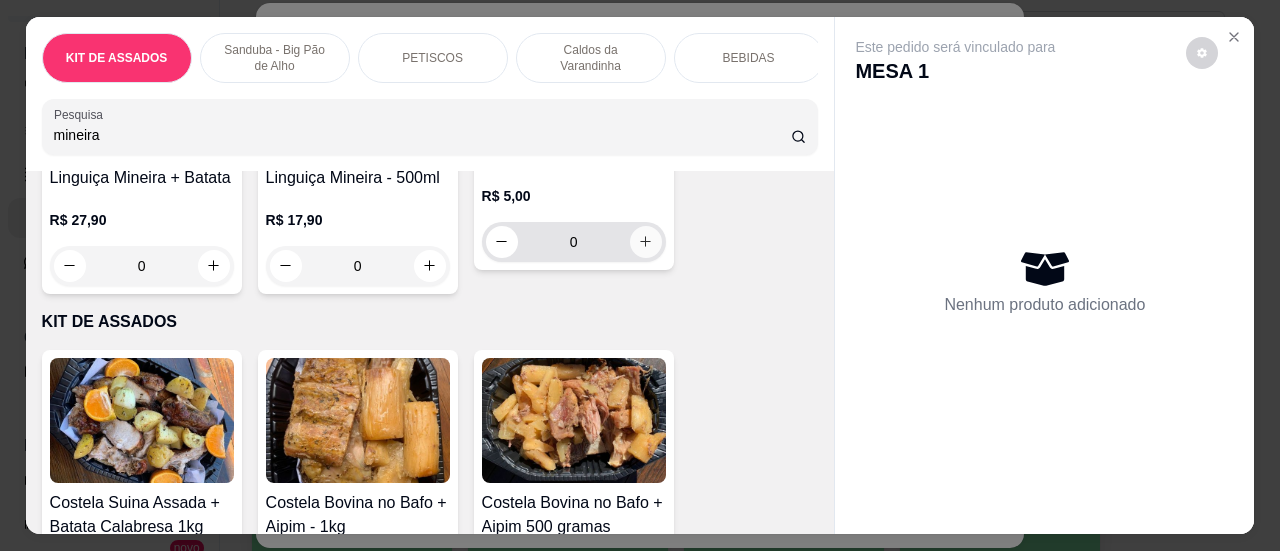 type on "mineira" 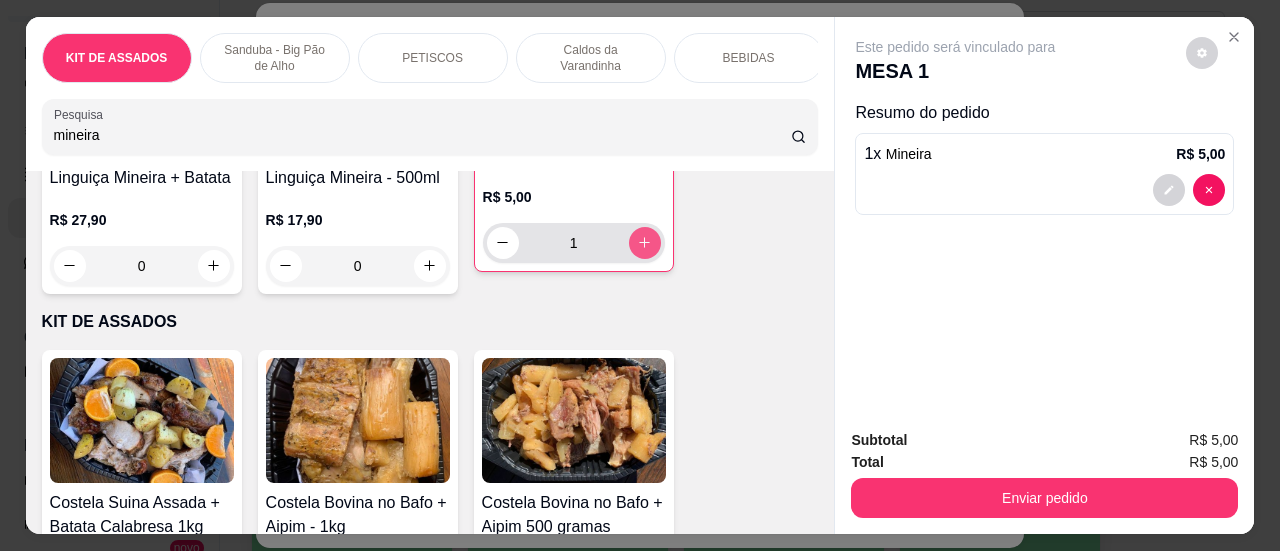 click at bounding box center (645, 243) 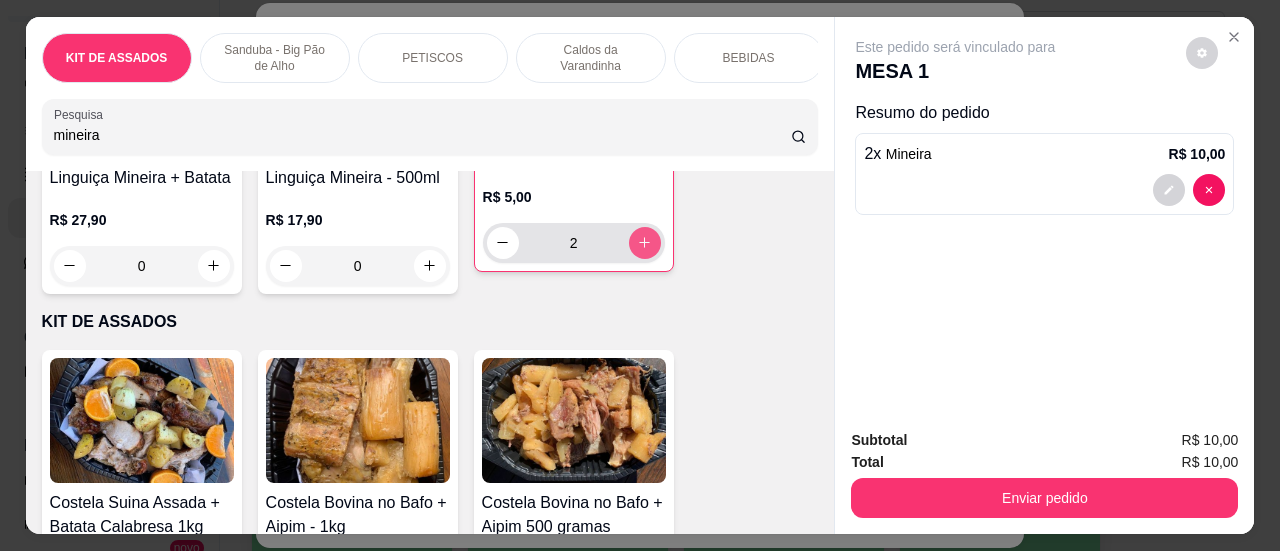 click at bounding box center (645, 243) 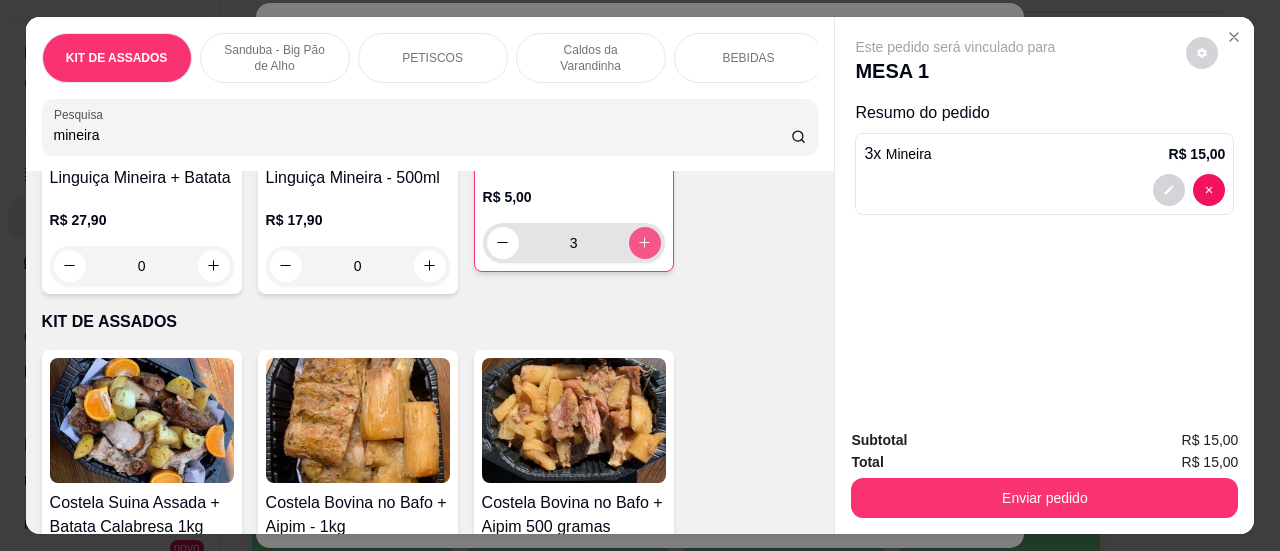 click at bounding box center [645, 243] 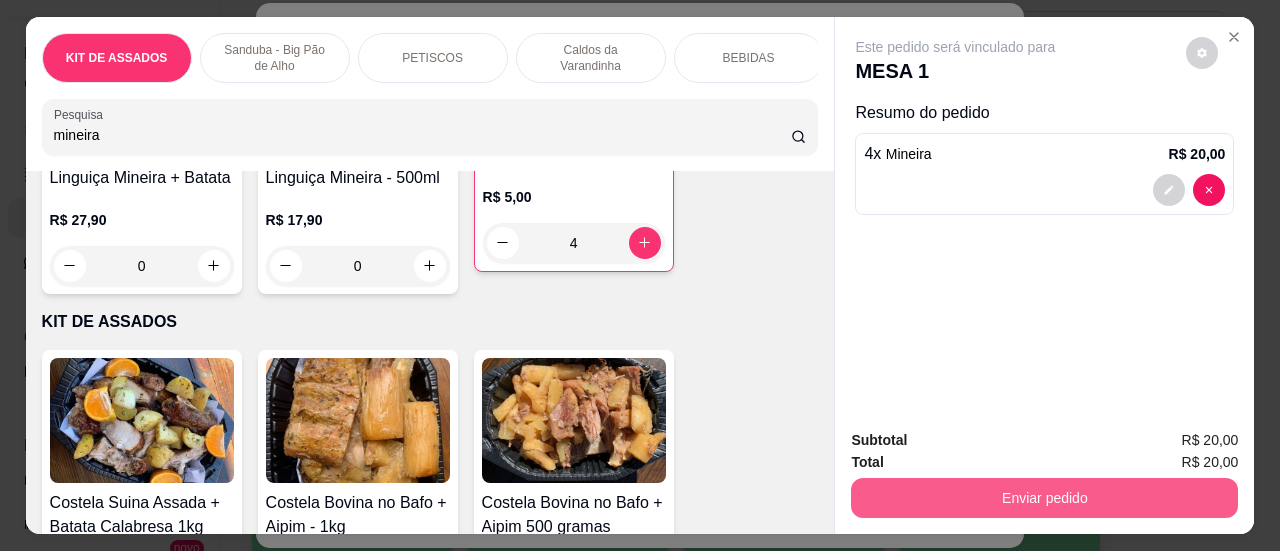 click on "Enviar pedido" at bounding box center (1044, 498) 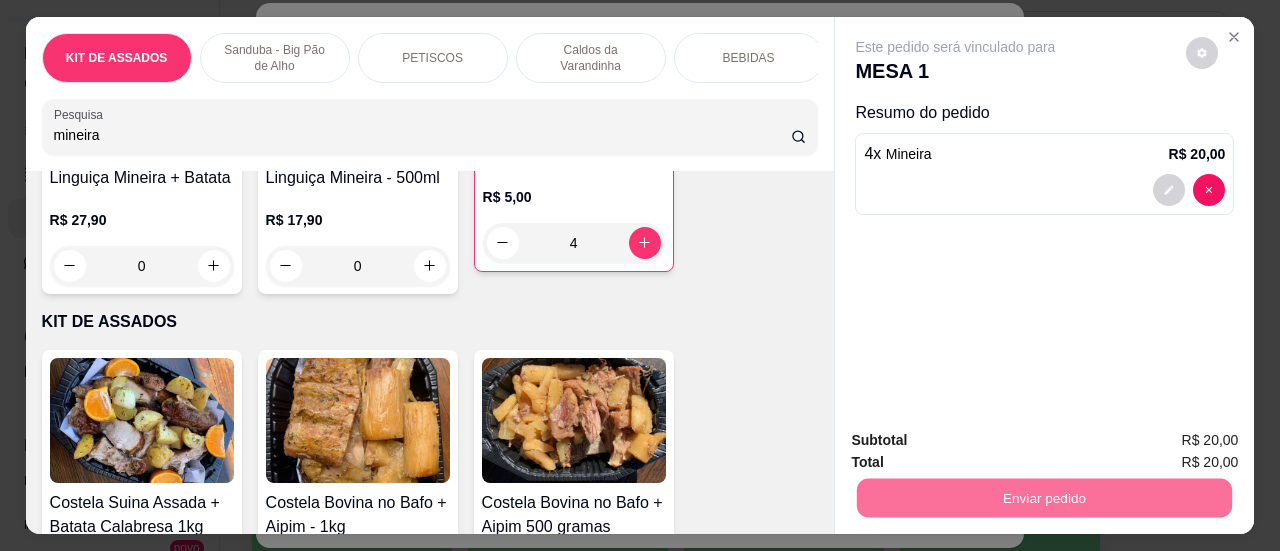 click on "Sim, quero registrar" at bounding box center (1168, 442) 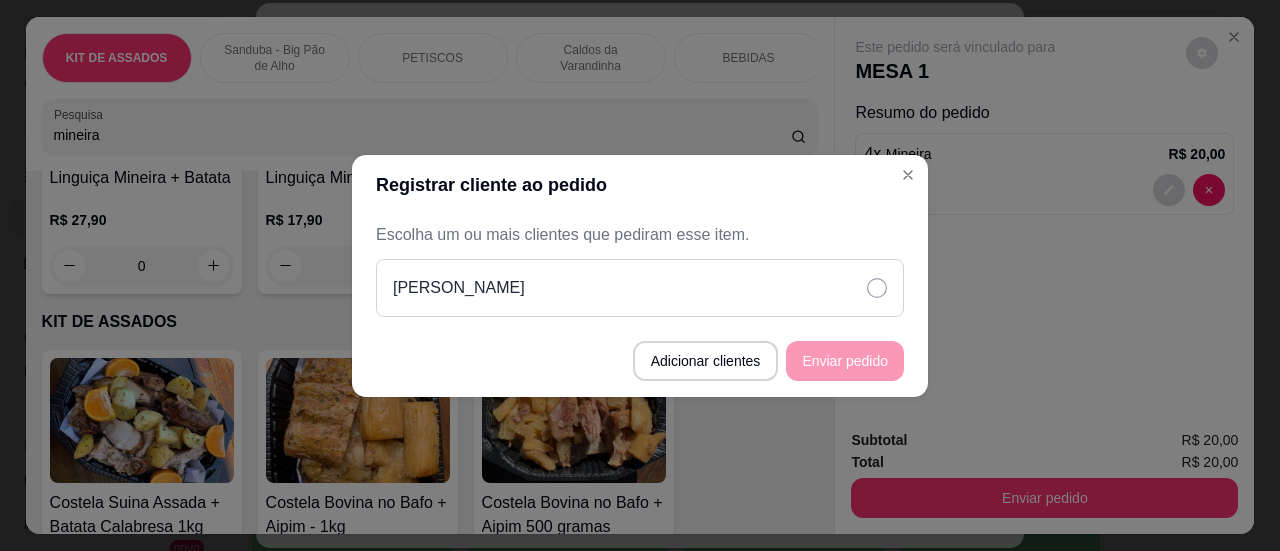 click on "[PERSON_NAME]" at bounding box center (640, 288) 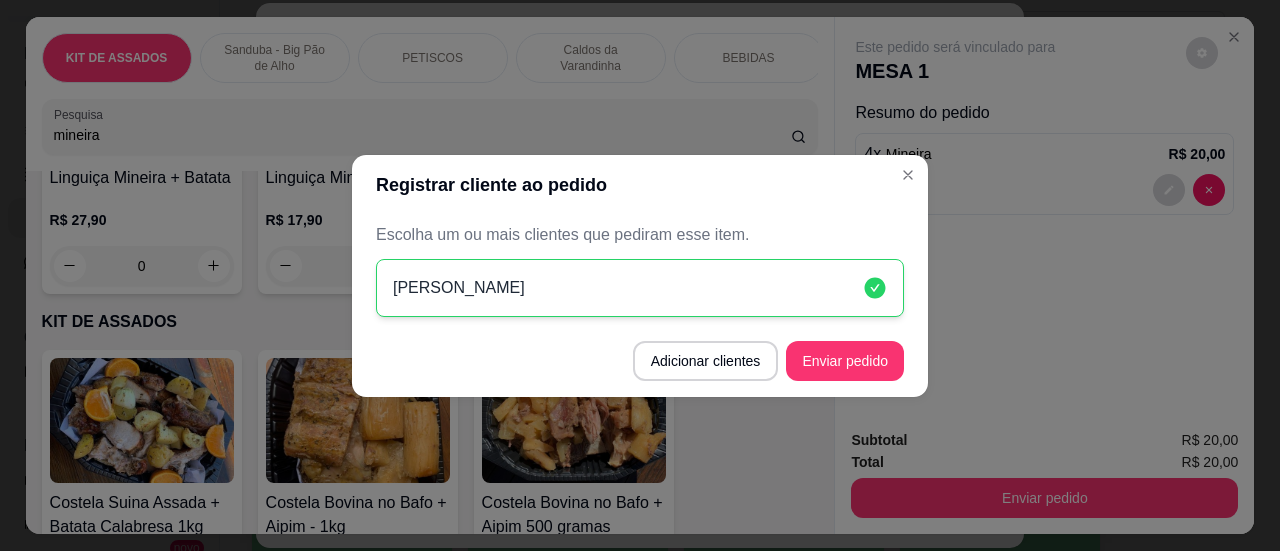 click on "Adicionar clientes Enviar pedido" at bounding box center (640, 361) 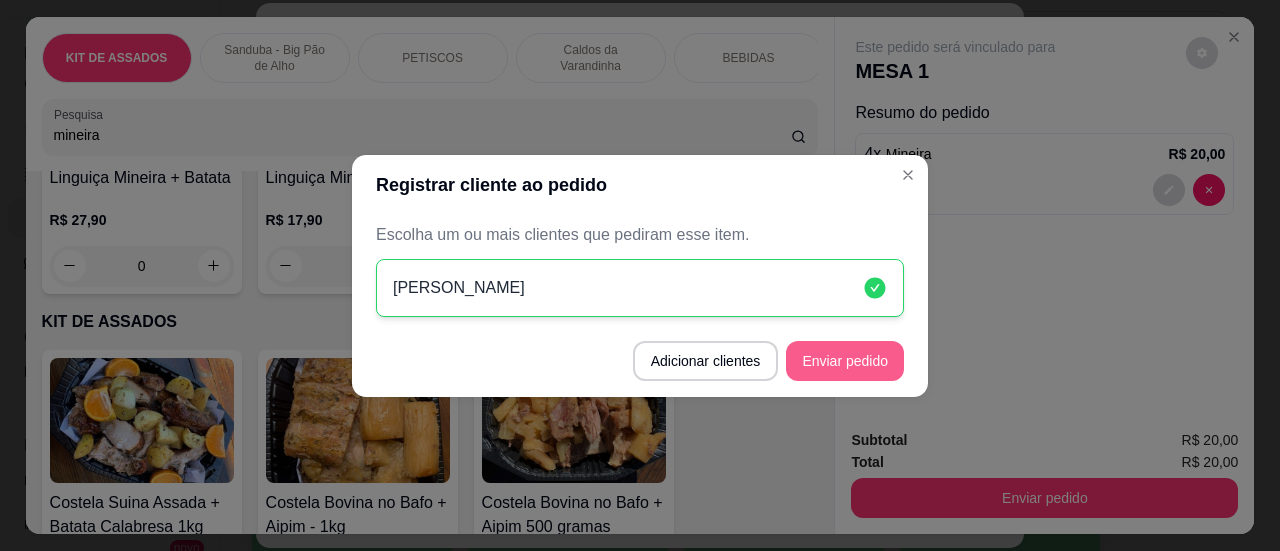 click on "Enviar pedido" at bounding box center (845, 361) 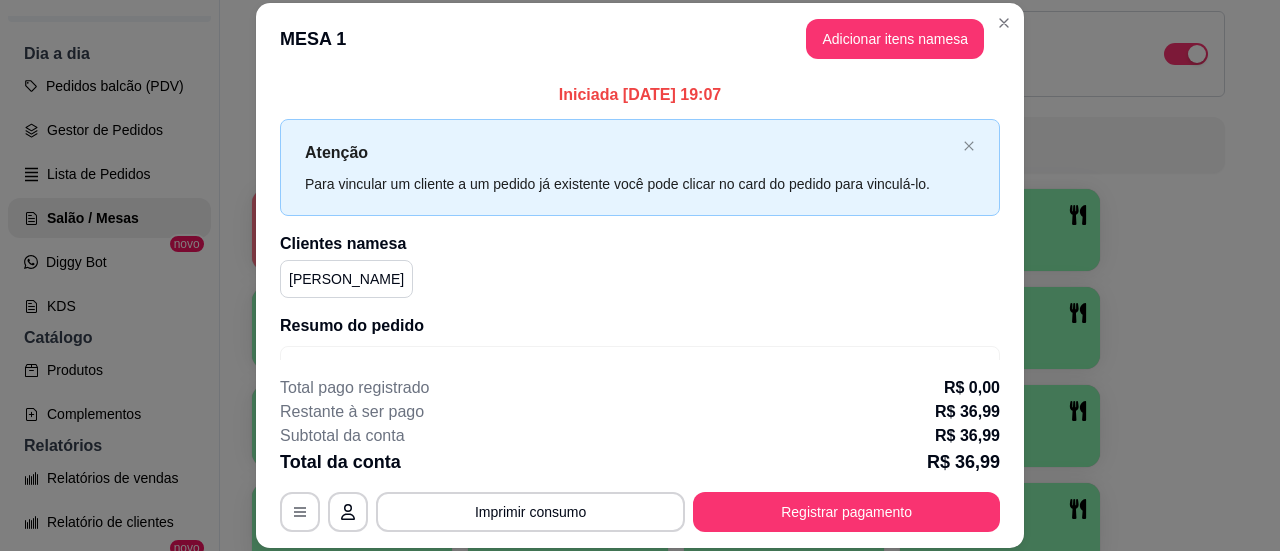scroll, scrollTop: 284, scrollLeft: 0, axis: vertical 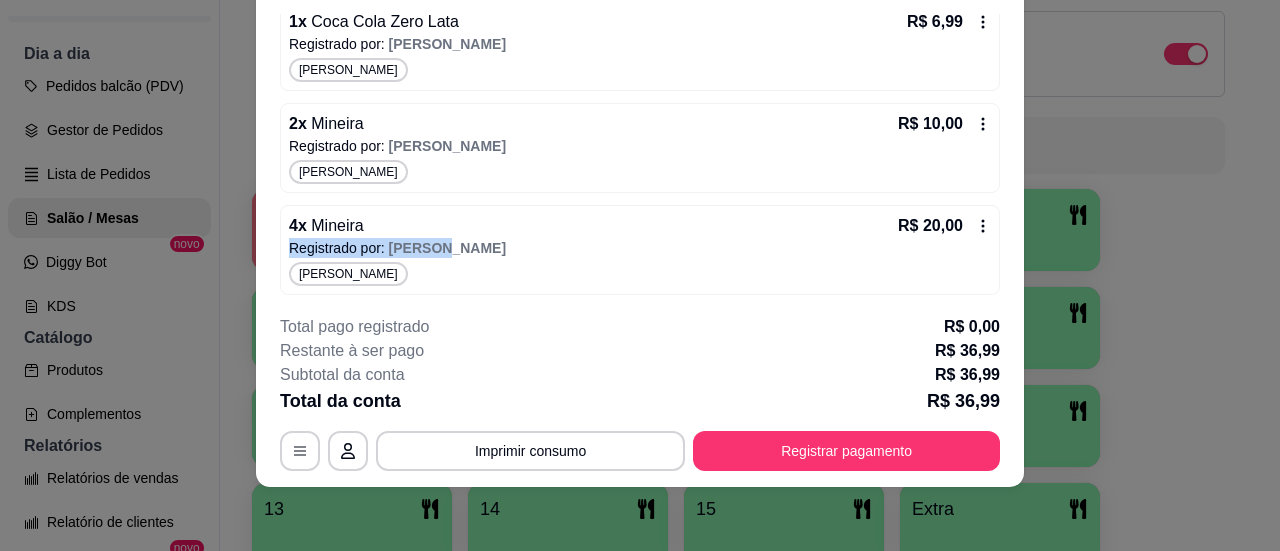 click on "4 x   Mineira R$ 20,00 Registrado por:   [PERSON_NAME]" at bounding box center [640, 250] 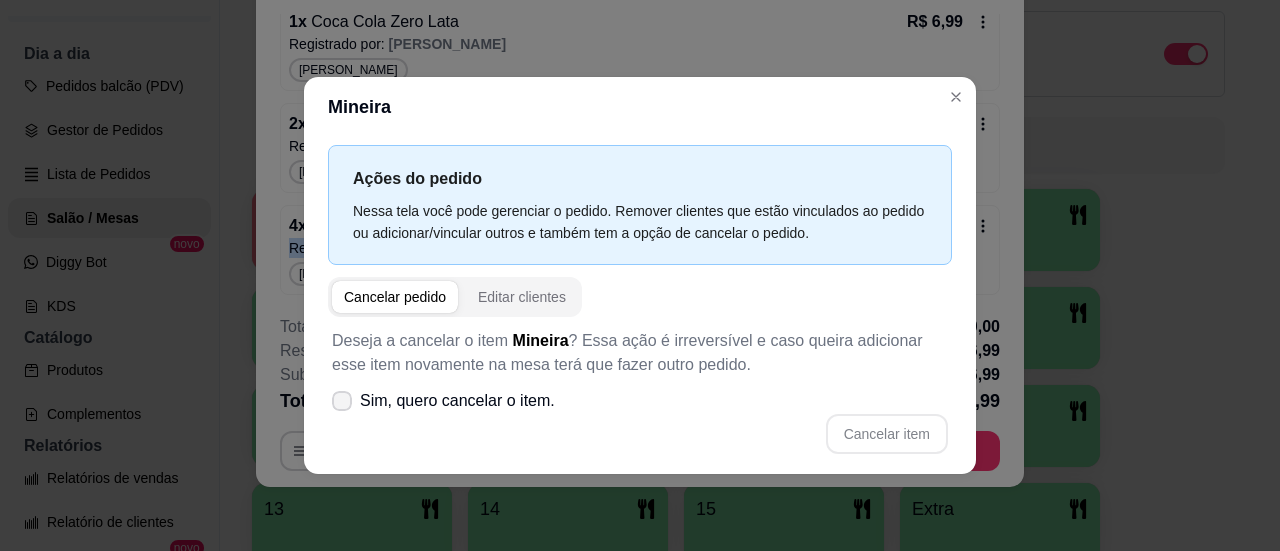 click 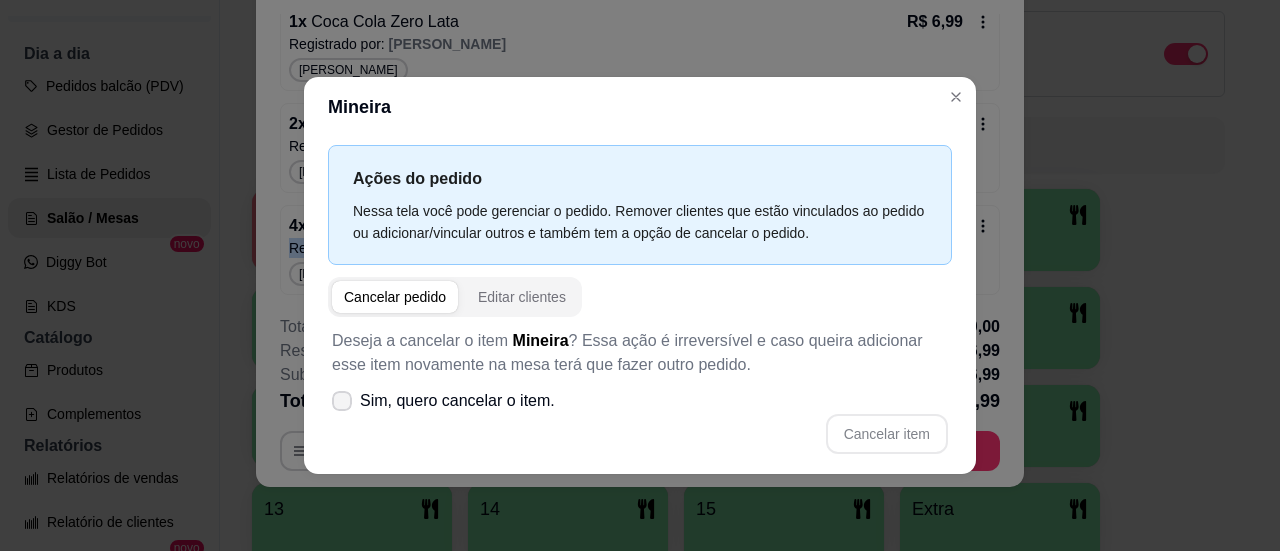 click on "Sim, quero cancelar o item." at bounding box center [443, 401] 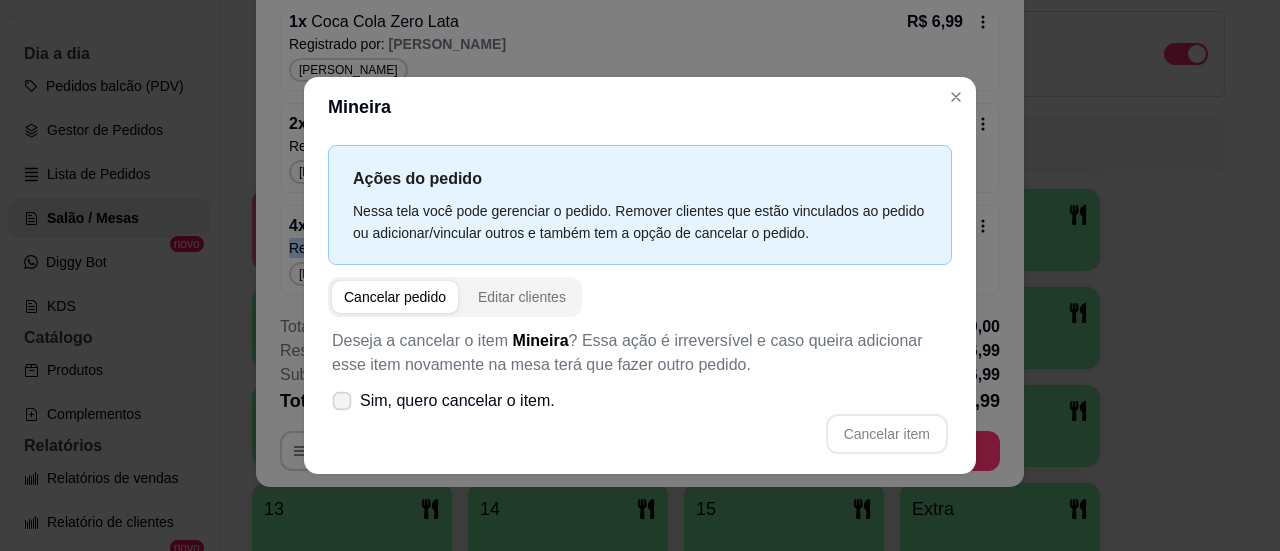 click 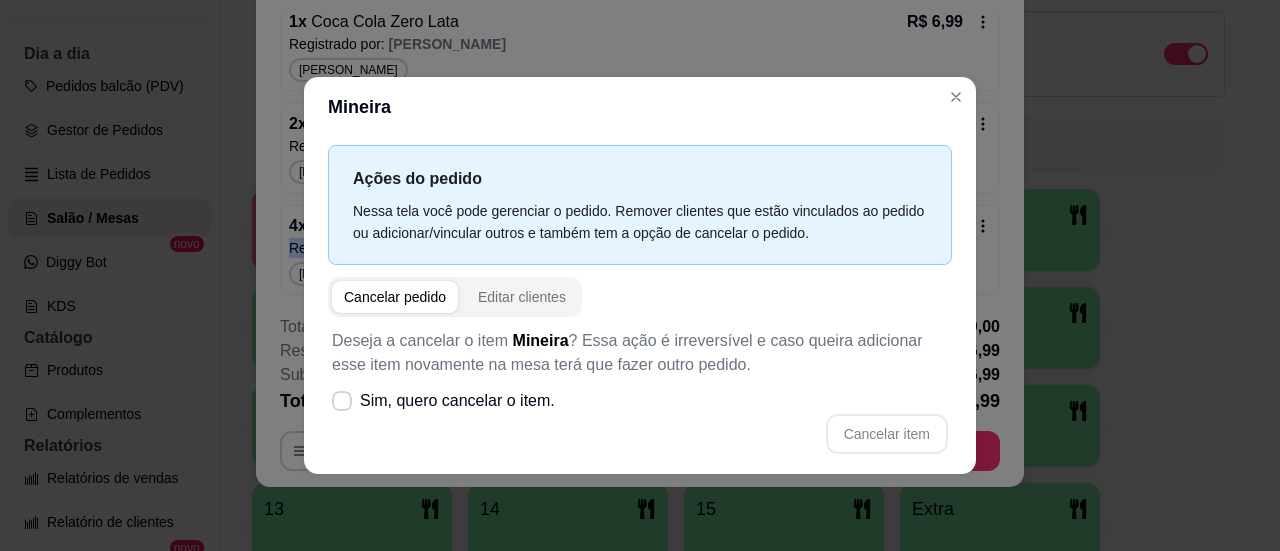 click on "Cancelar pedido" at bounding box center [395, 297] 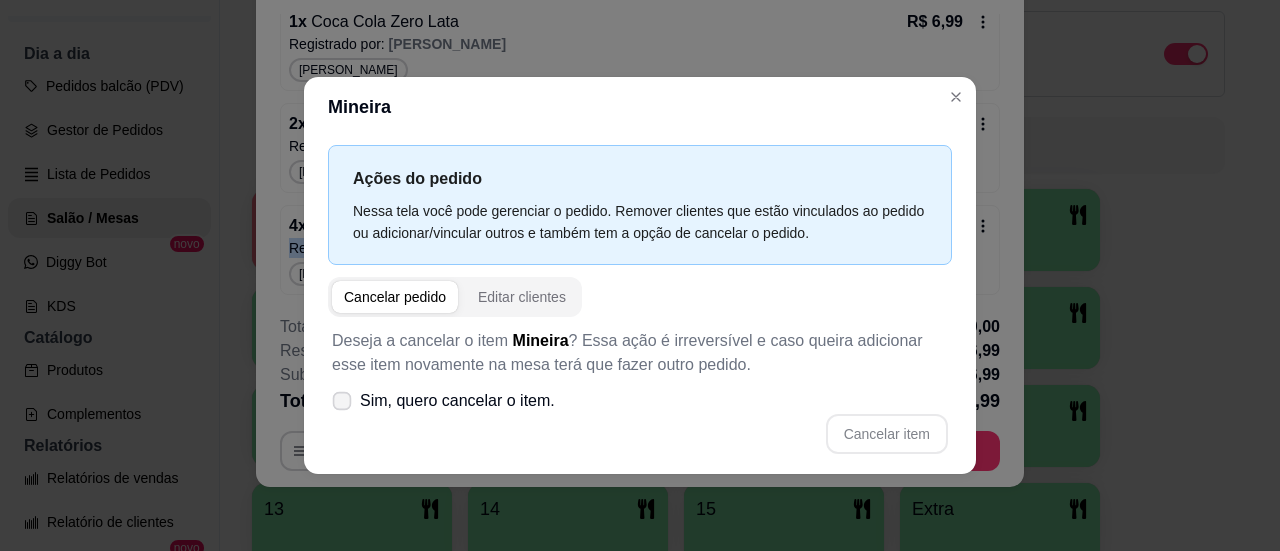 click 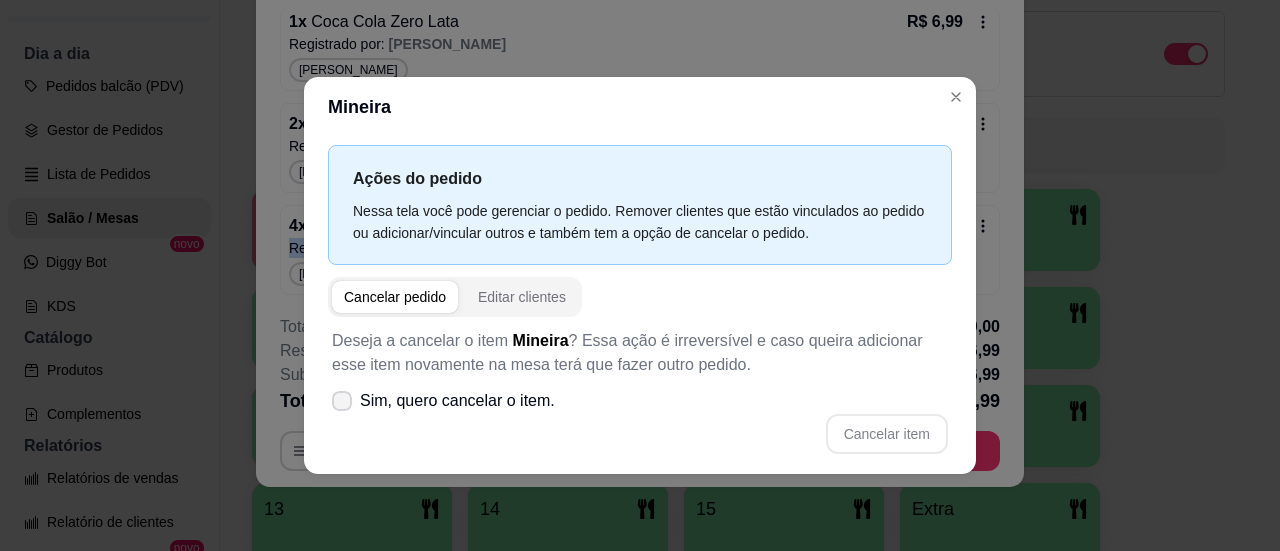 click 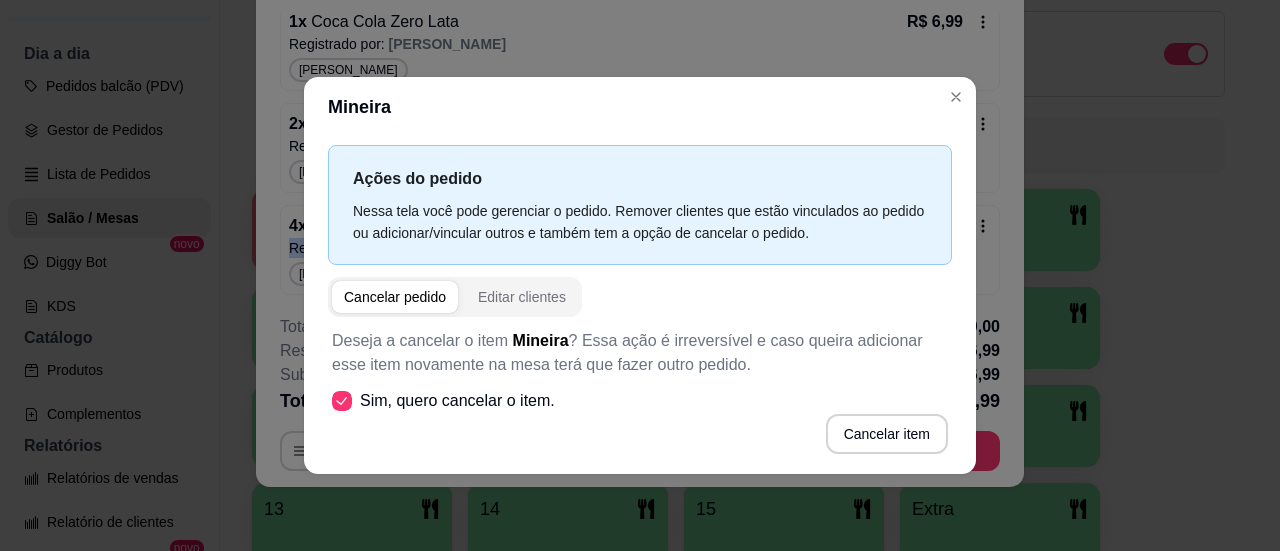 click on "Deseja a cancelar o item   Mineira ? Essa ação é irreversível e caso queira adicionar esse item novamente na mesa terá que fazer outro pedido. Sim, quero cancelar o item. Cancelar item" at bounding box center (640, 391) 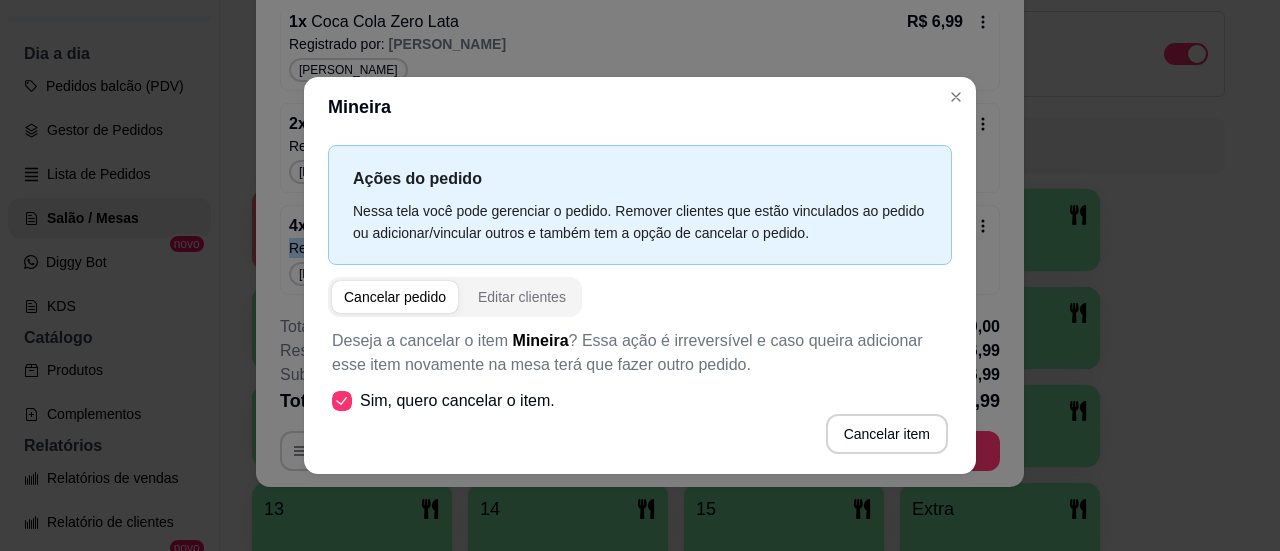 click on "Cancelar item" at bounding box center [887, 434] 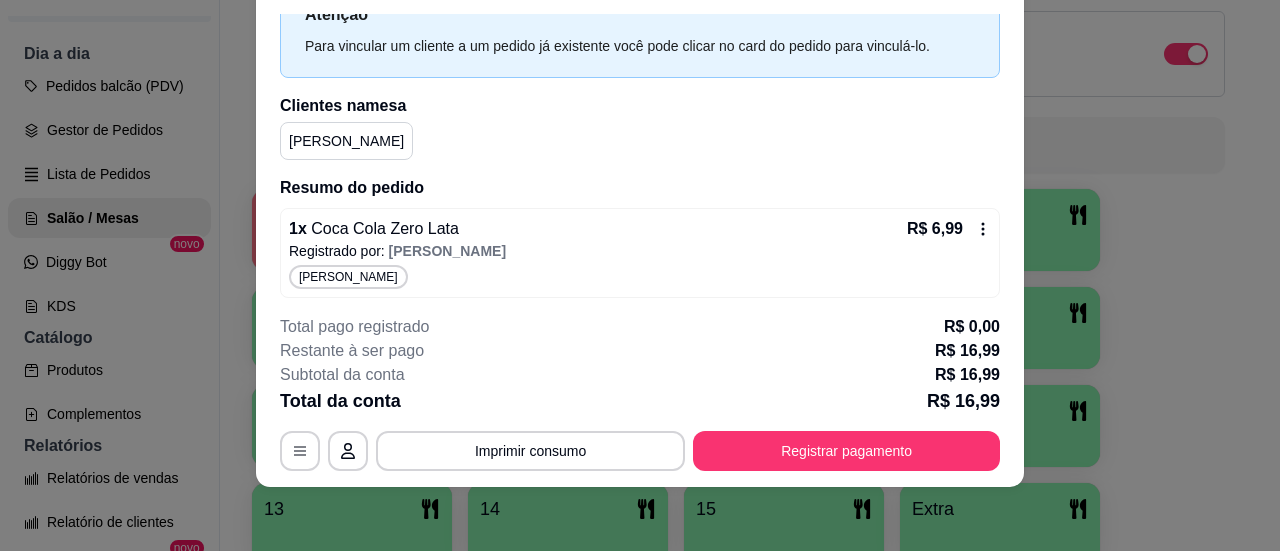 scroll, scrollTop: 0, scrollLeft: 0, axis: both 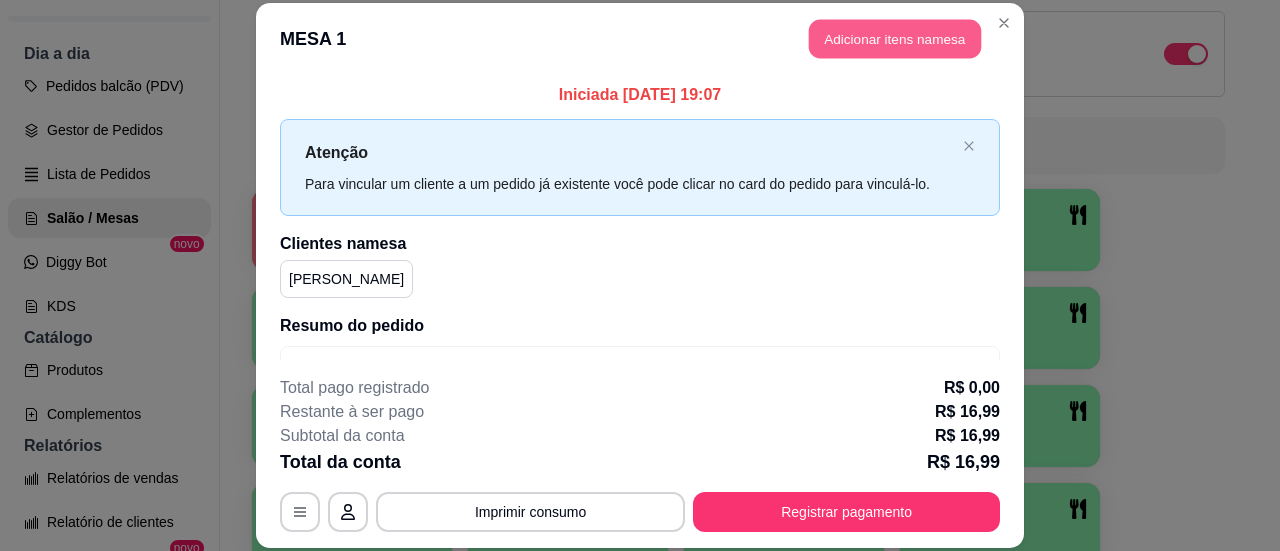 click on "Adicionar itens na  mesa" at bounding box center (895, 38) 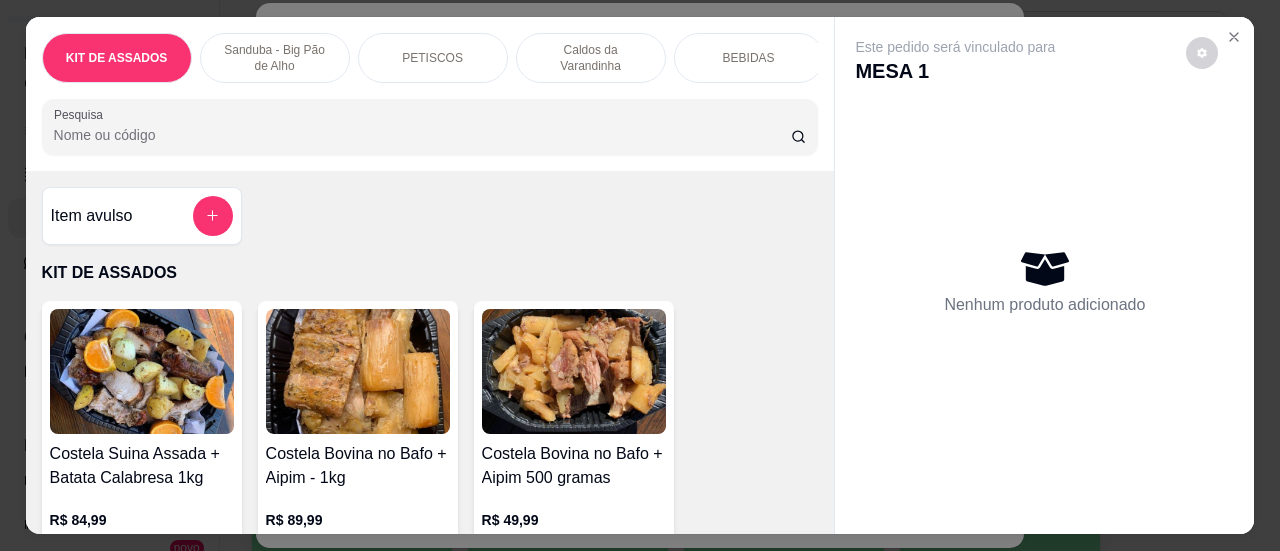click on "Pesquisa" at bounding box center (422, 135) 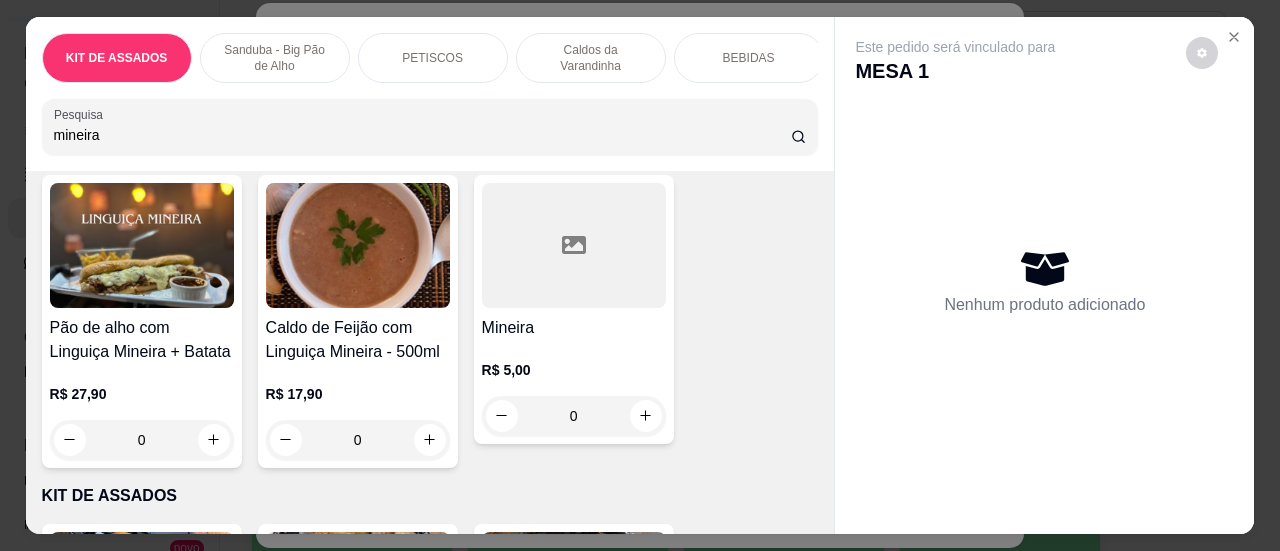 scroll, scrollTop: 200, scrollLeft: 0, axis: vertical 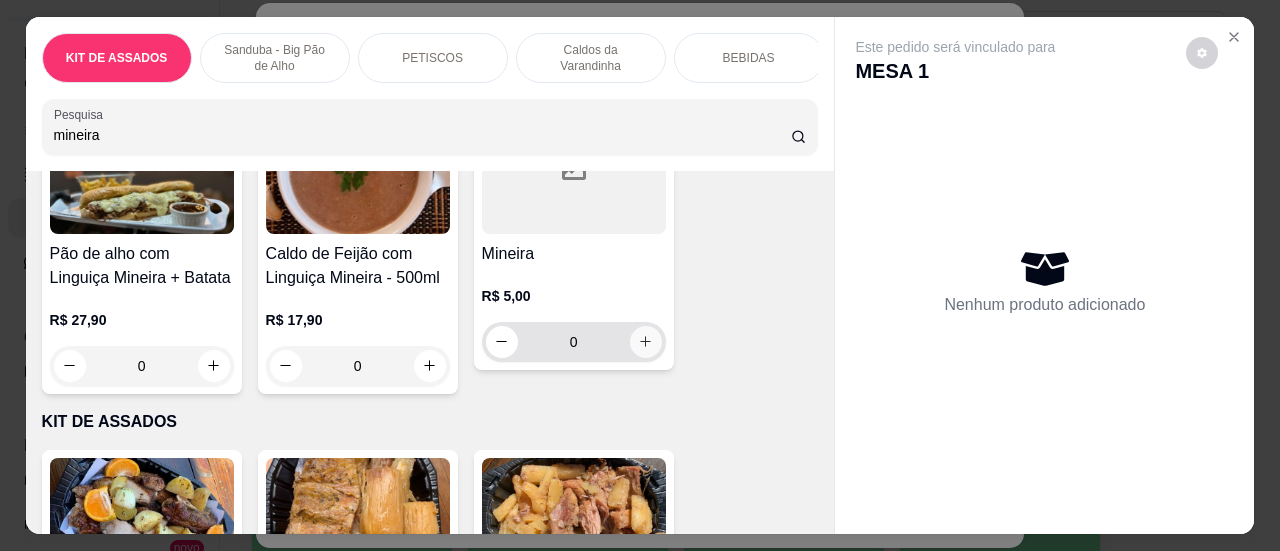 type on "mineira" 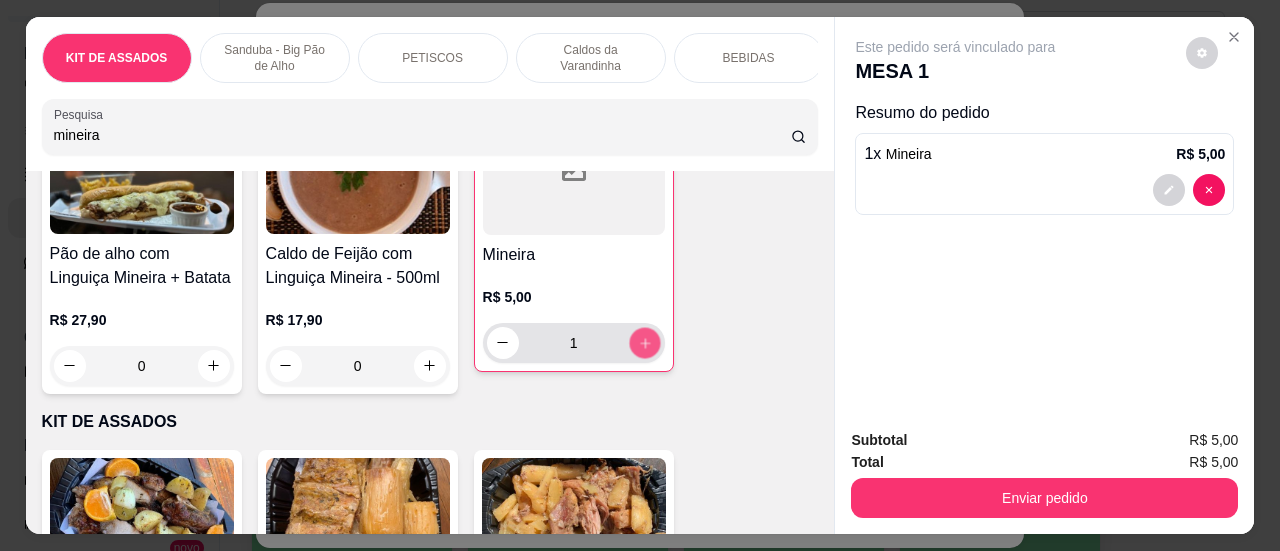 click at bounding box center (644, 342) 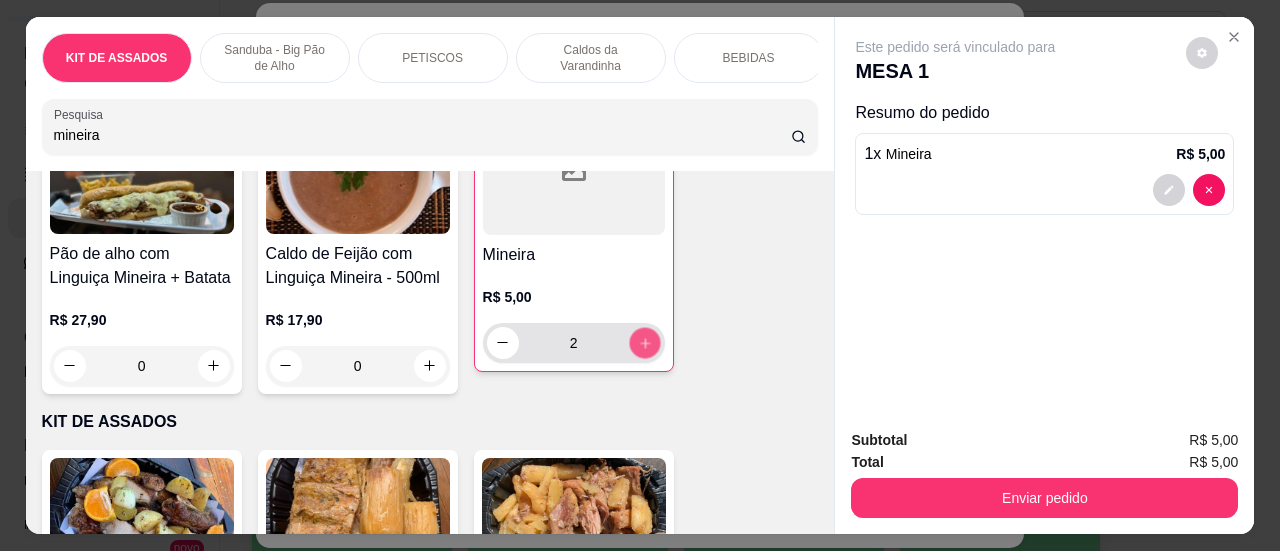 click at bounding box center (644, 342) 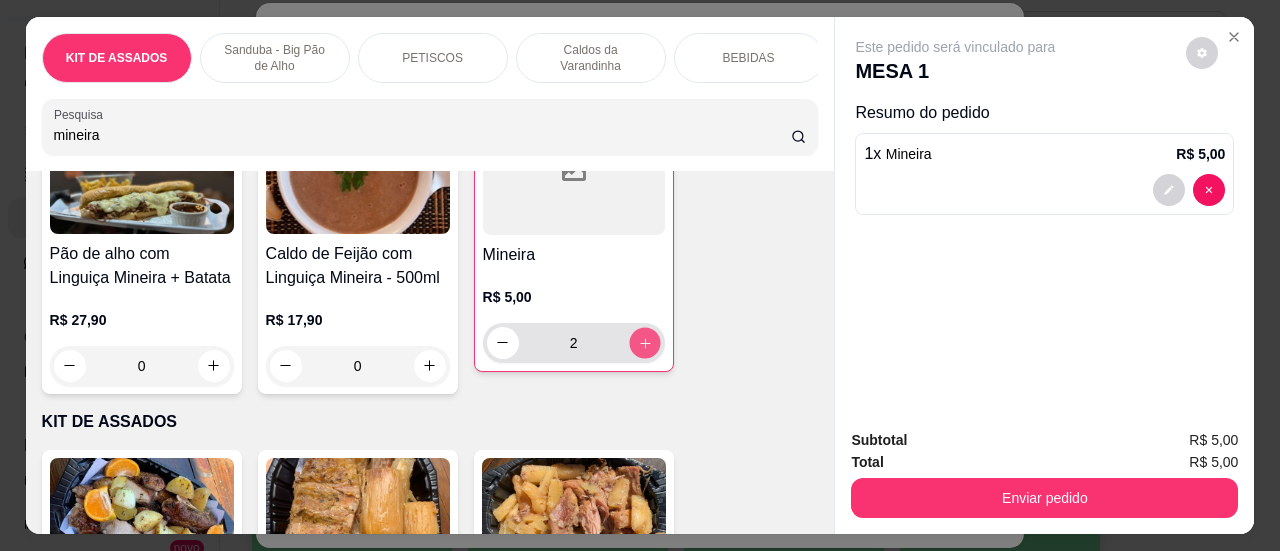 type on "3" 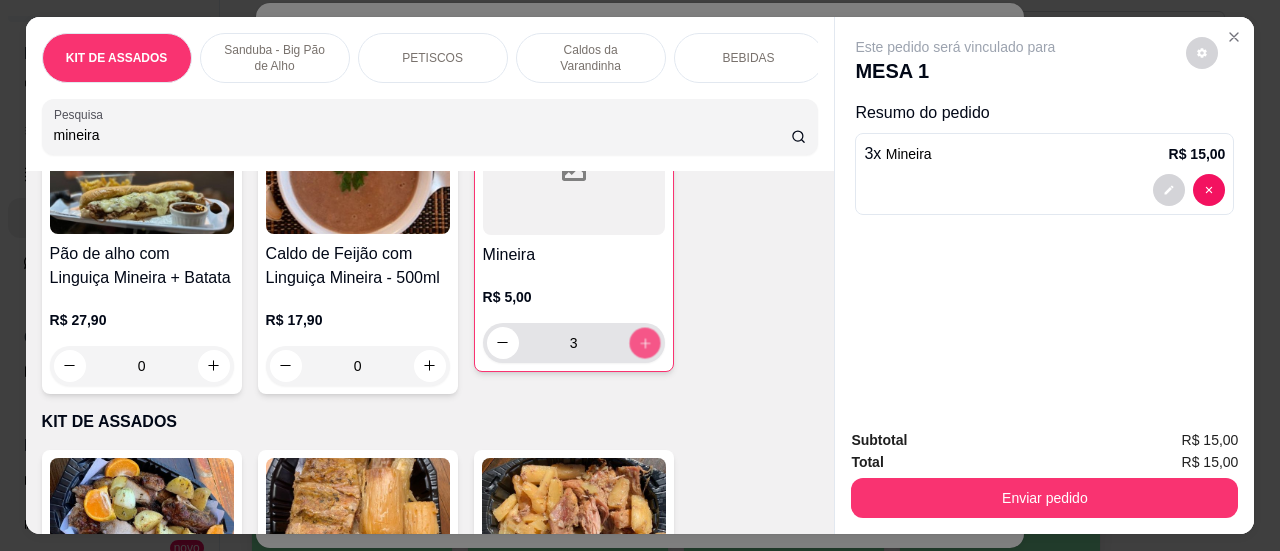 click at bounding box center (644, 342) 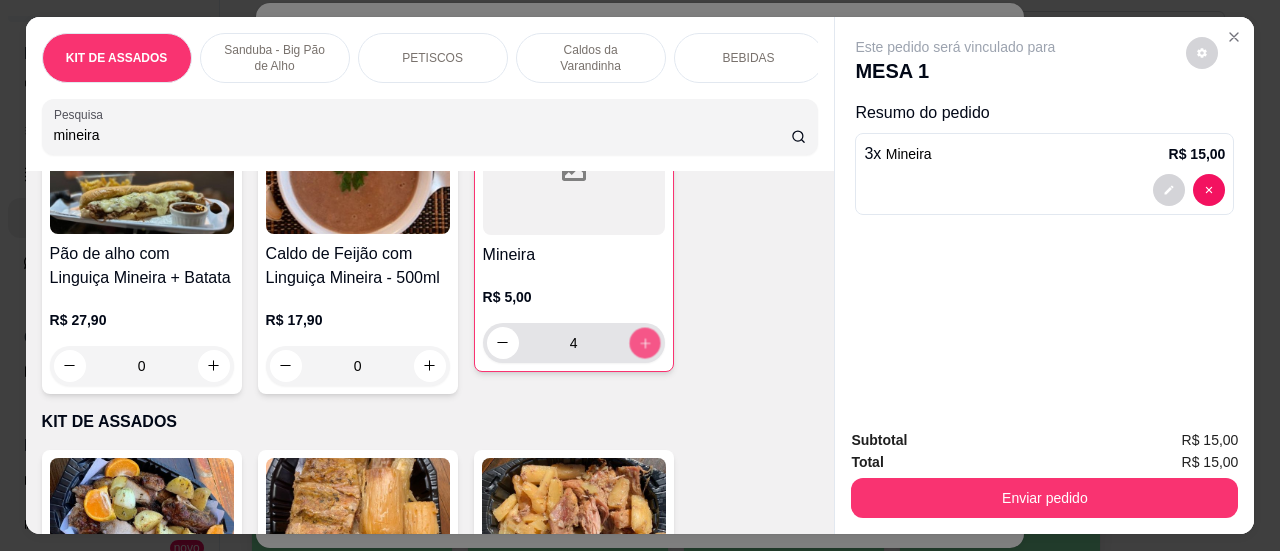 click at bounding box center (644, 342) 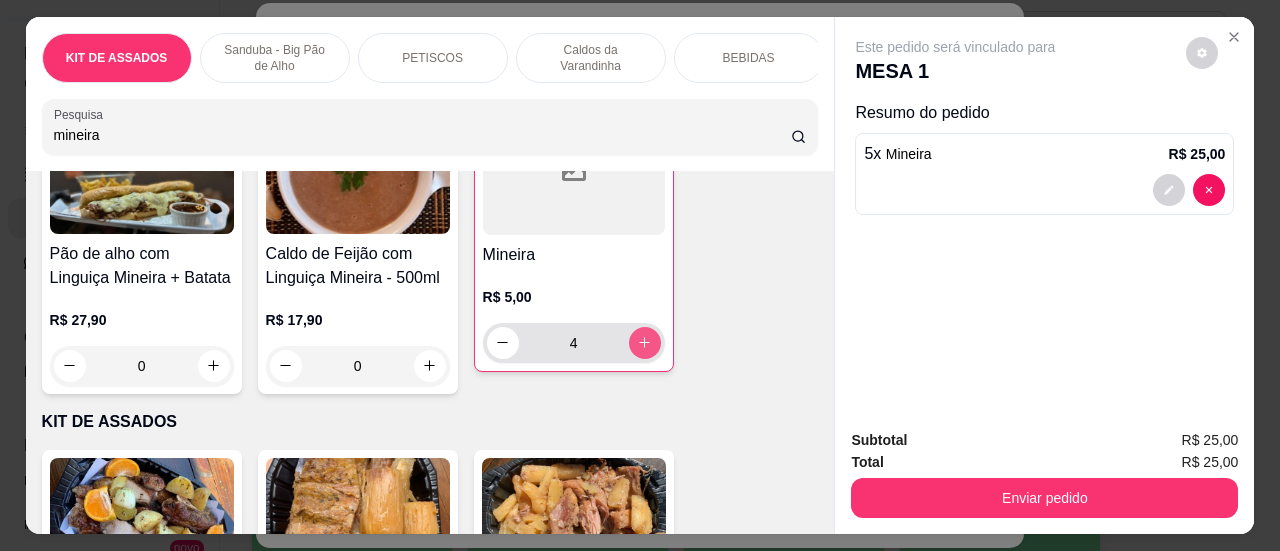 type on "5" 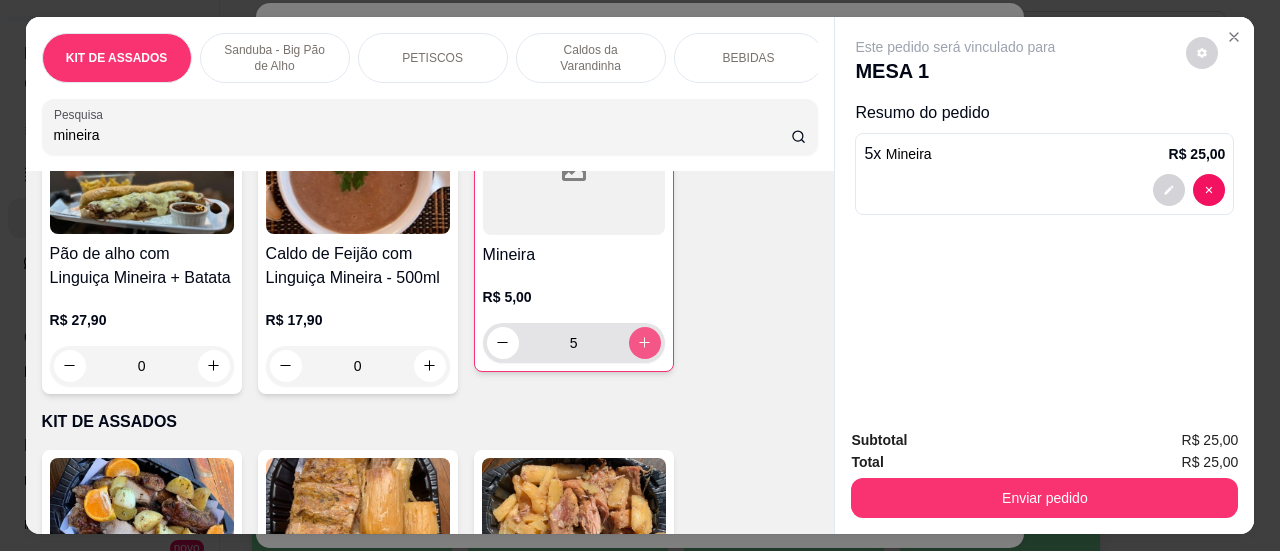 click at bounding box center [645, 343] 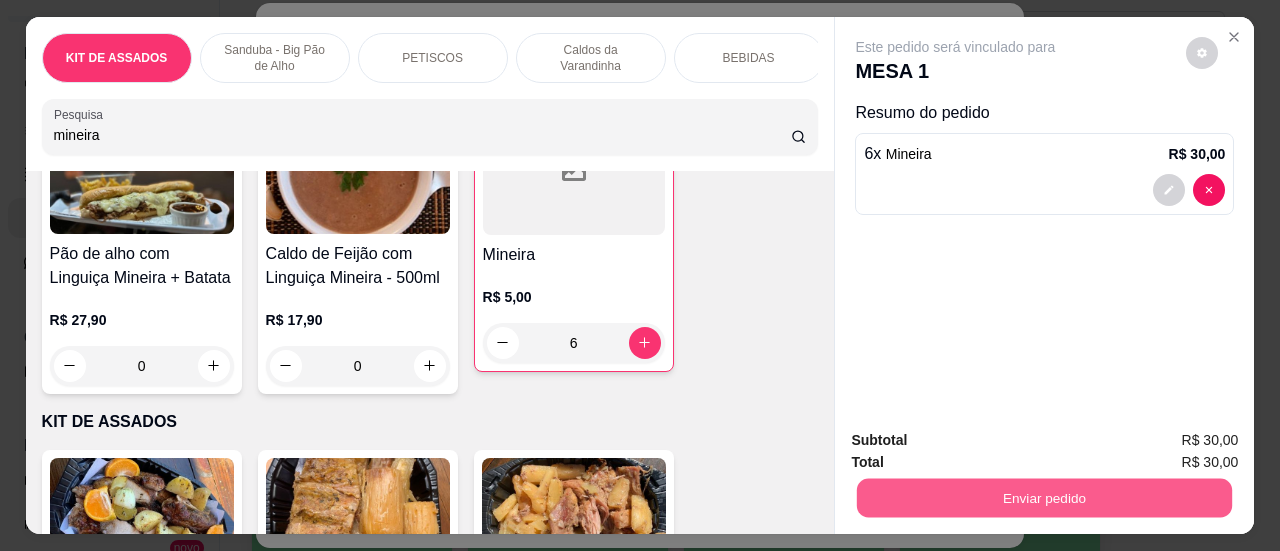 click on "Enviar pedido" at bounding box center [1044, 498] 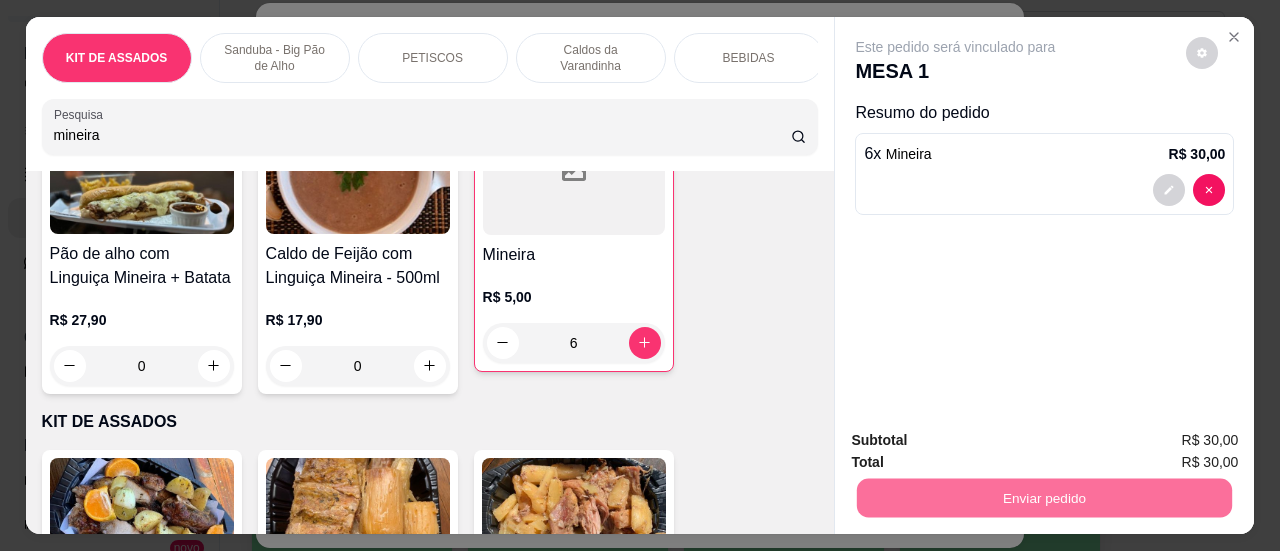 click on "Sim, quero registrar" at bounding box center (1168, 441) 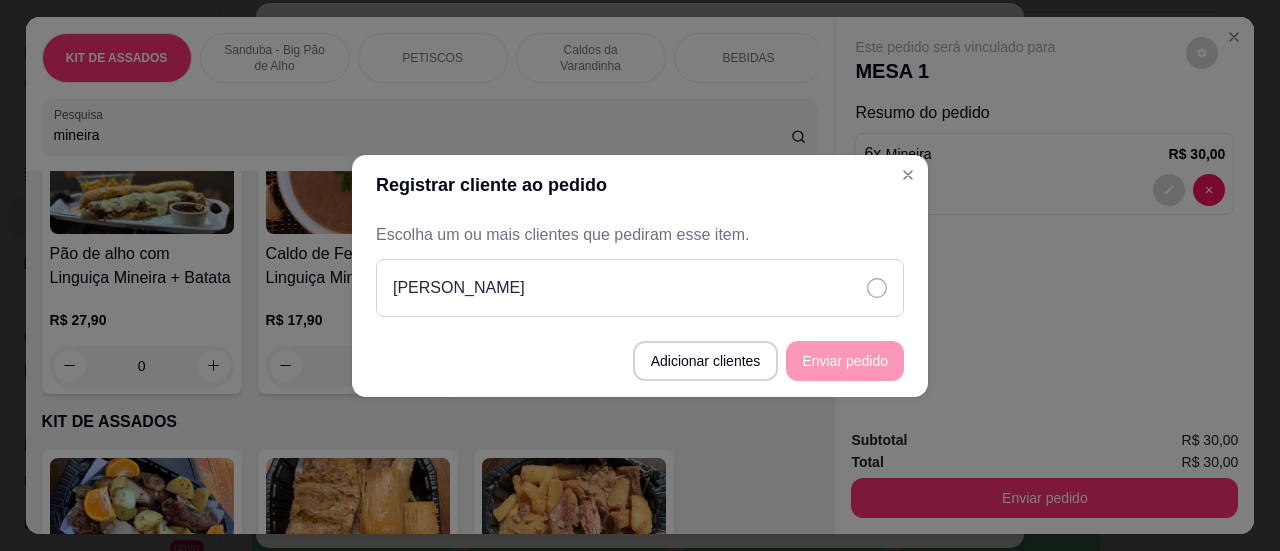 click on "[PERSON_NAME]" at bounding box center [640, 288] 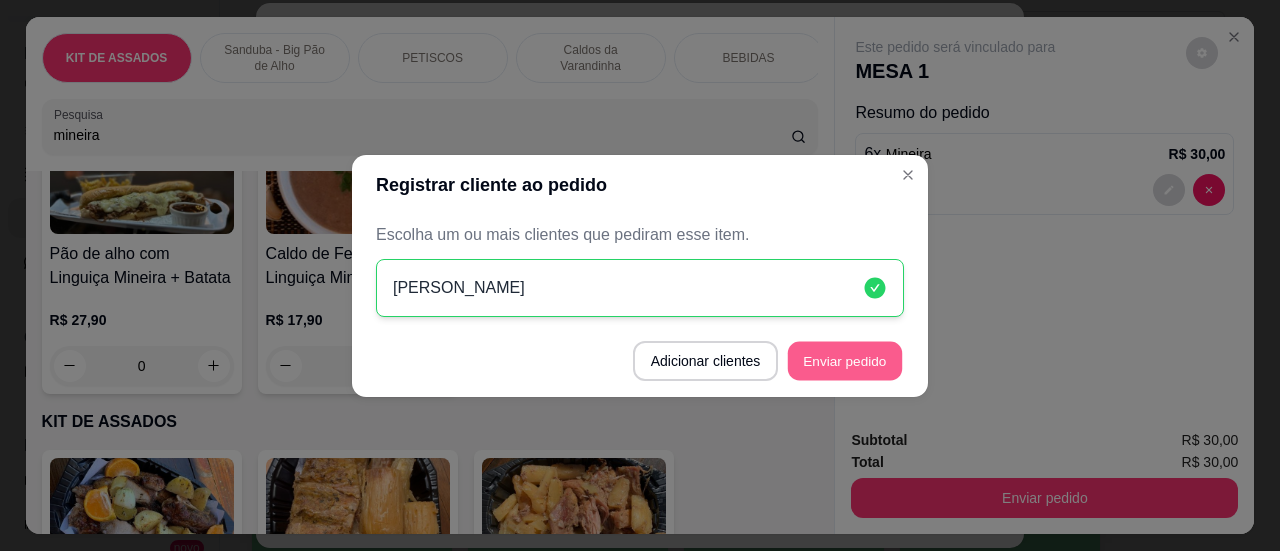 click on "Enviar pedido" at bounding box center (845, 360) 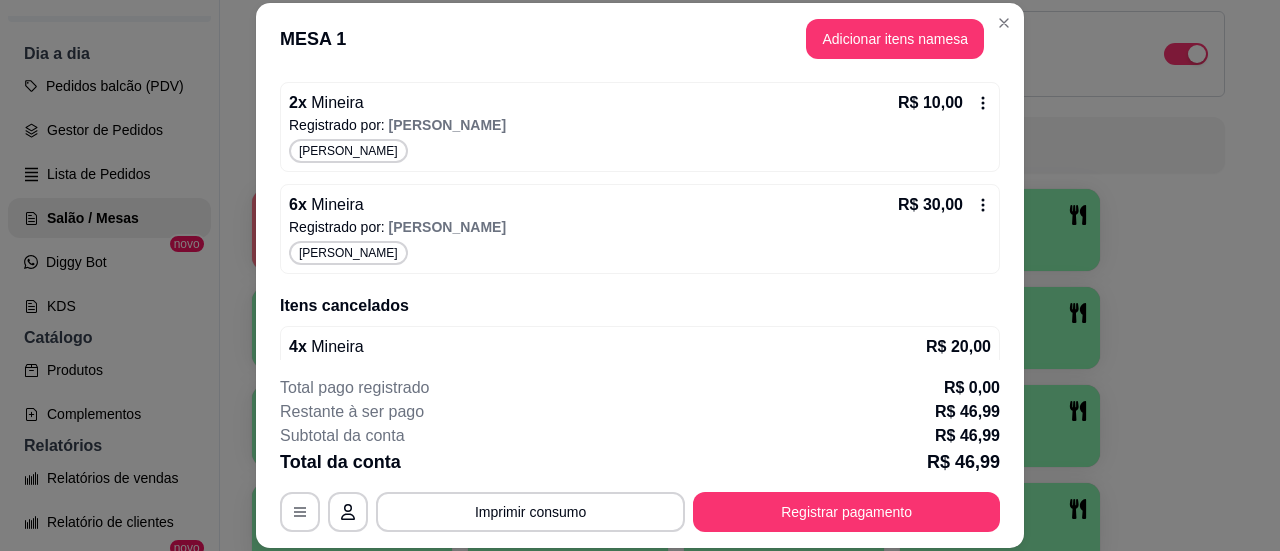 scroll, scrollTop: 397, scrollLeft: 0, axis: vertical 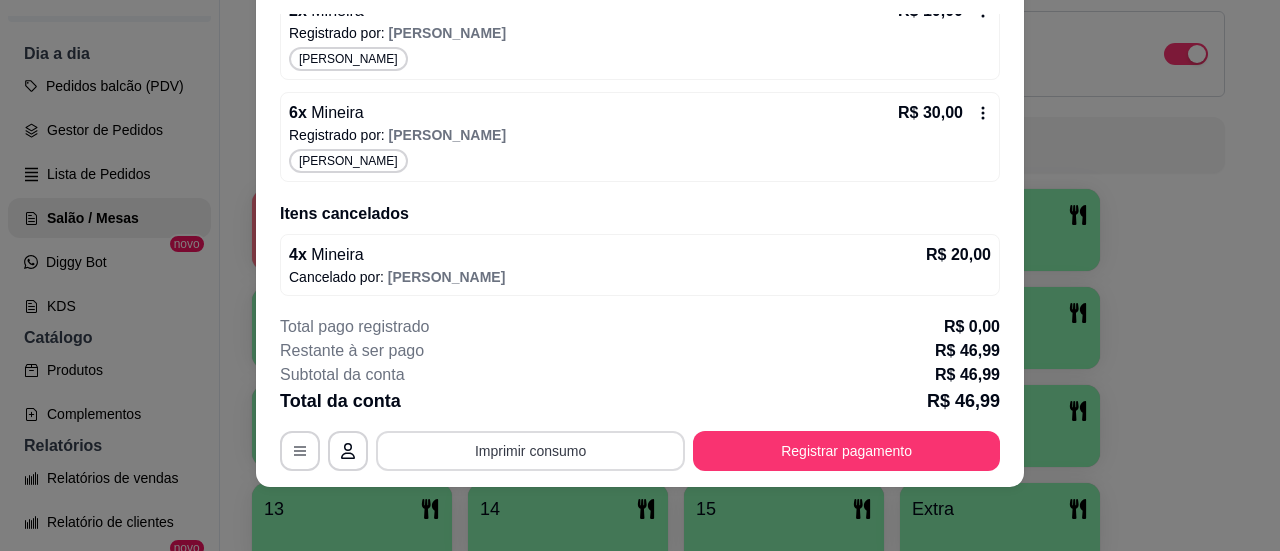 click on "Imprimir consumo" at bounding box center [530, 451] 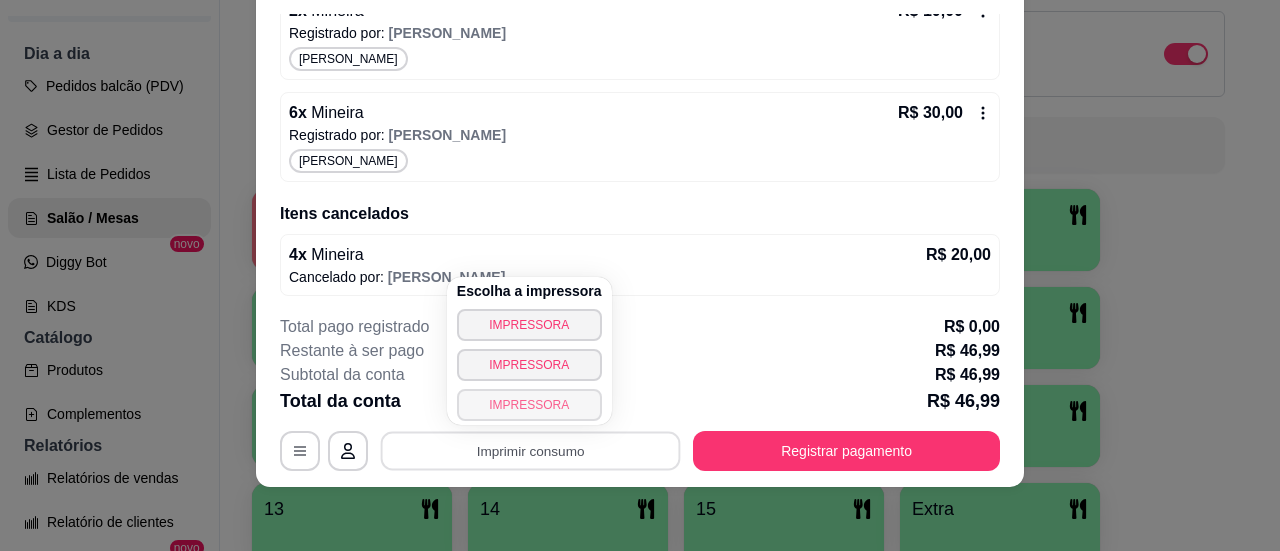 click on "IMPRESSORA" at bounding box center (529, 405) 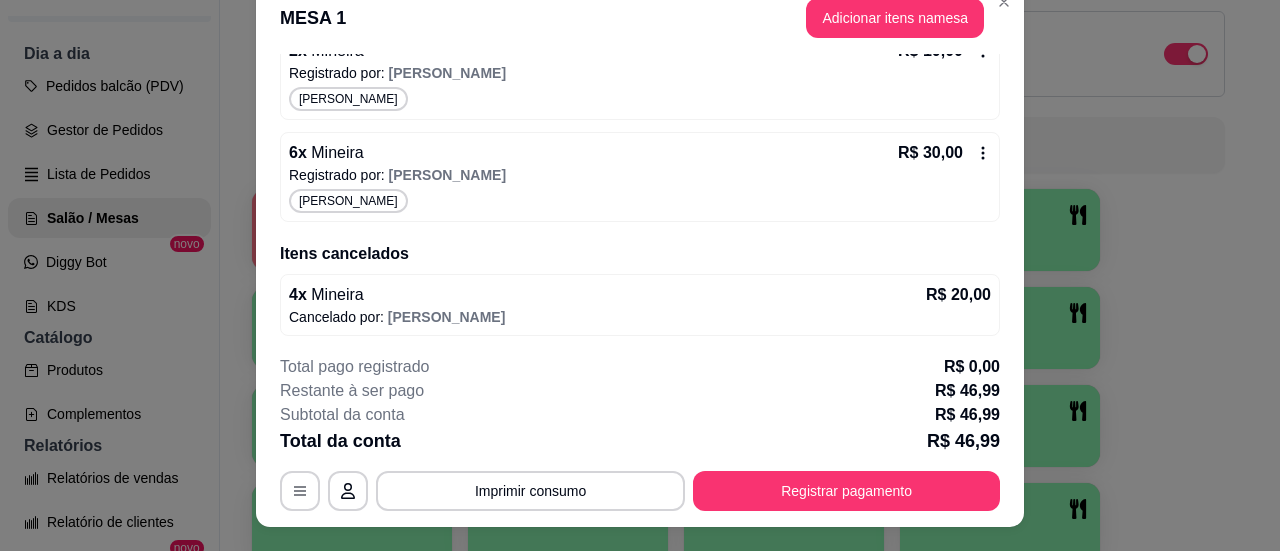 scroll, scrollTop: 0, scrollLeft: 0, axis: both 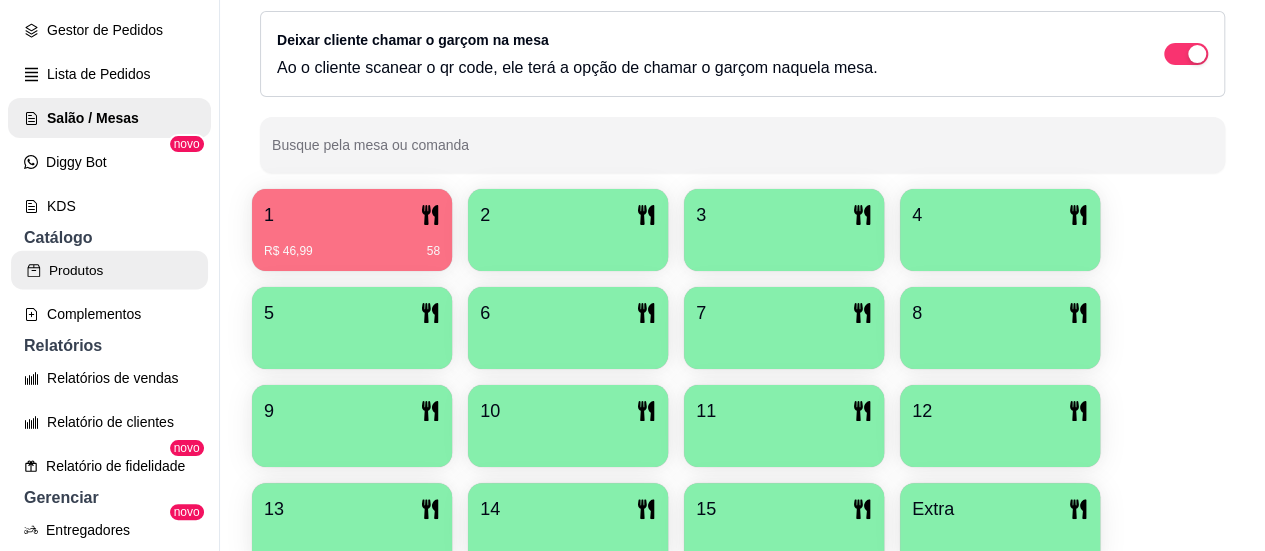 click on "Produtos" at bounding box center [109, 270] 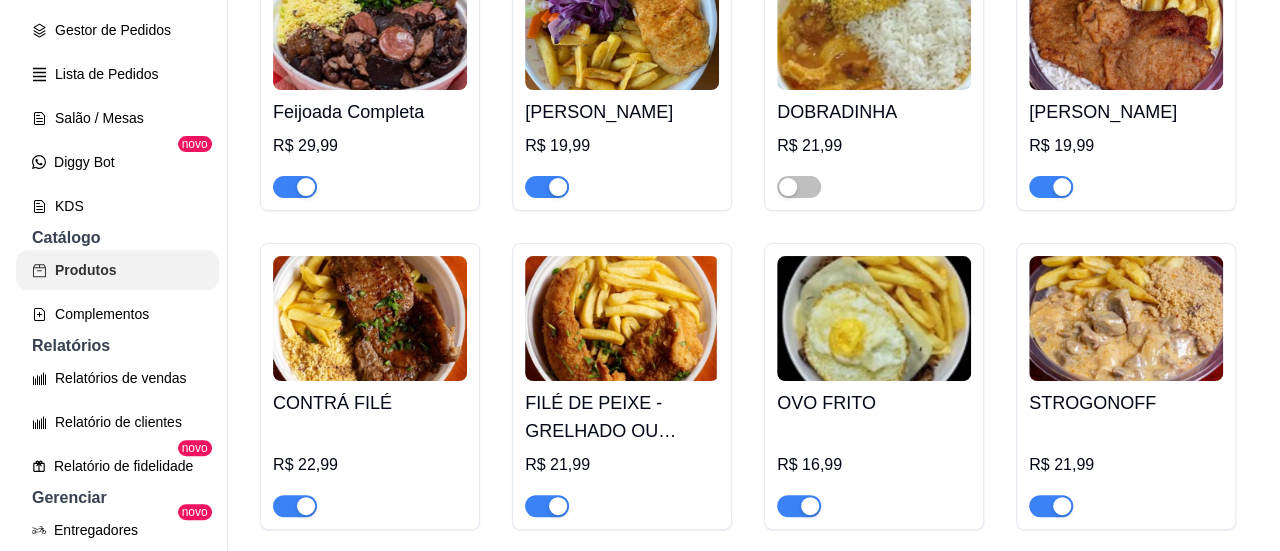 scroll, scrollTop: 0, scrollLeft: 0, axis: both 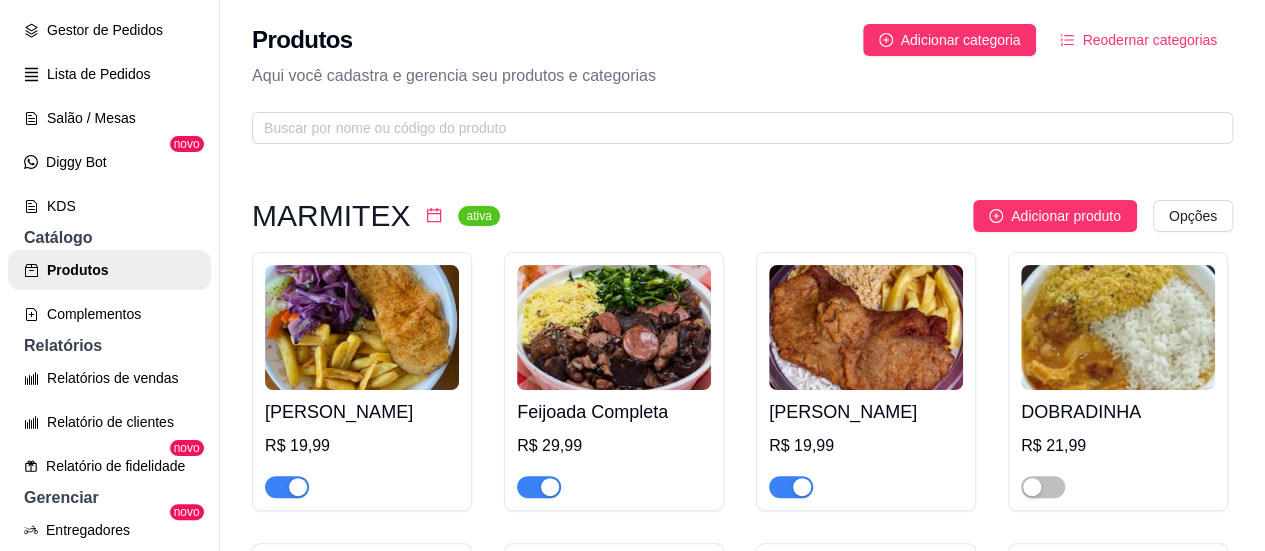 click on "[PERSON_NAME]" at bounding box center (362, 412) 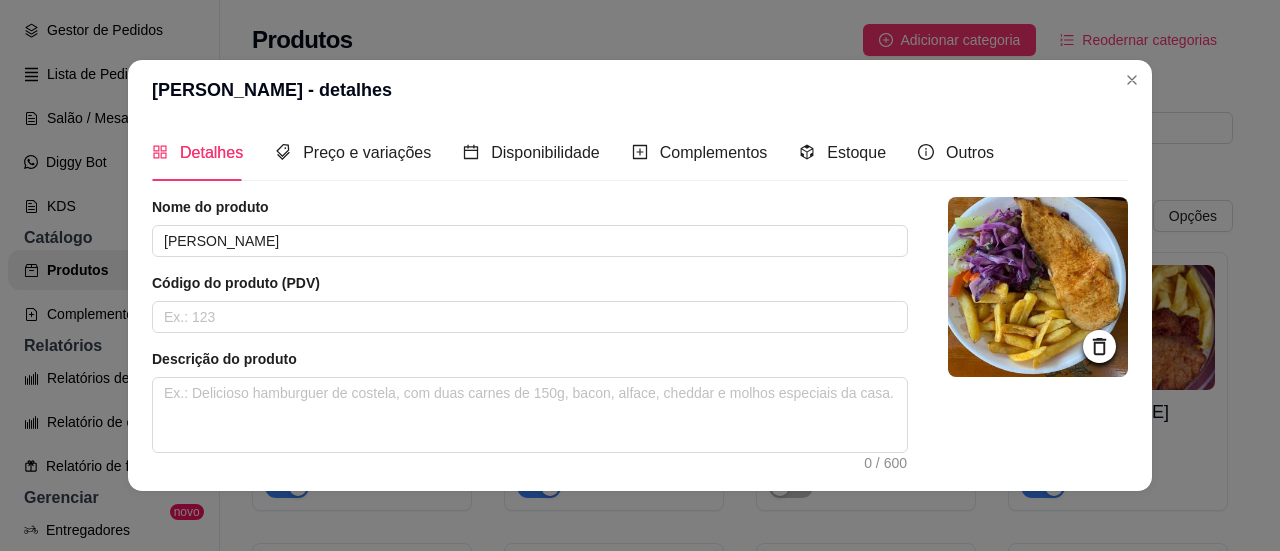 scroll, scrollTop: 0, scrollLeft: 0, axis: both 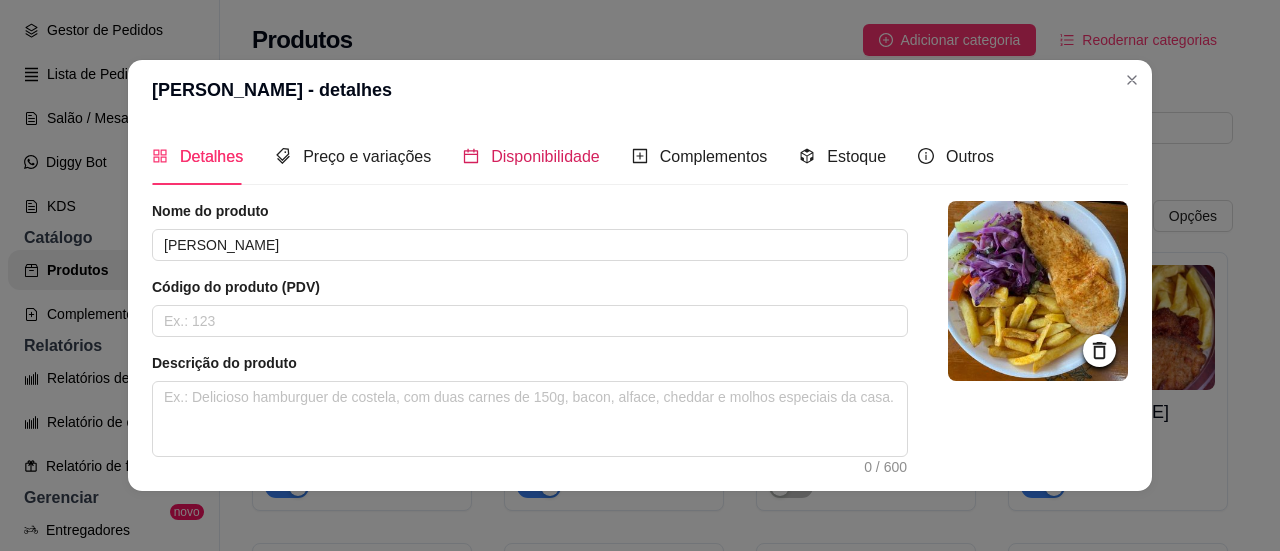 click on "Disponibilidade" at bounding box center (545, 156) 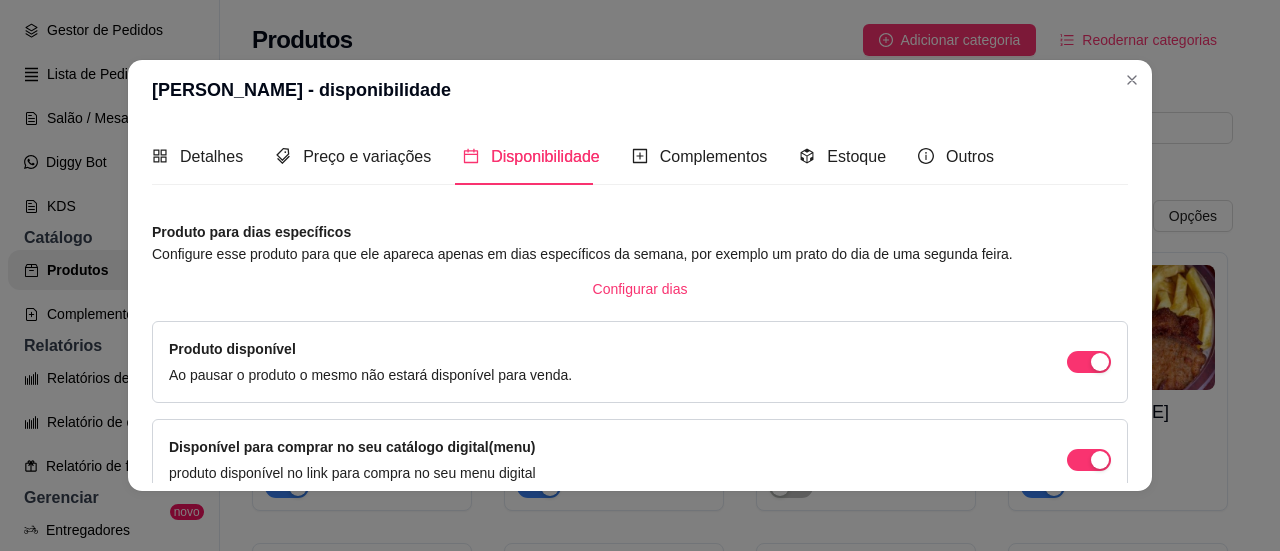 type 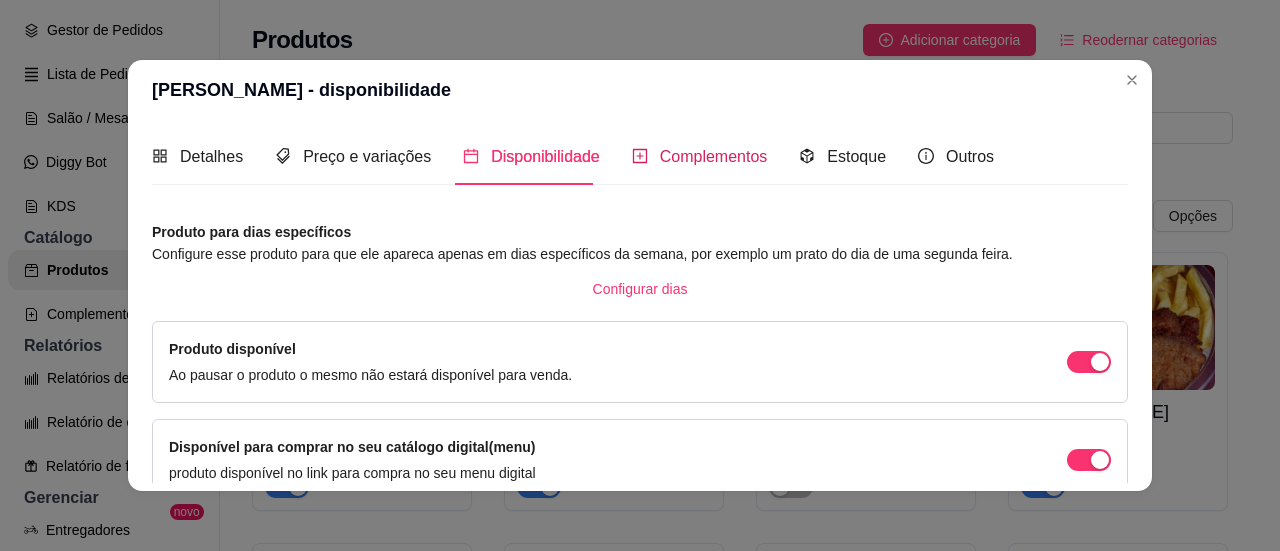 click on "Complementos" at bounding box center [714, 156] 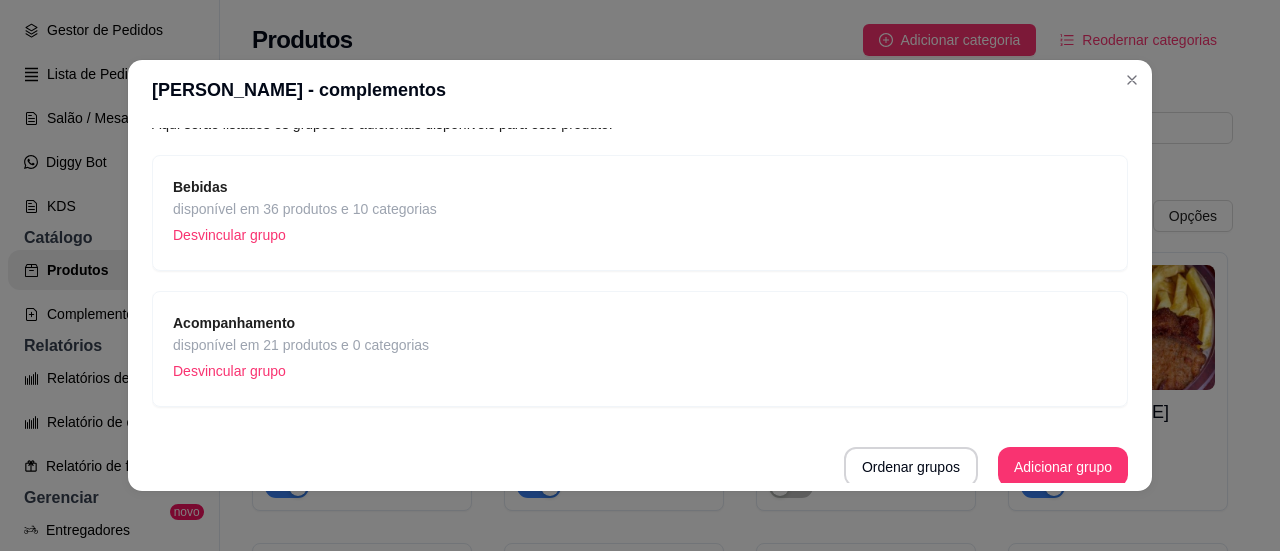 scroll, scrollTop: 110, scrollLeft: 0, axis: vertical 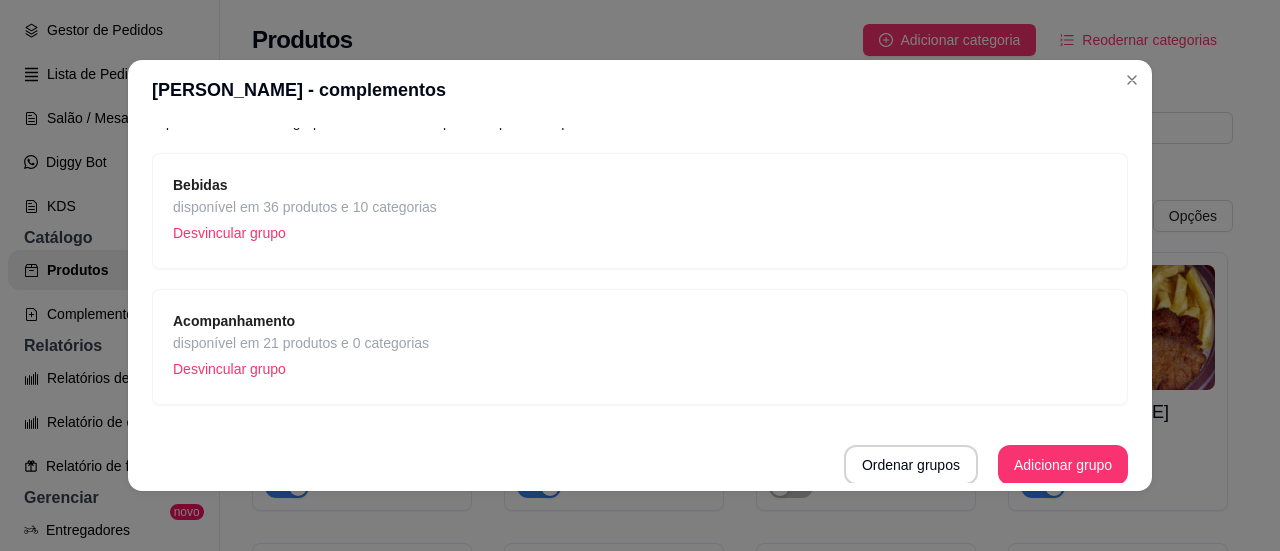 click on "Acompanhamento" at bounding box center (234, 321) 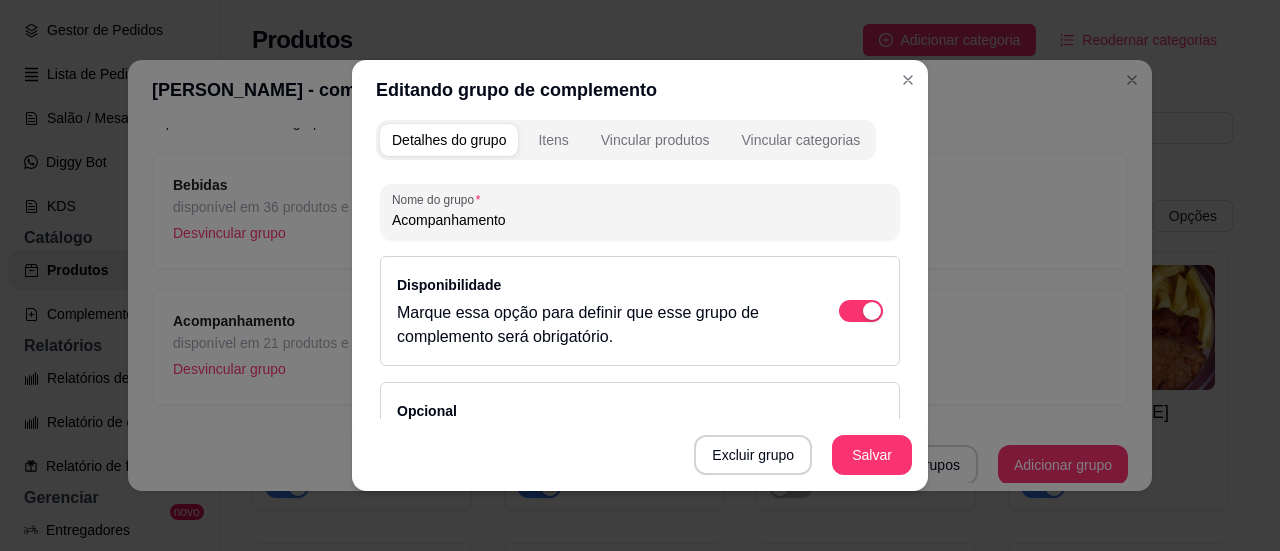 scroll, scrollTop: 0, scrollLeft: 0, axis: both 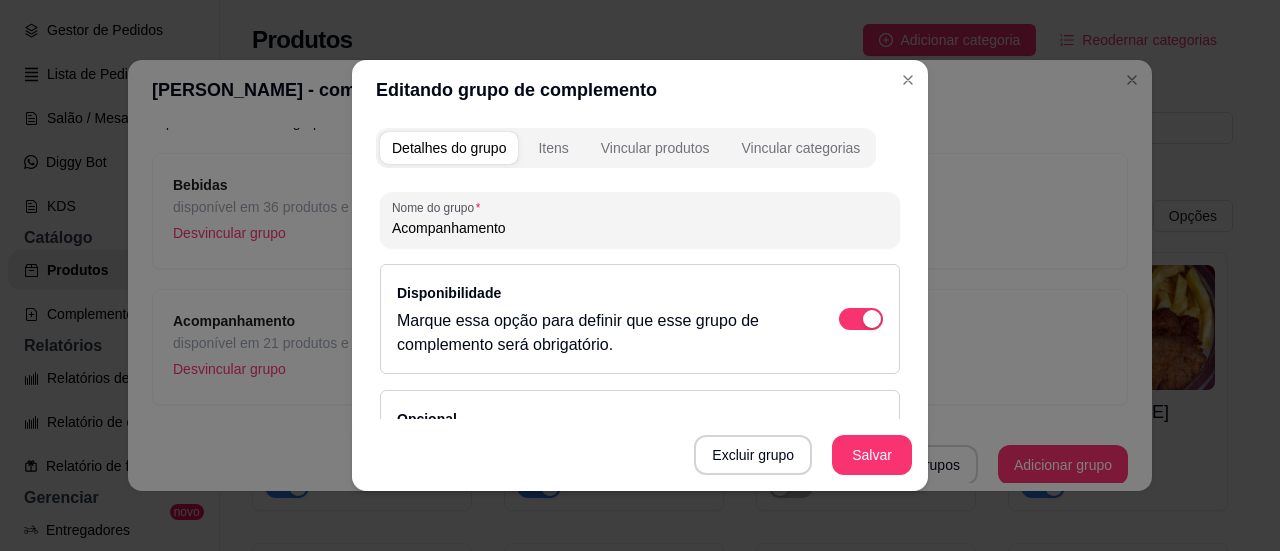 click on "Detalhes do grupo Itens Vincular produtos Vincular categorias" at bounding box center [626, 148] 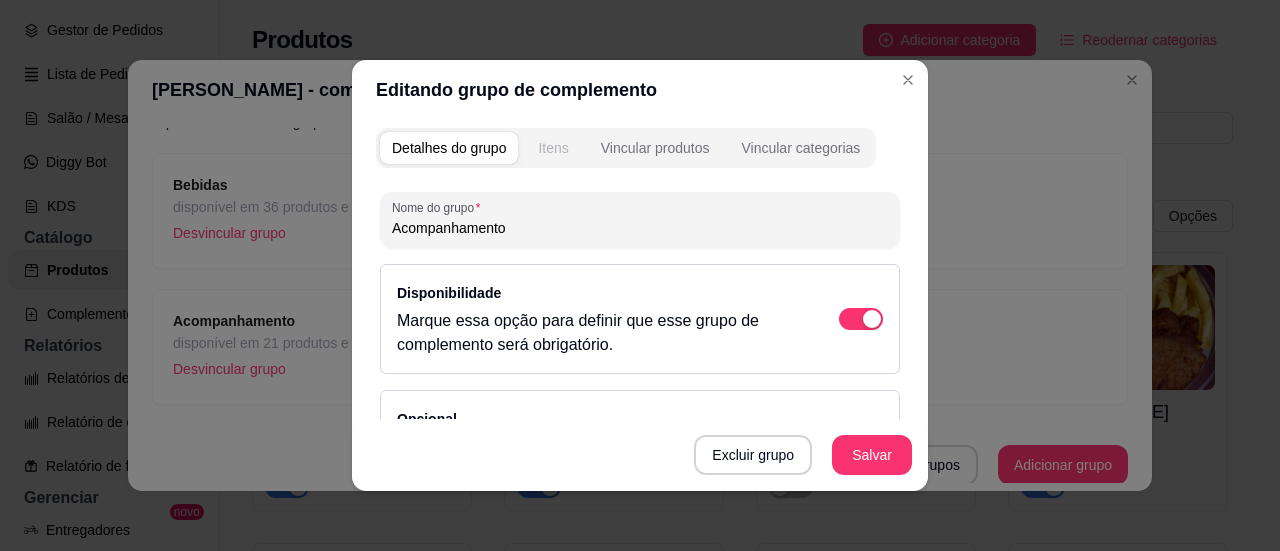 click on "Itens" at bounding box center [553, 148] 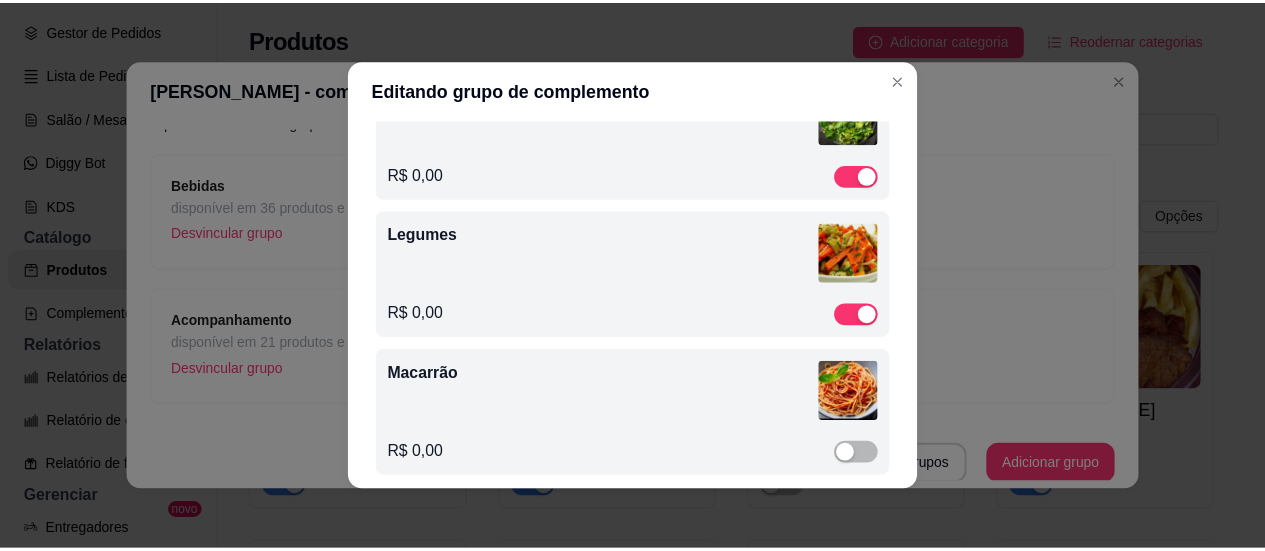 scroll, scrollTop: 750, scrollLeft: 0, axis: vertical 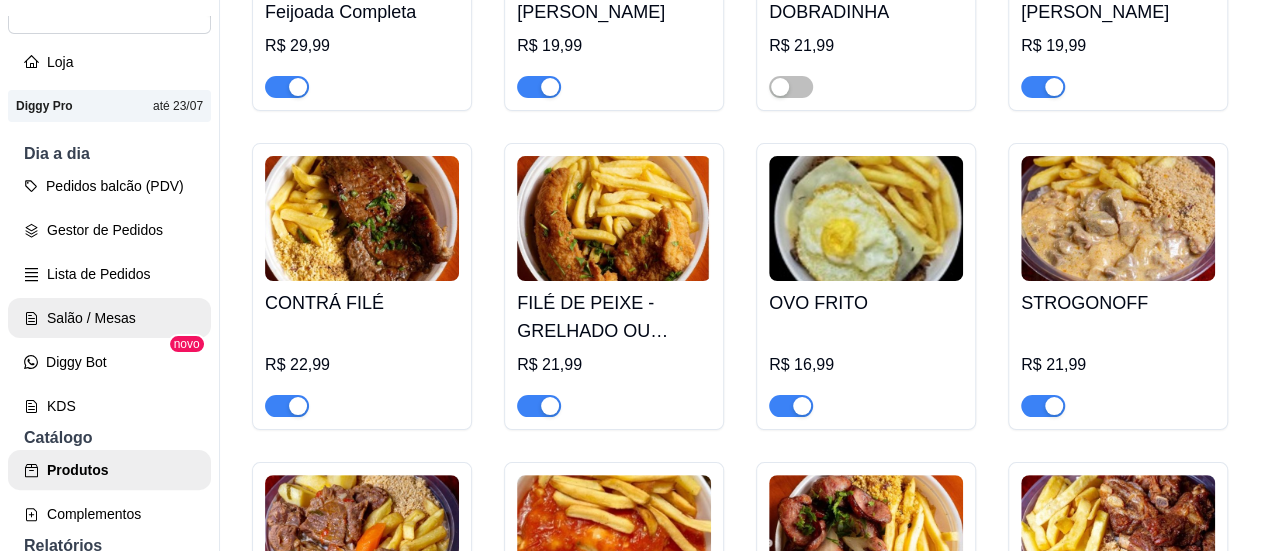 click on "Salão / Mesas" at bounding box center [109, 318] 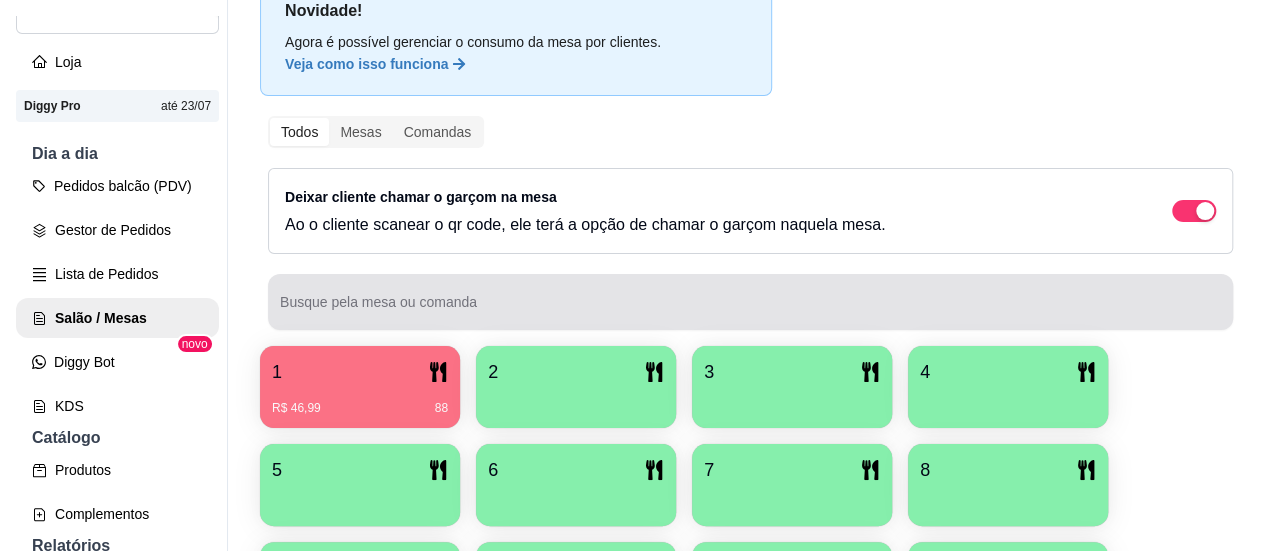 scroll, scrollTop: 200, scrollLeft: 0, axis: vertical 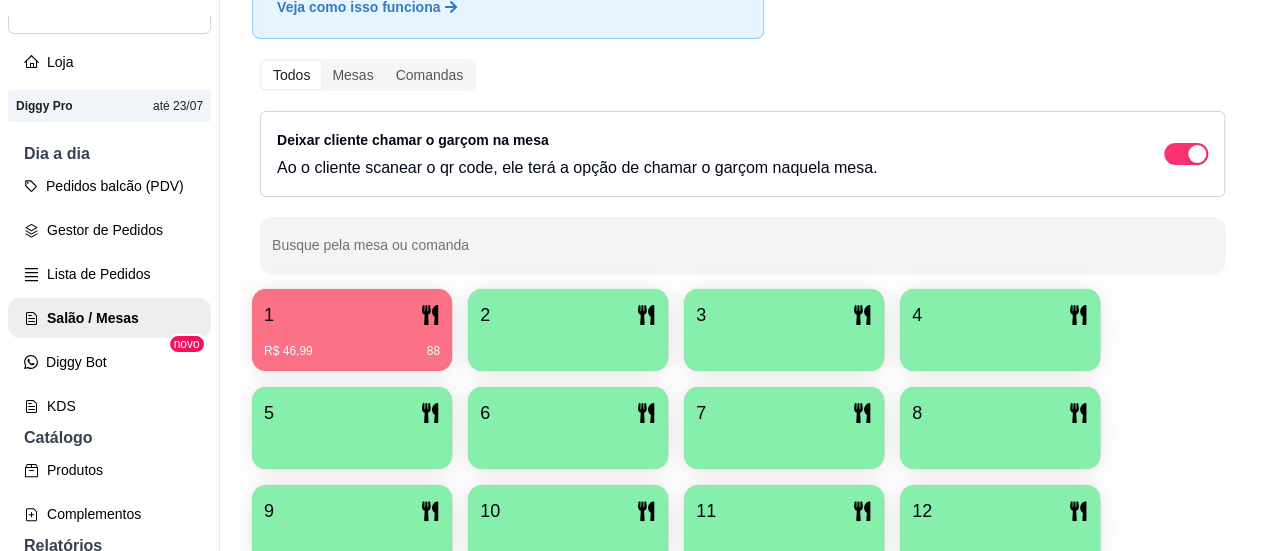 click on "1" at bounding box center [352, 315] 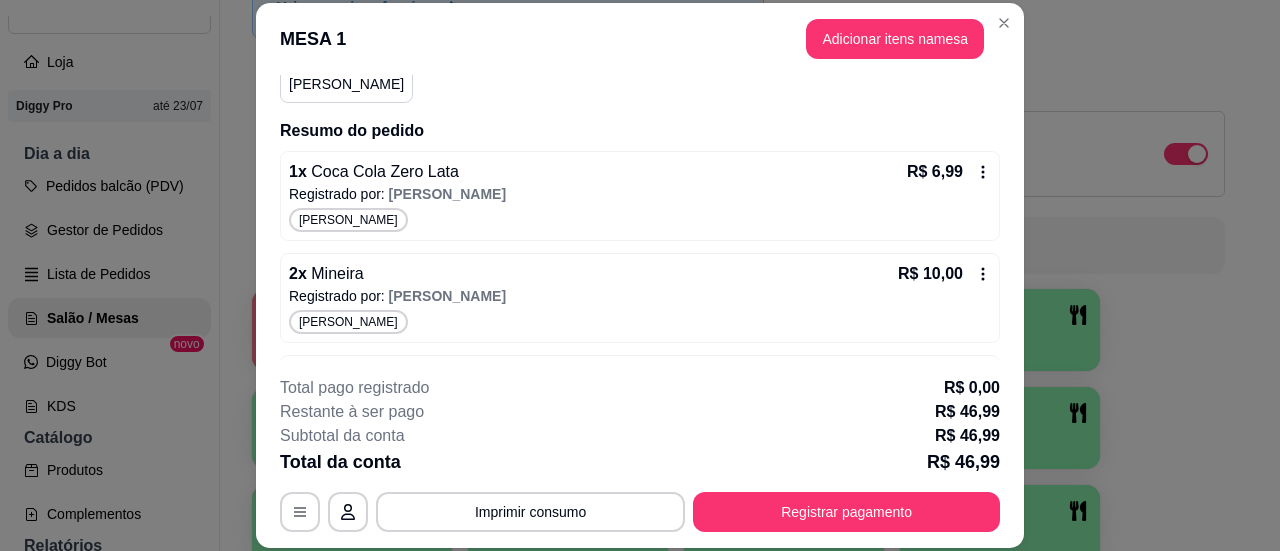 scroll, scrollTop: 397, scrollLeft: 0, axis: vertical 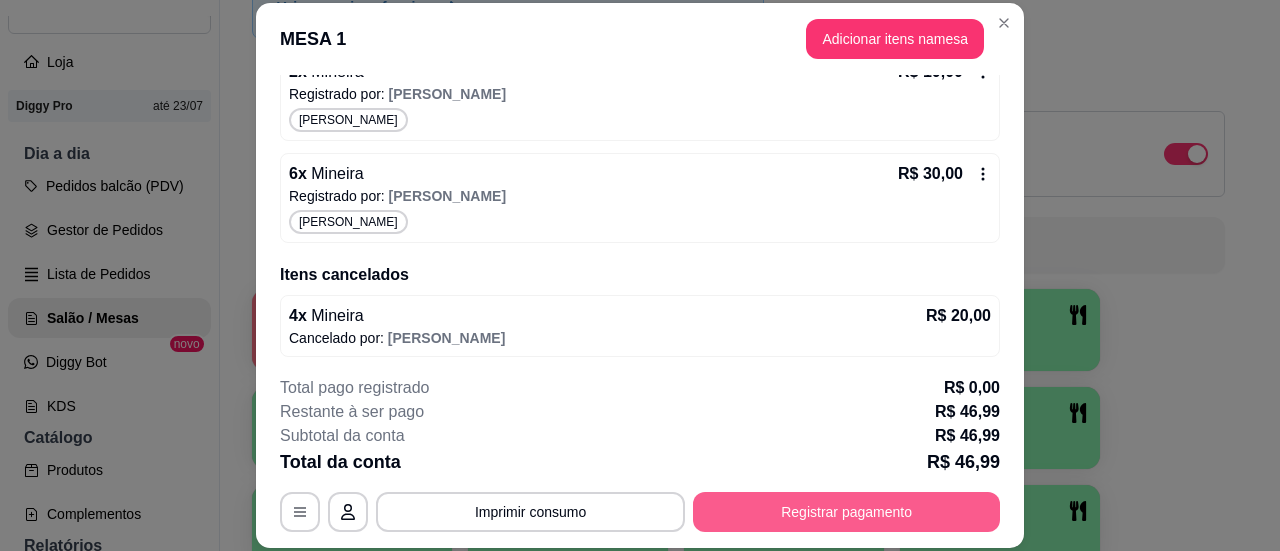 click on "Registrar pagamento" at bounding box center (846, 512) 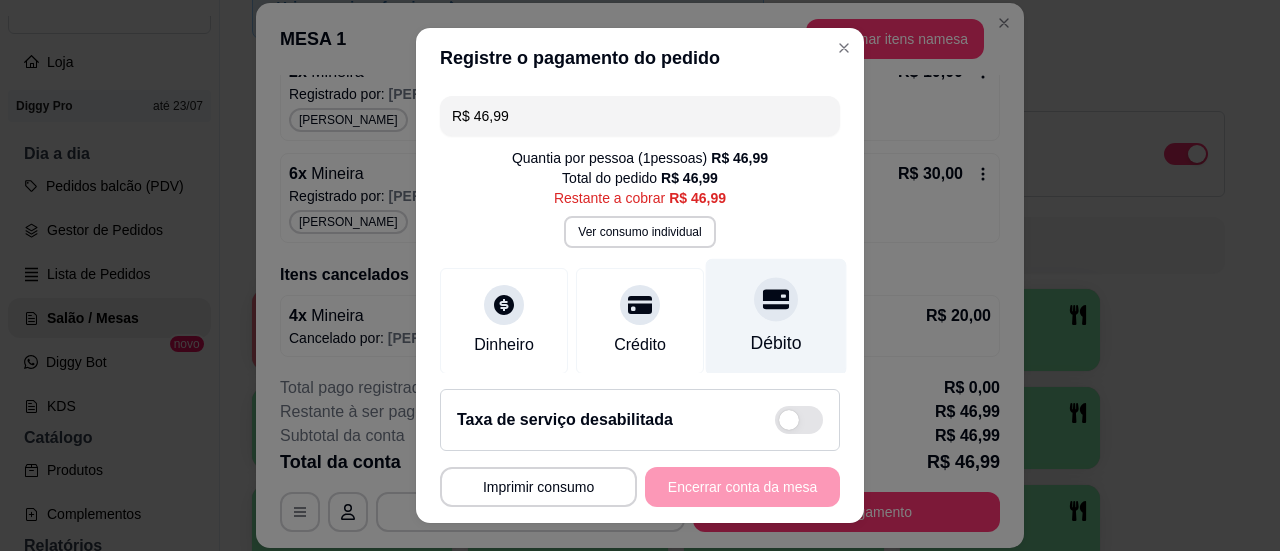 click on "Débito" at bounding box center [776, 343] 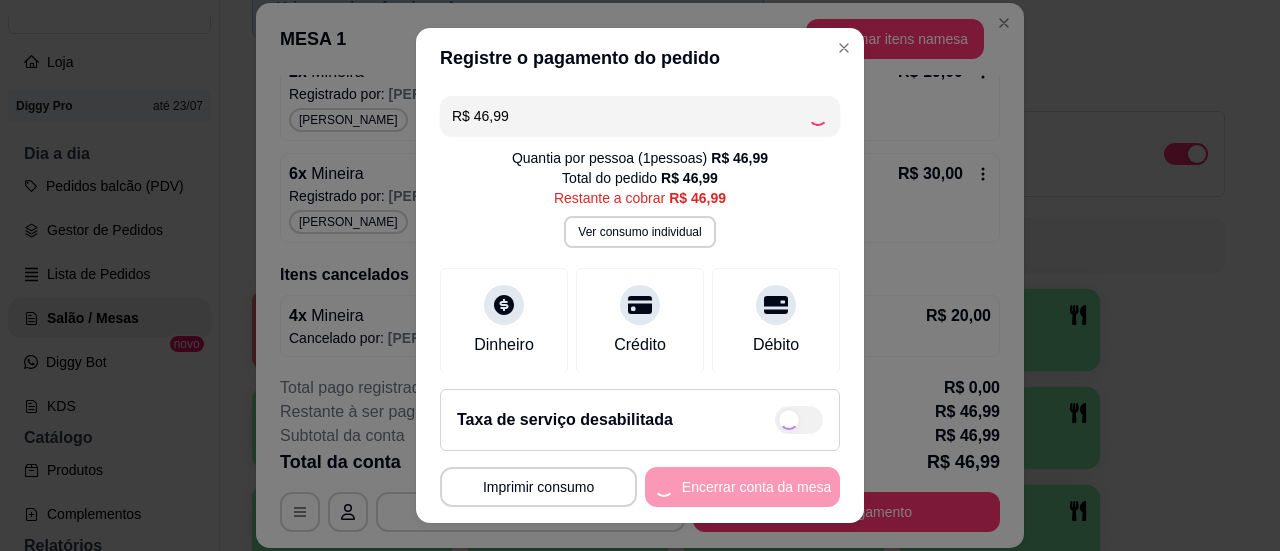 click on "**********" at bounding box center [640, 487] 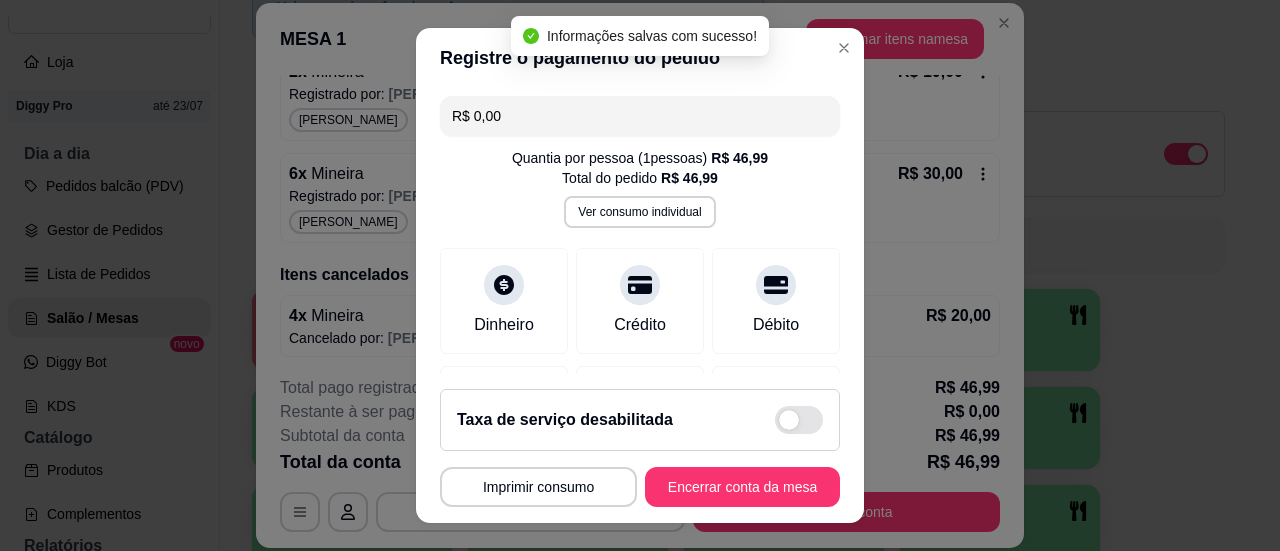type on "R$ 0,00" 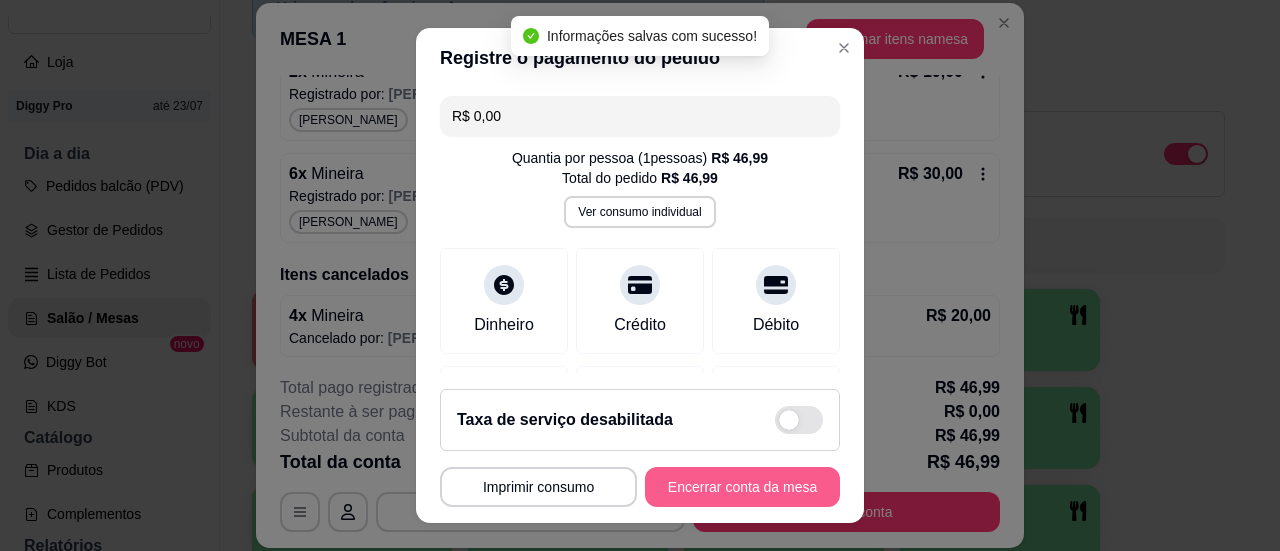 click on "Encerrar conta da mesa" at bounding box center (742, 487) 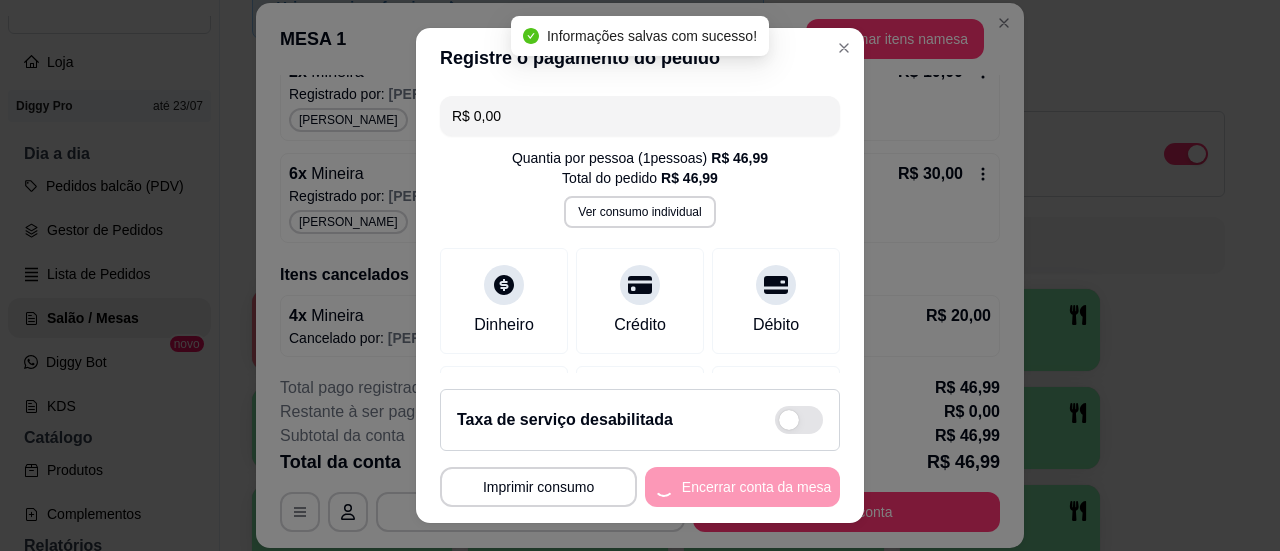 scroll, scrollTop: 0, scrollLeft: 0, axis: both 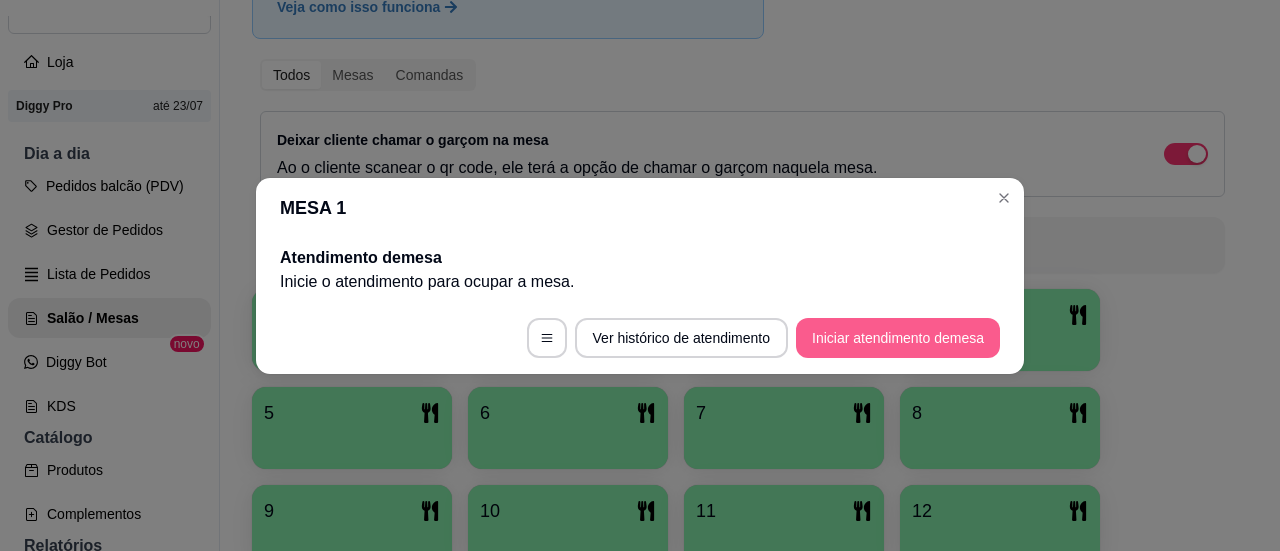 click on "Iniciar atendimento de  mesa" at bounding box center [898, 338] 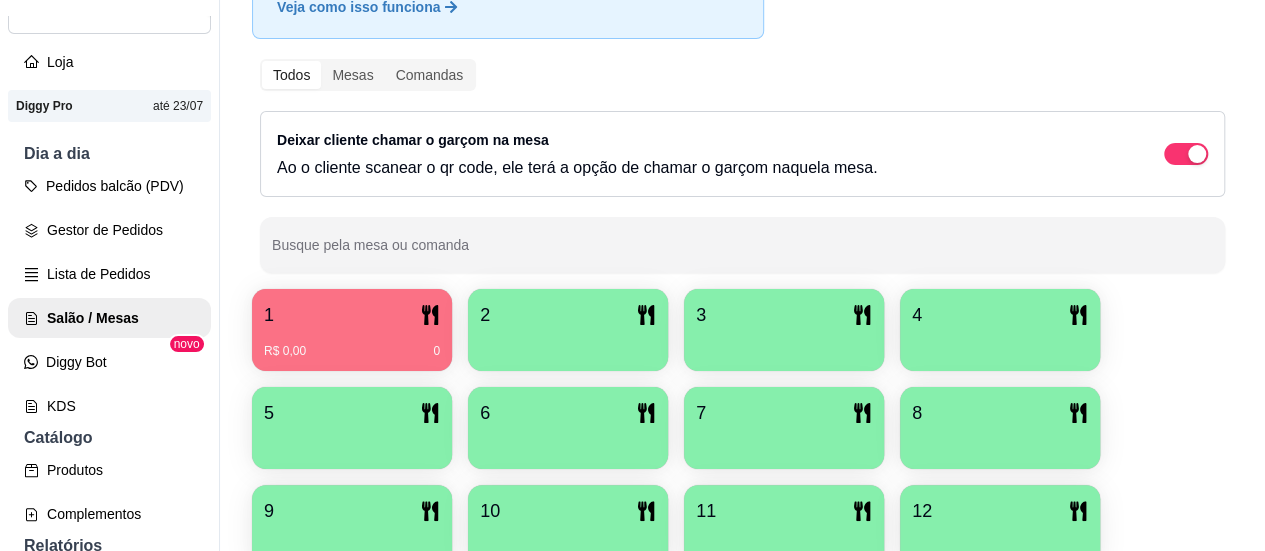 click on "R$ 0,00 0" at bounding box center (352, 351) 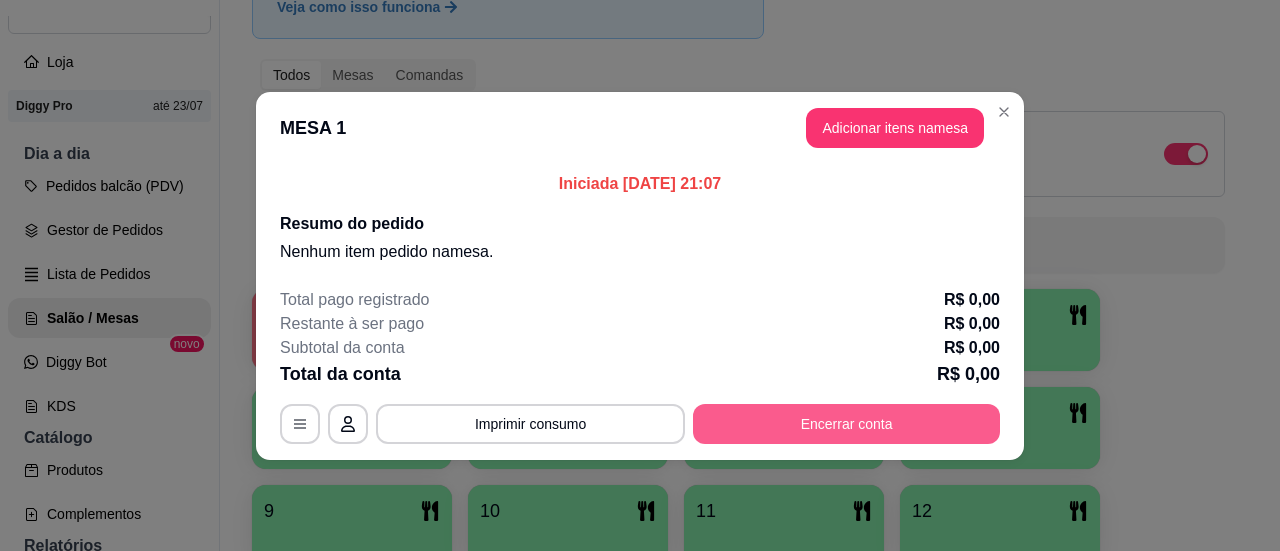 click on "Encerrar conta" at bounding box center [846, 424] 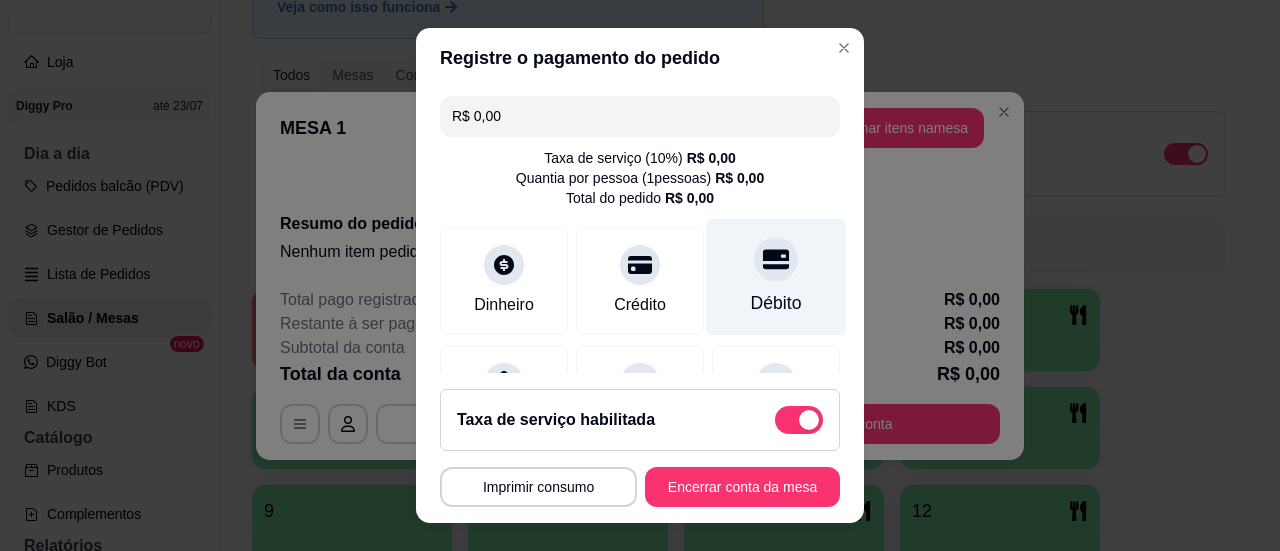 click on "Débito" at bounding box center [776, 276] 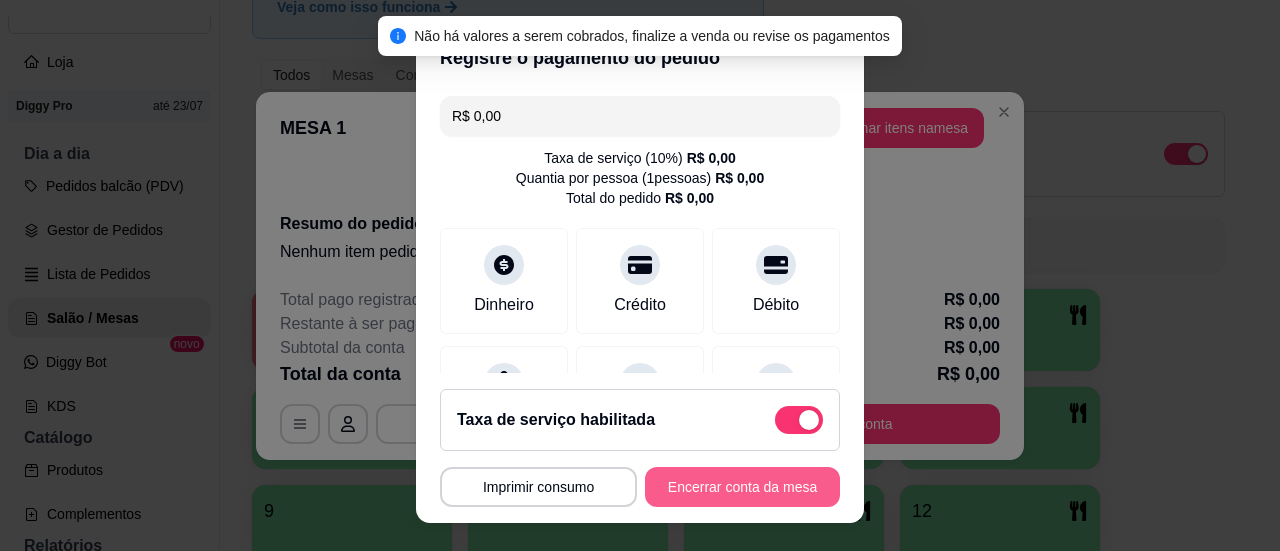 click on "Encerrar conta da mesa" at bounding box center (742, 487) 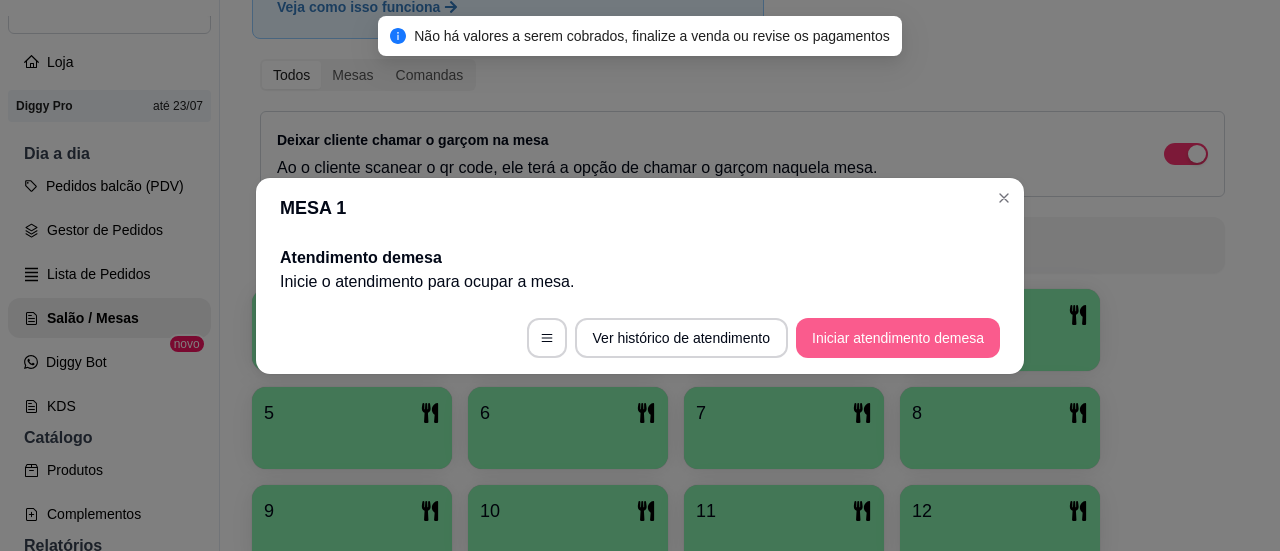 click on "Iniciar atendimento de  mesa" at bounding box center (898, 338) 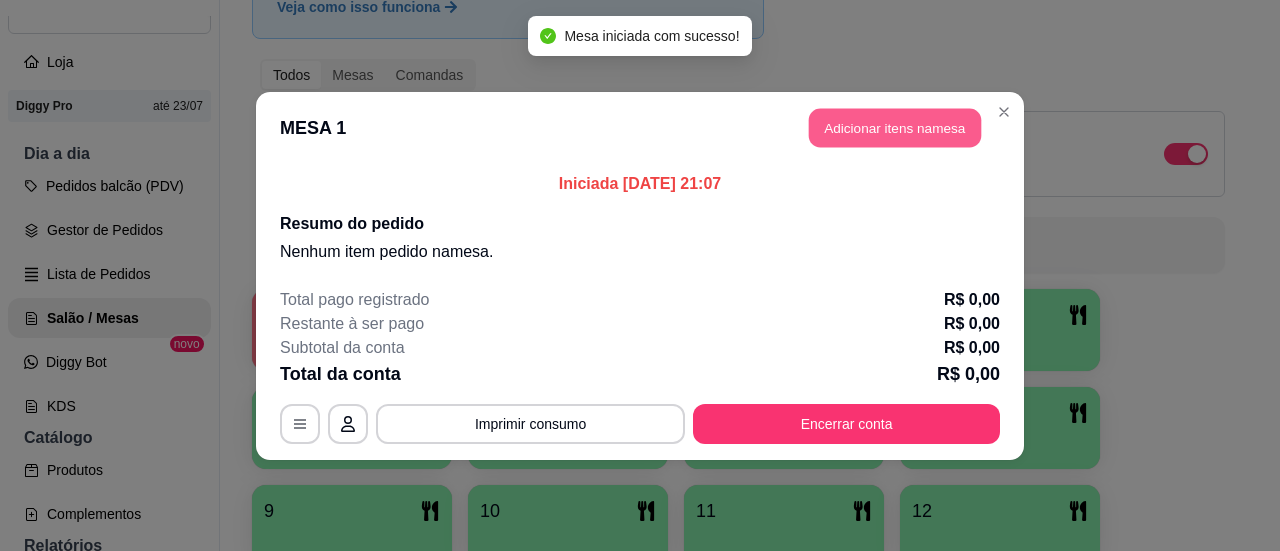 click on "Adicionar itens na  mesa" at bounding box center (895, 127) 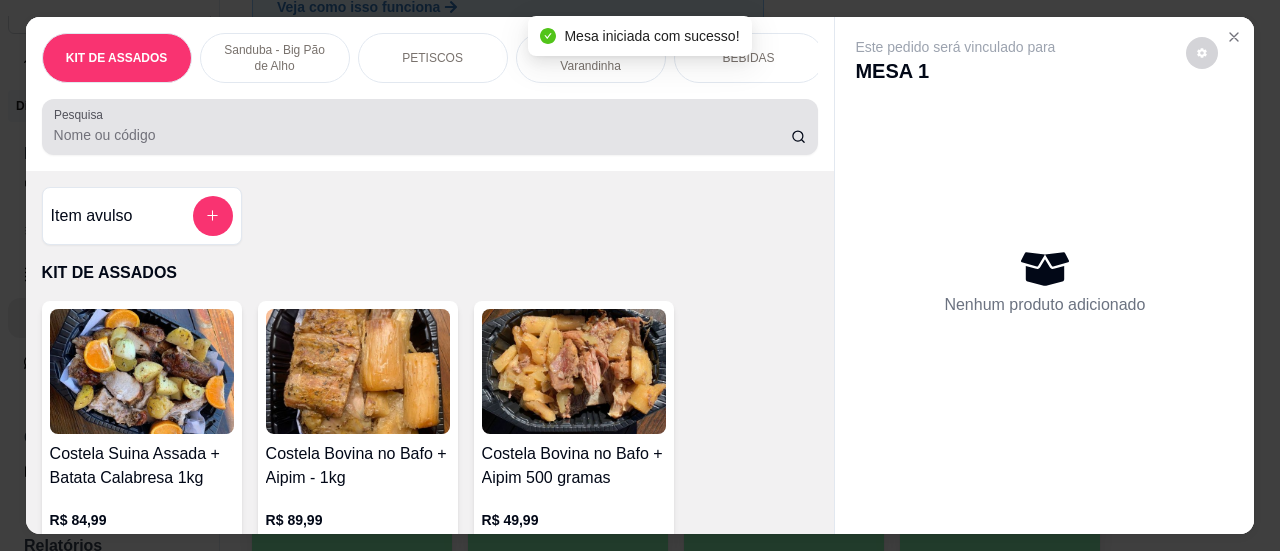 click on "Pesquisa" at bounding box center (422, 135) 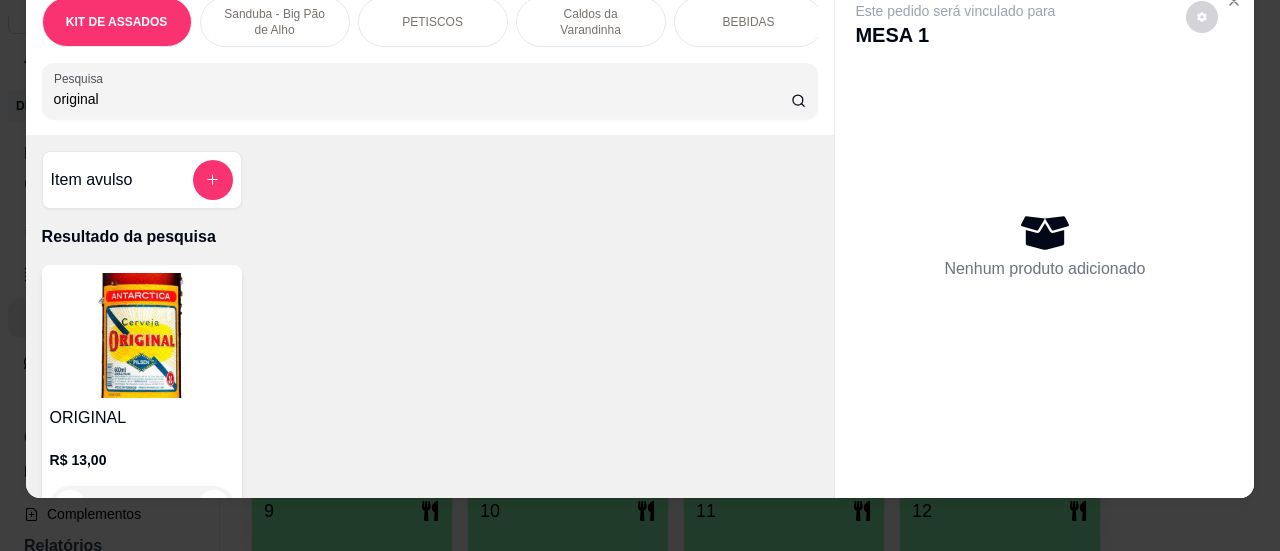 scroll, scrollTop: 55, scrollLeft: 0, axis: vertical 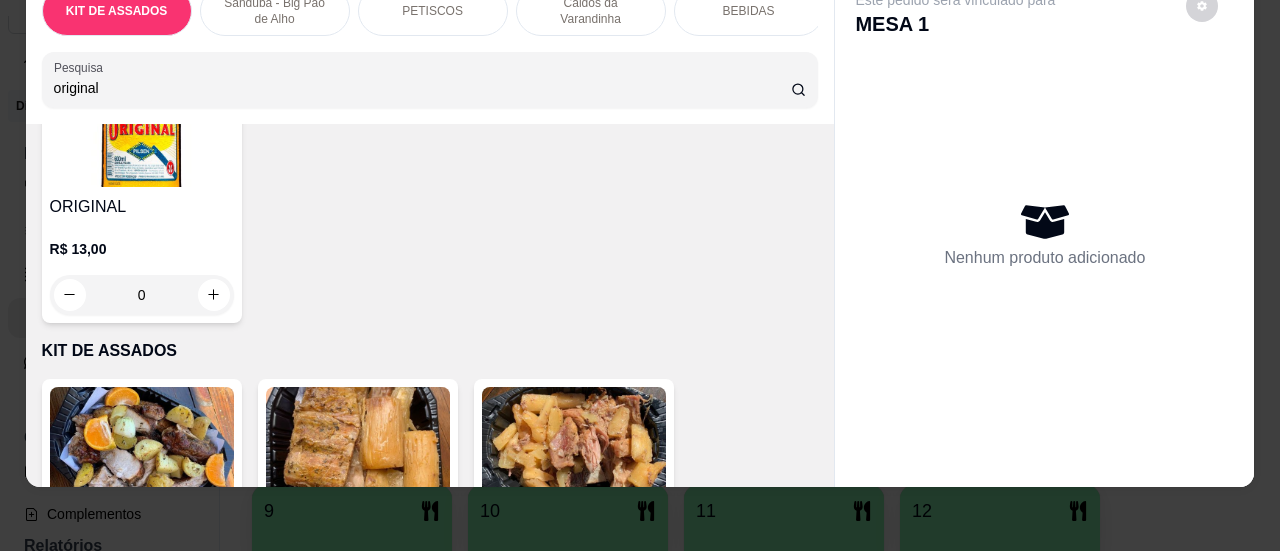 type on "original" 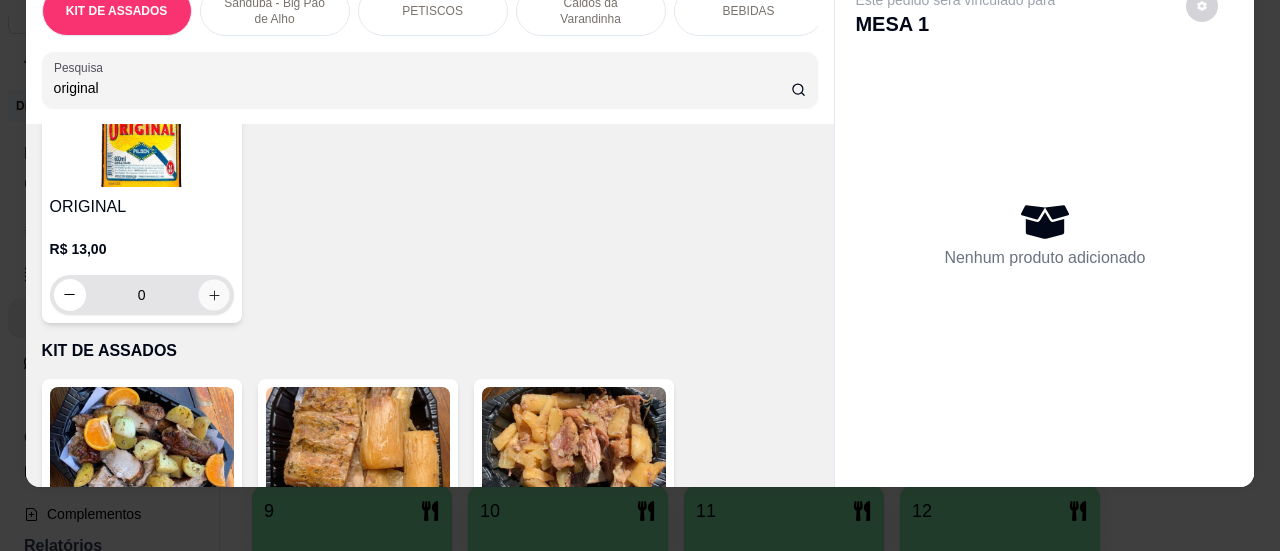 click at bounding box center (213, 294) 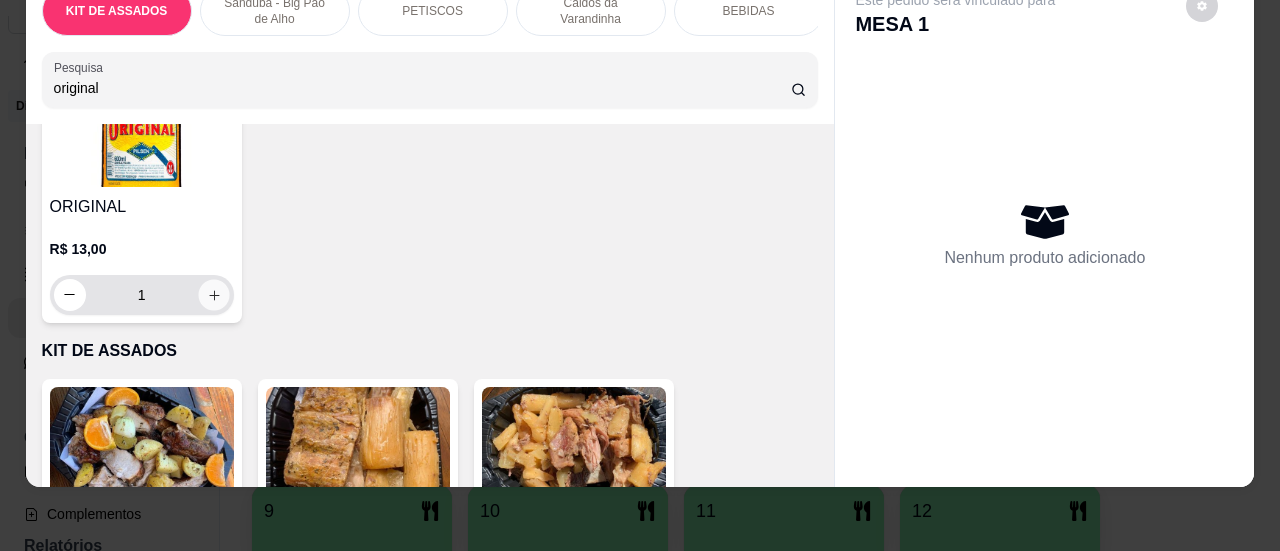 scroll, scrollTop: 200, scrollLeft: 0, axis: vertical 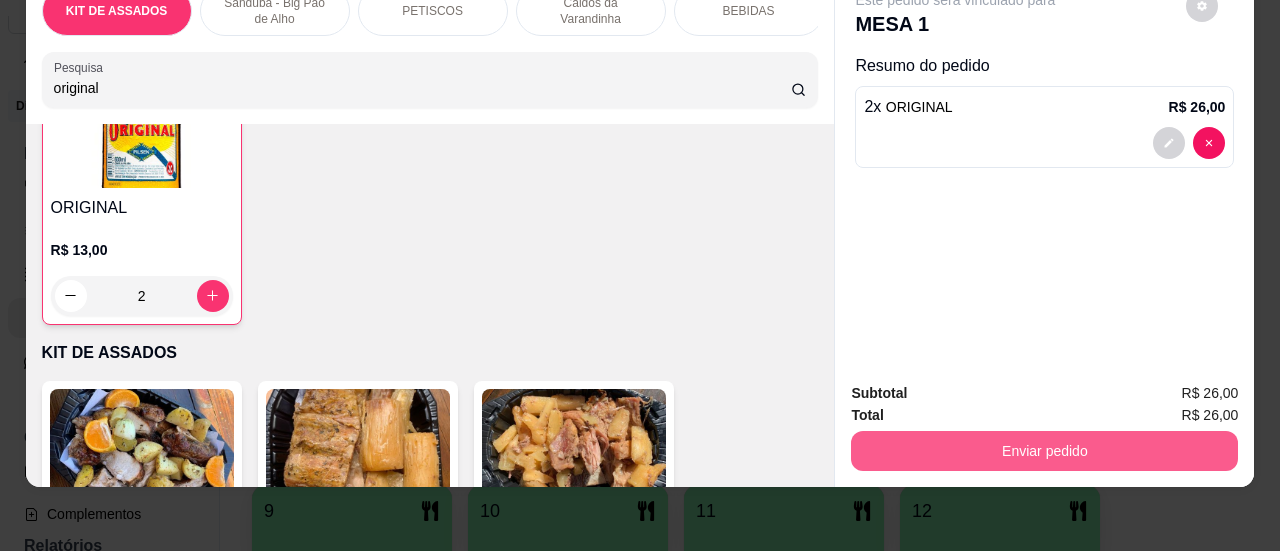 click on "Enviar pedido" at bounding box center [1044, 451] 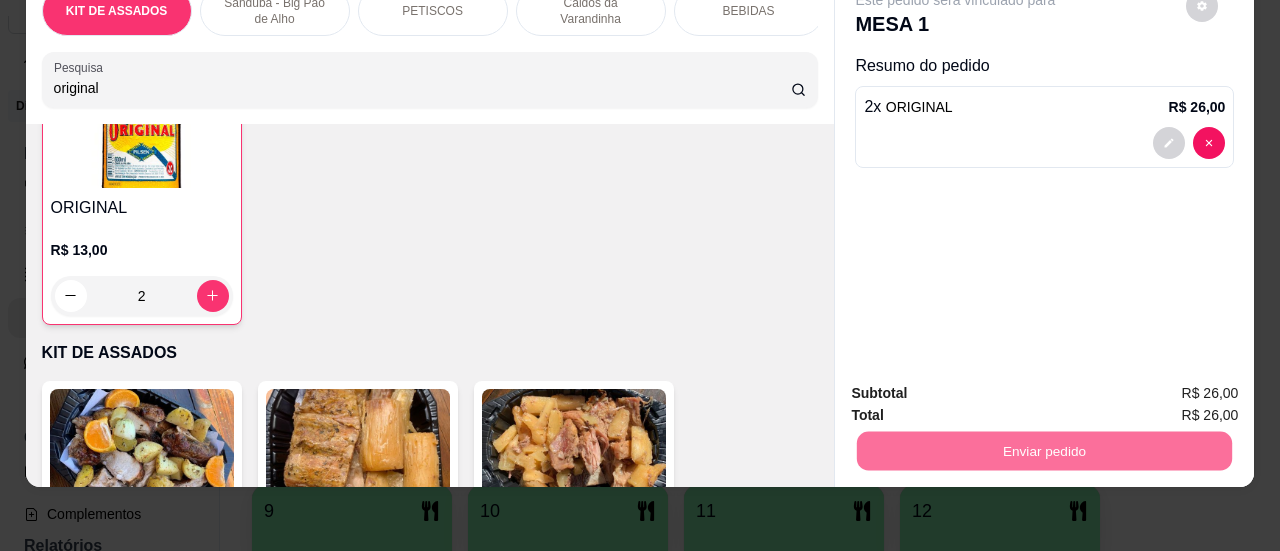 click on "Sim, quero registrar" at bounding box center [1168, 387] 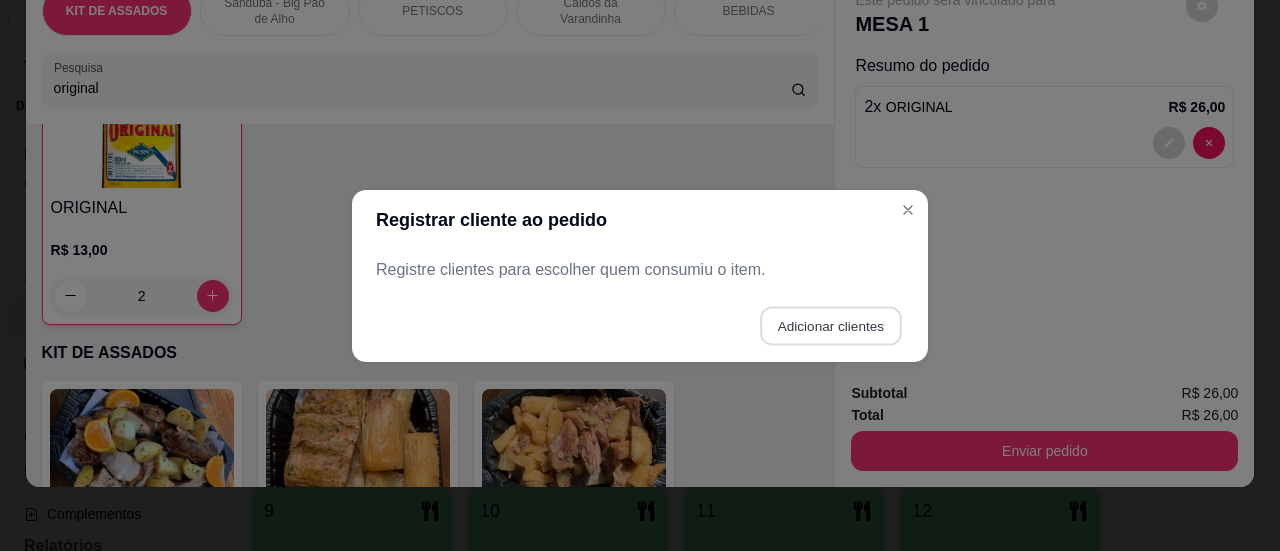 click on "Adicionar clientes" at bounding box center [830, 325] 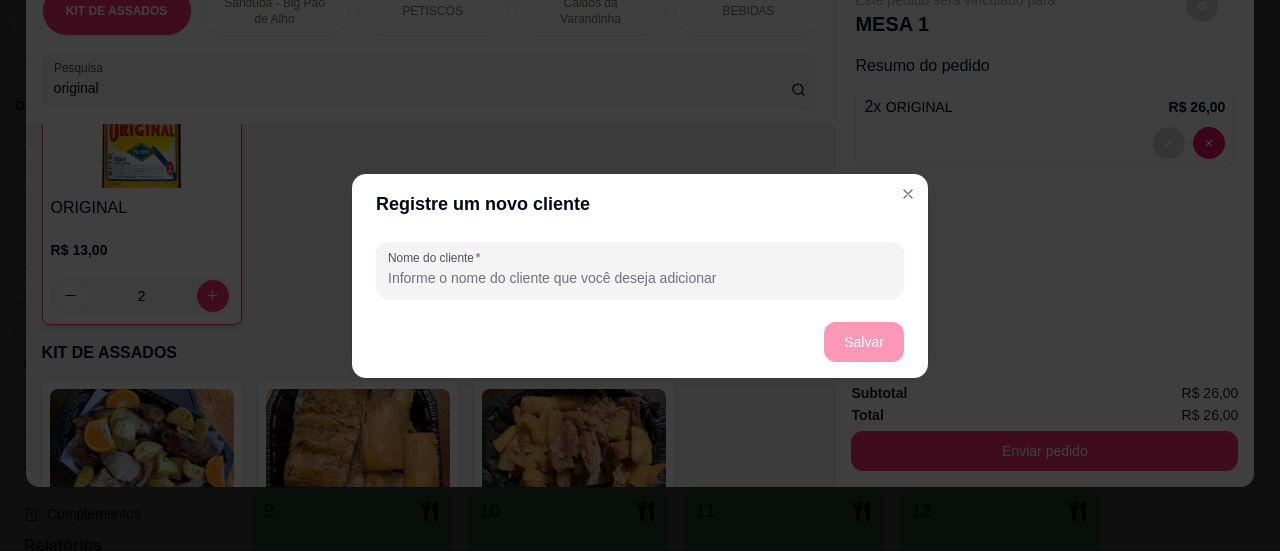 click on "Nome do cliente" at bounding box center [640, 278] 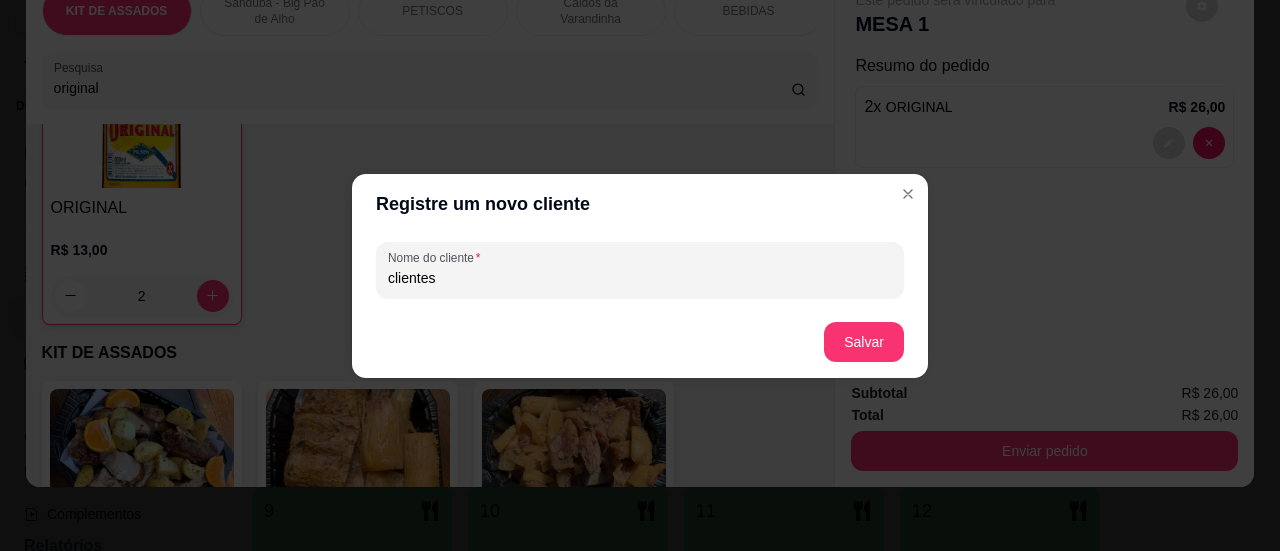 type on "clientes" 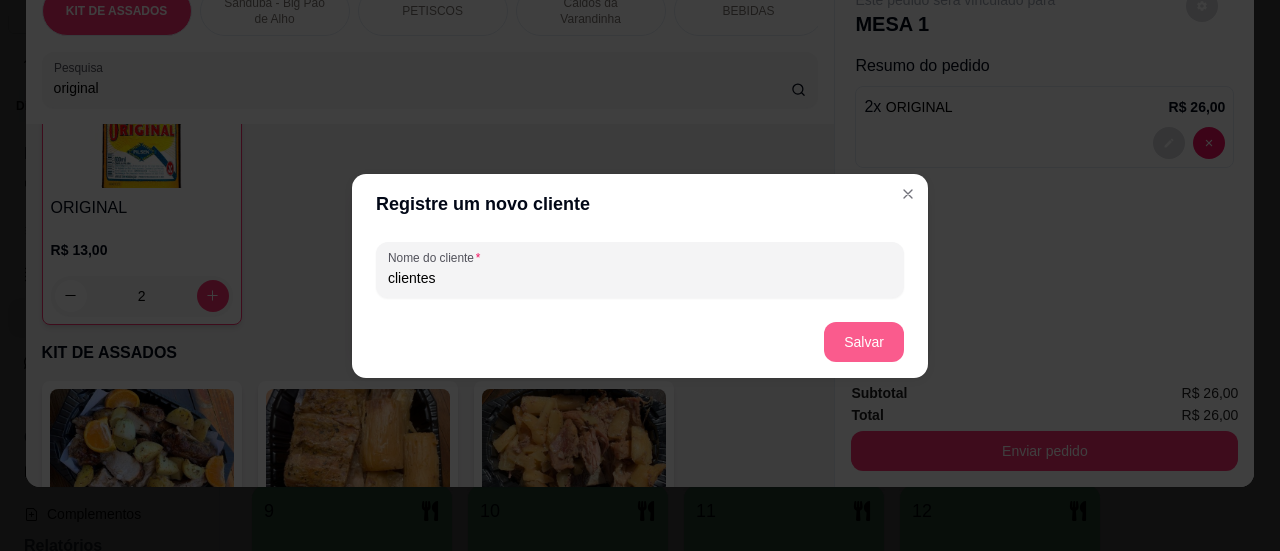 click on "Salvar" at bounding box center [864, 342] 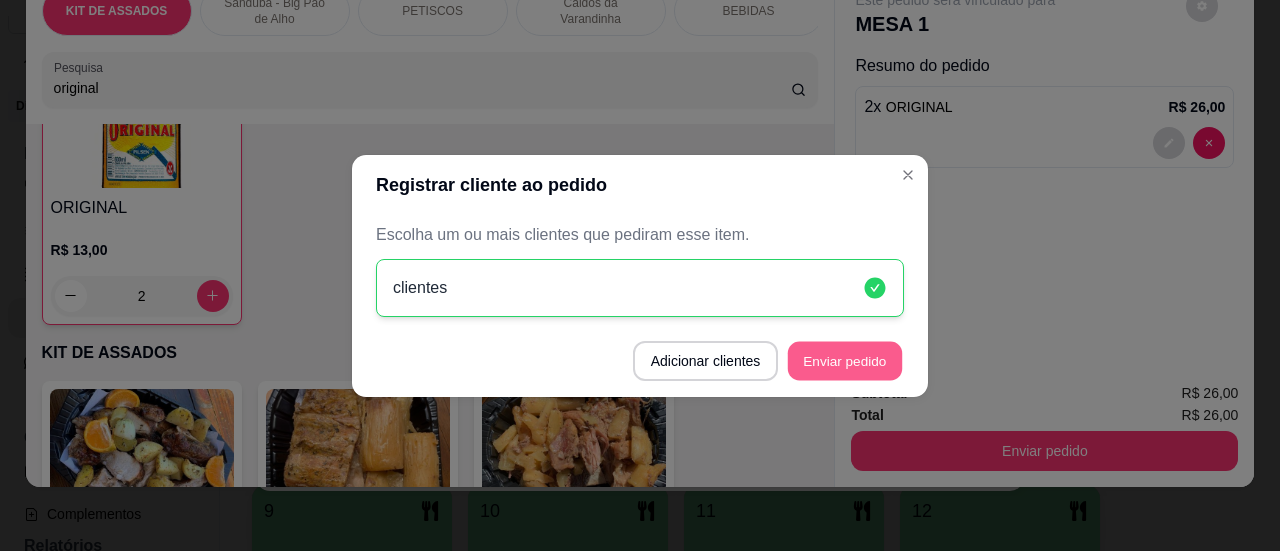 click on "Enviar pedido" at bounding box center [845, 360] 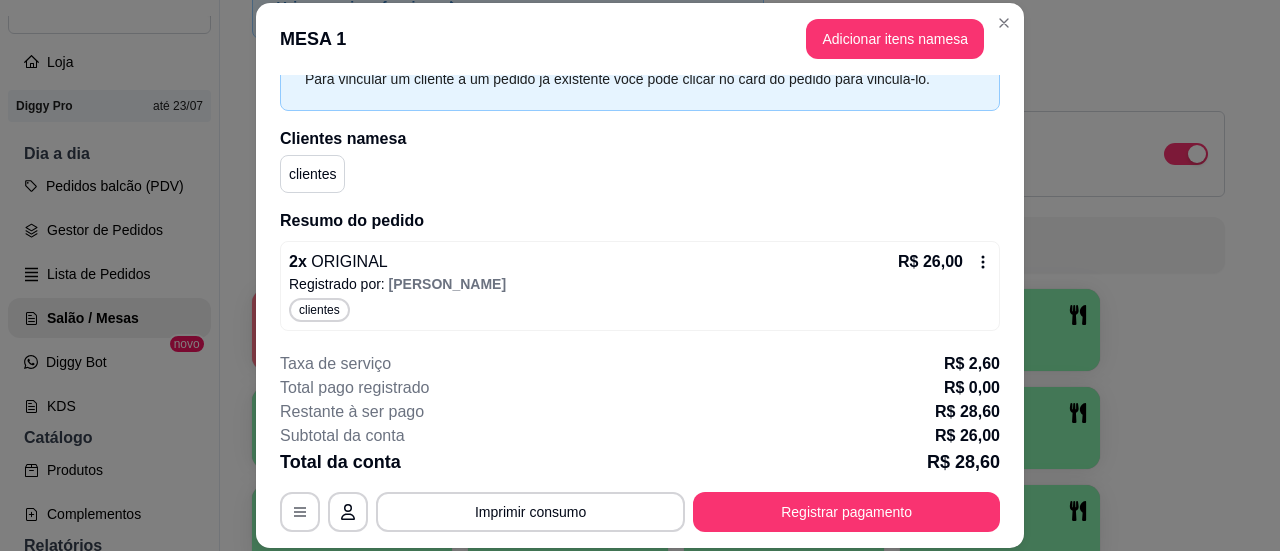 scroll, scrollTop: 0, scrollLeft: 0, axis: both 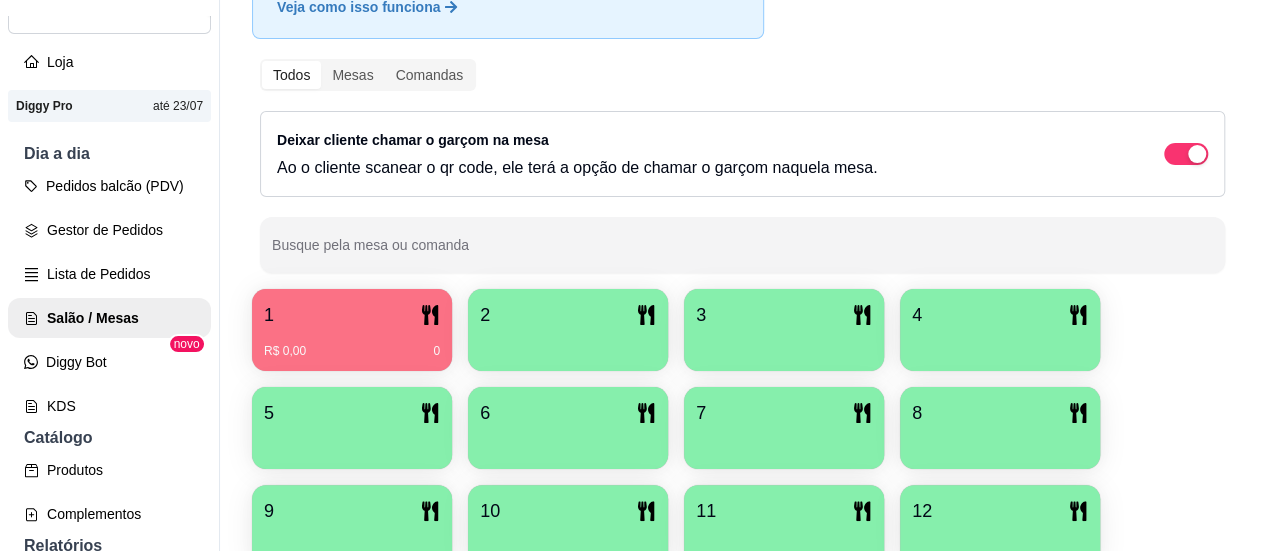 click on "R$ 0,00 0" at bounding box center [352, 344] 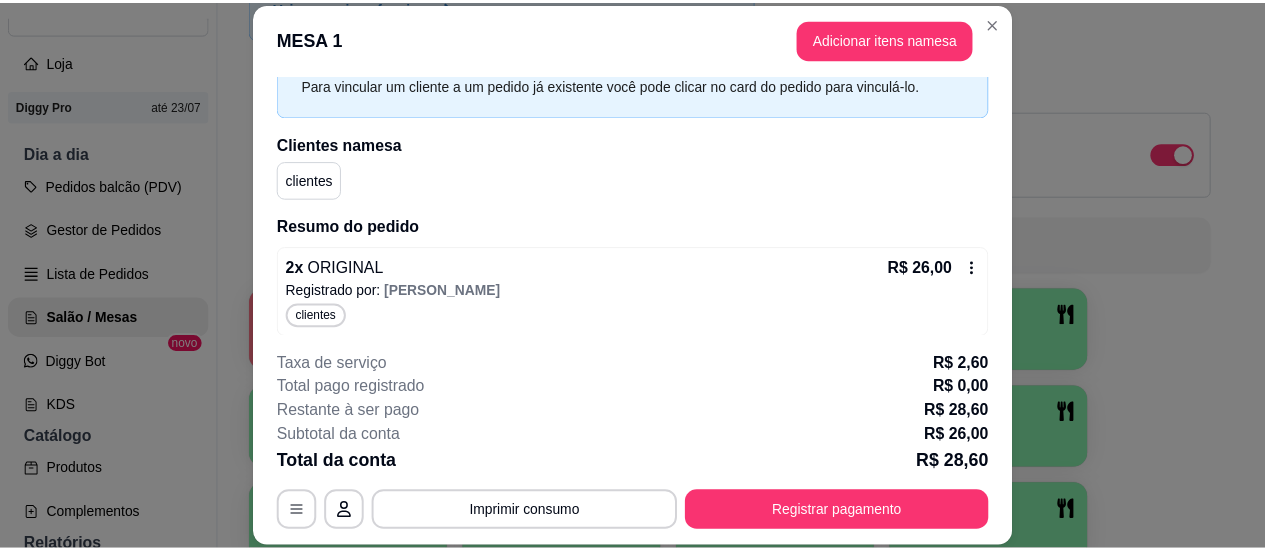 scroll, scrollTop: 105, scrollLeft: 0, axis: vertical 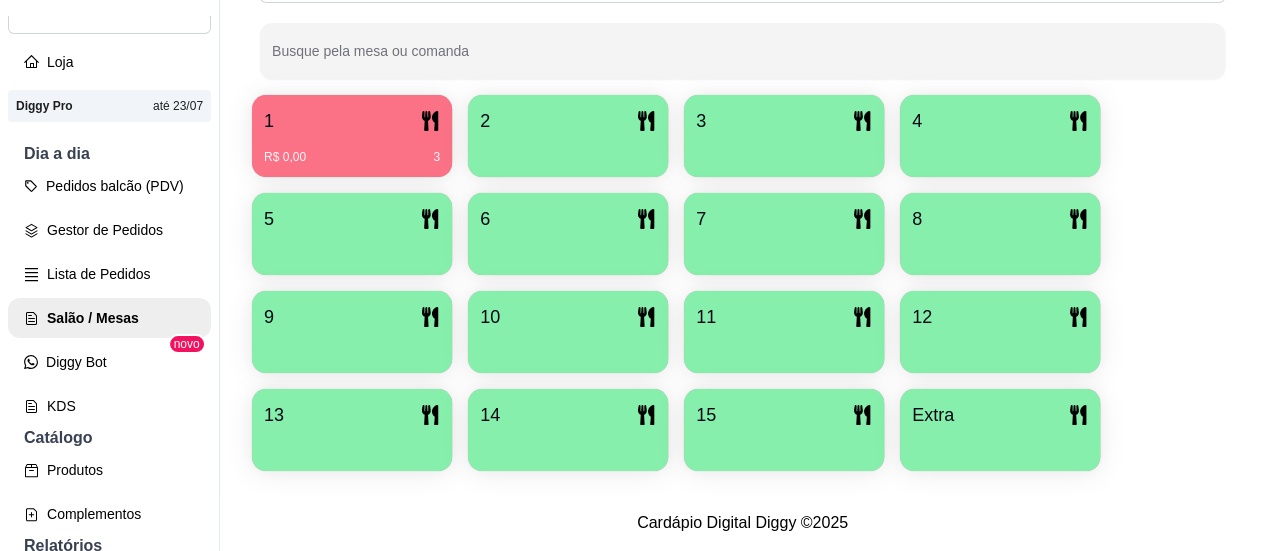 click on "2" at bounding box center [568, 136] 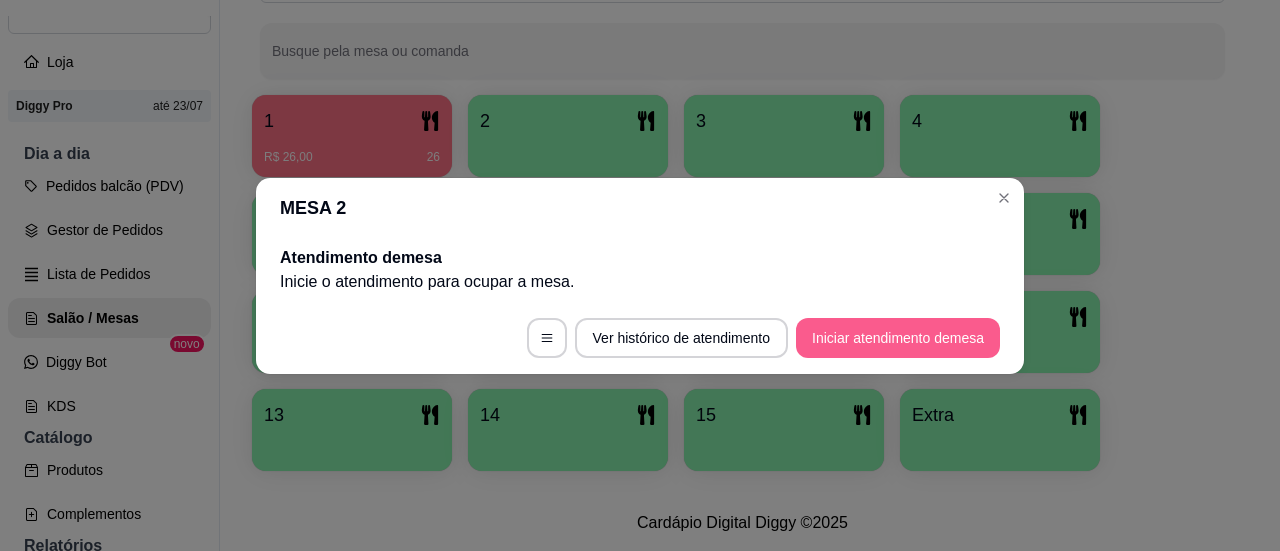 click on "Iniciar atendimento de  mesa" at bounding box center (898, 338) 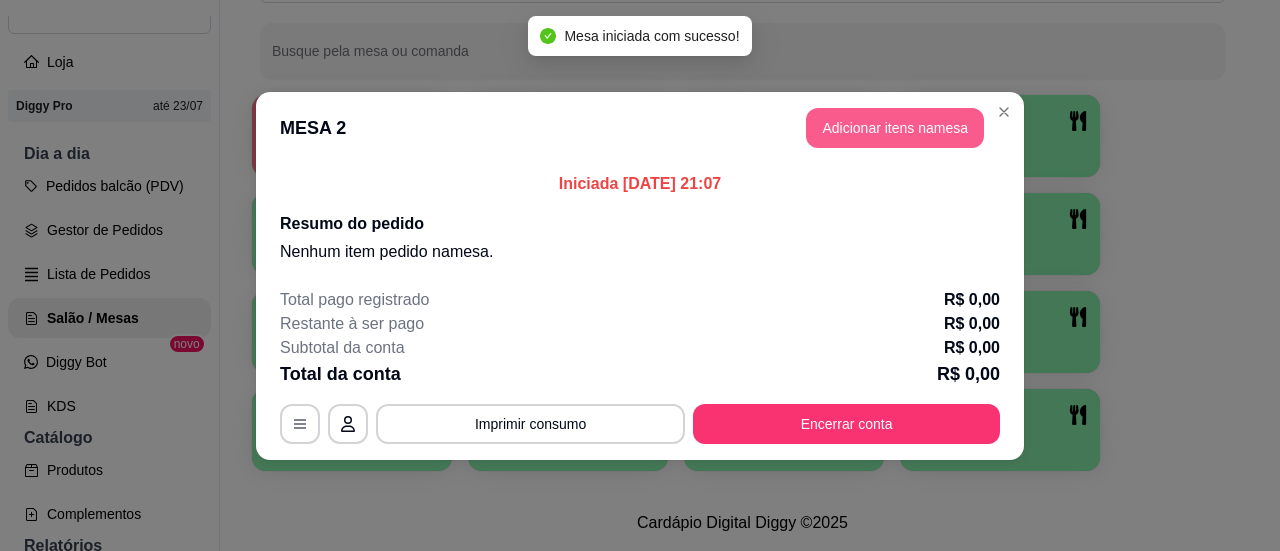 click on "Adicionar itens na  mesa" at bounding box center (895, 128) 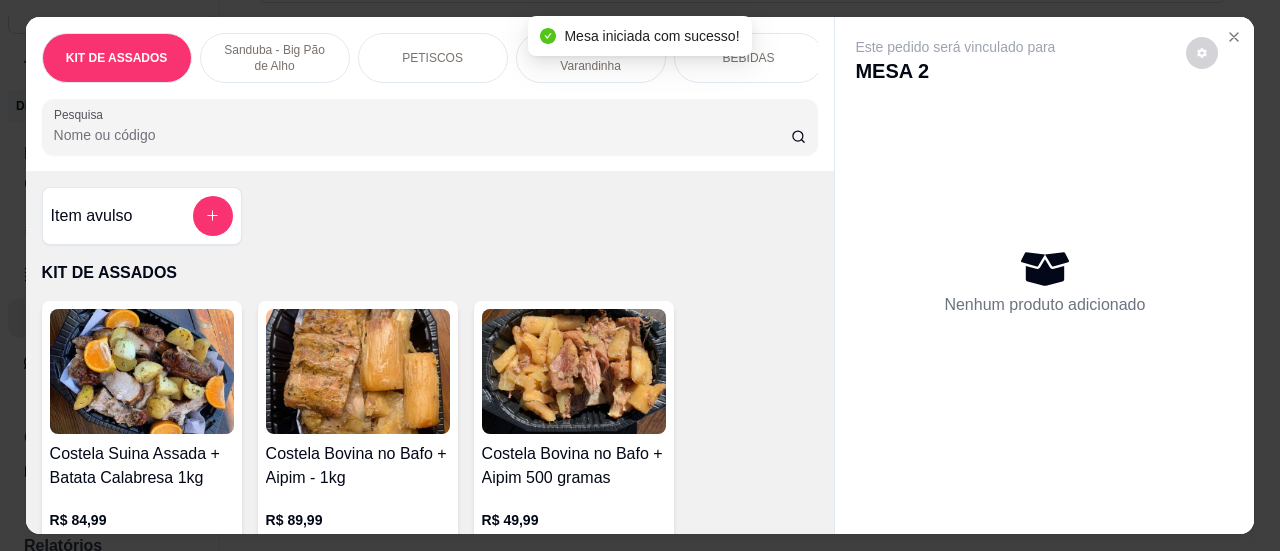 click on "Pesquisa" at bounding box center (422, 135) 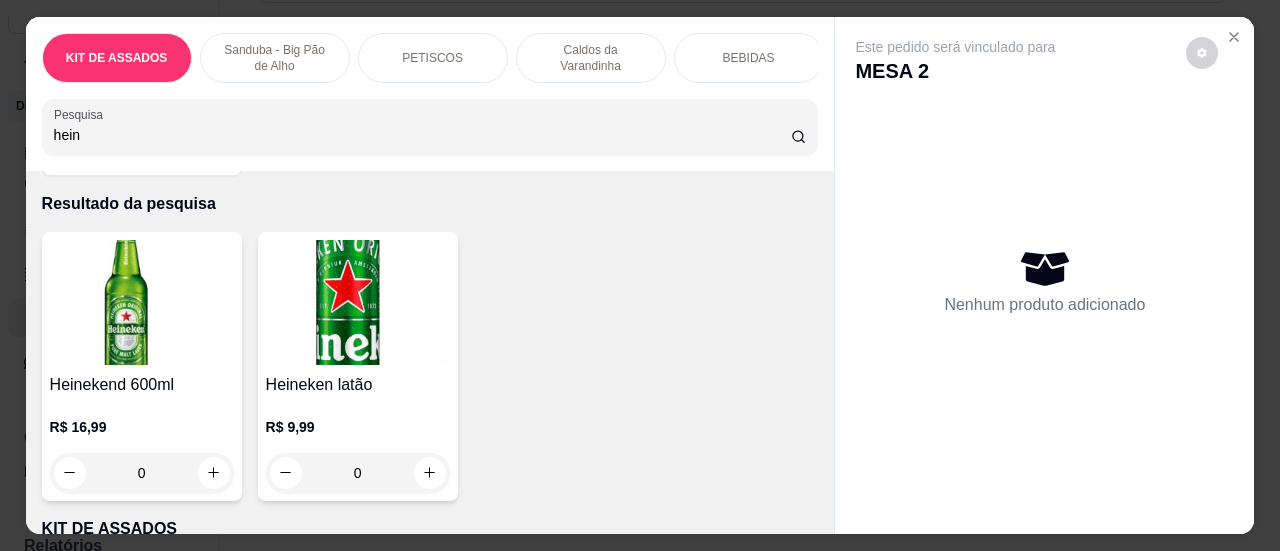 scroll, scrollTop: 100, scrollLeft: 0, axis: vertical 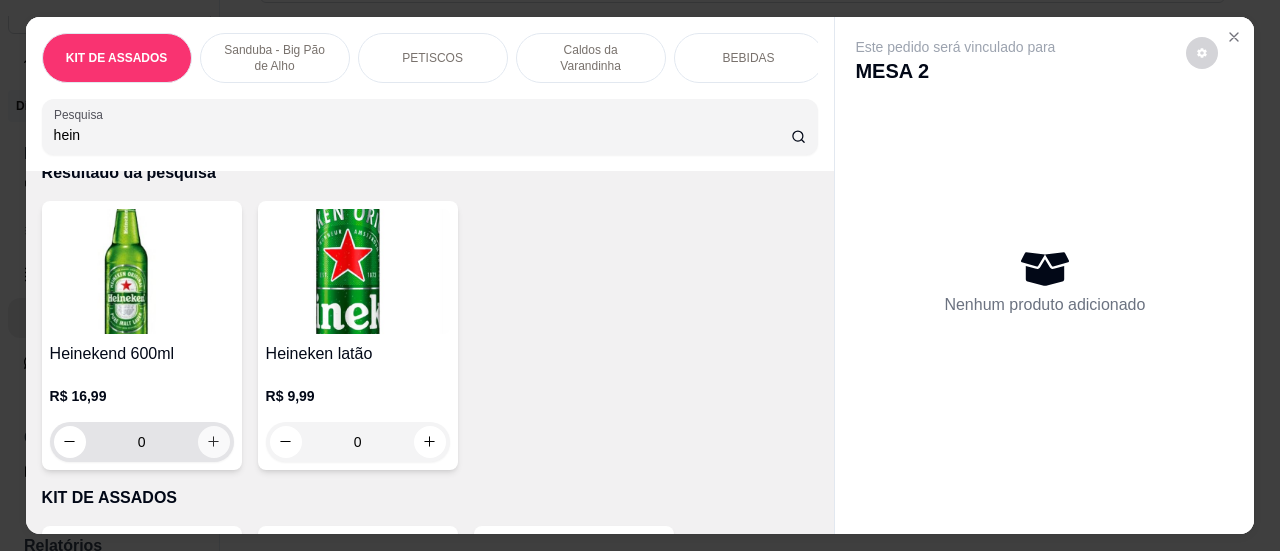 type on "hein" 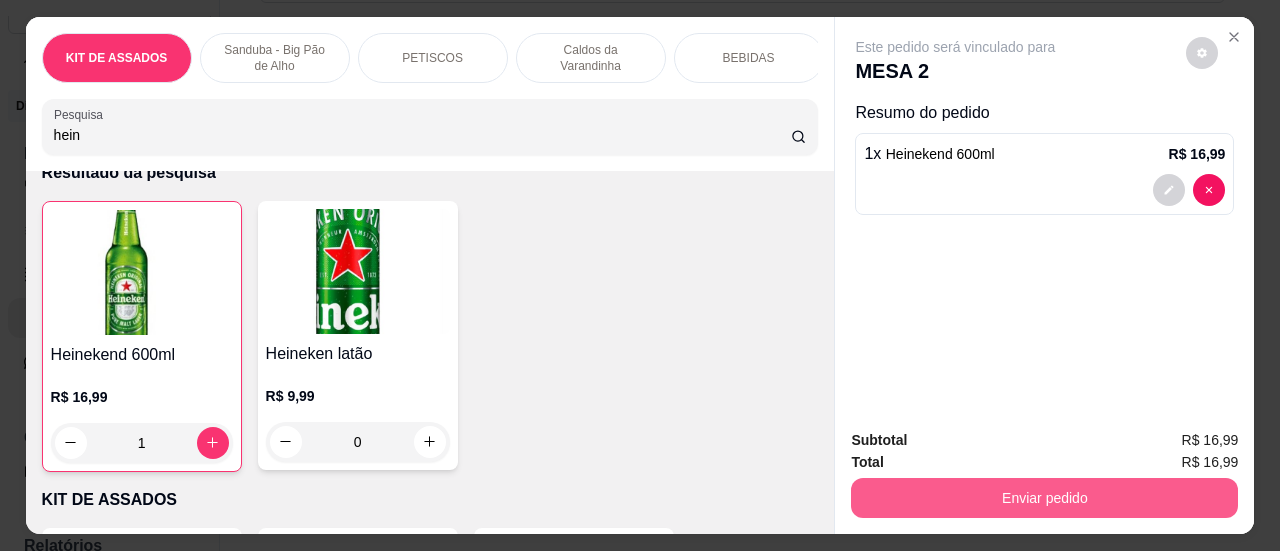 click on "Enviar pedido" at bounding box center [1044, 498] 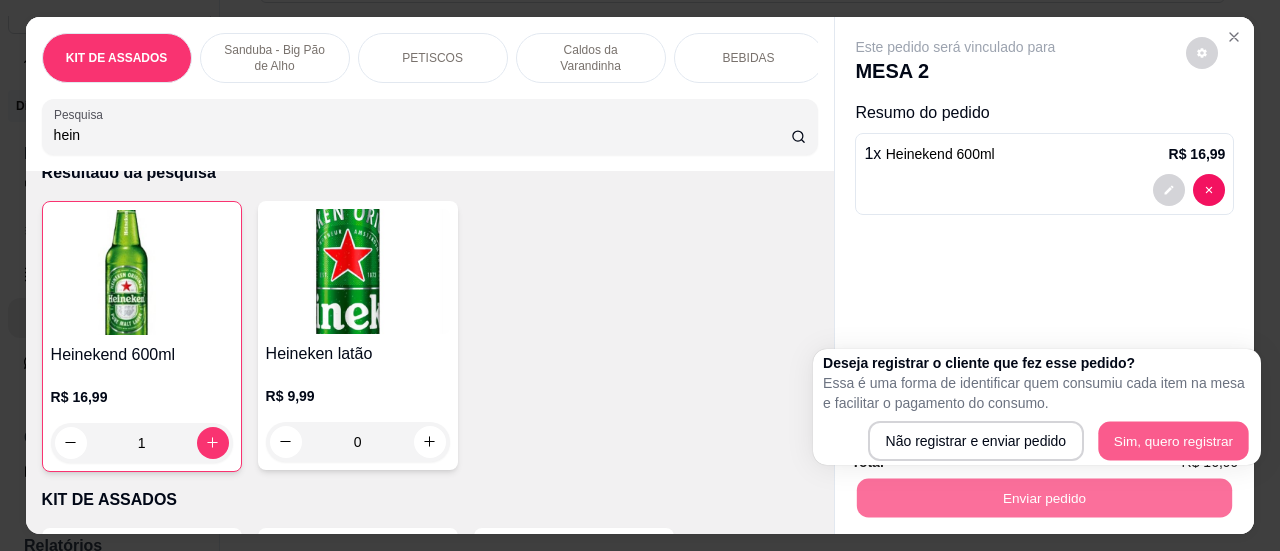 click on "Sim, quero registrar" at bounding box center [1173, 441] 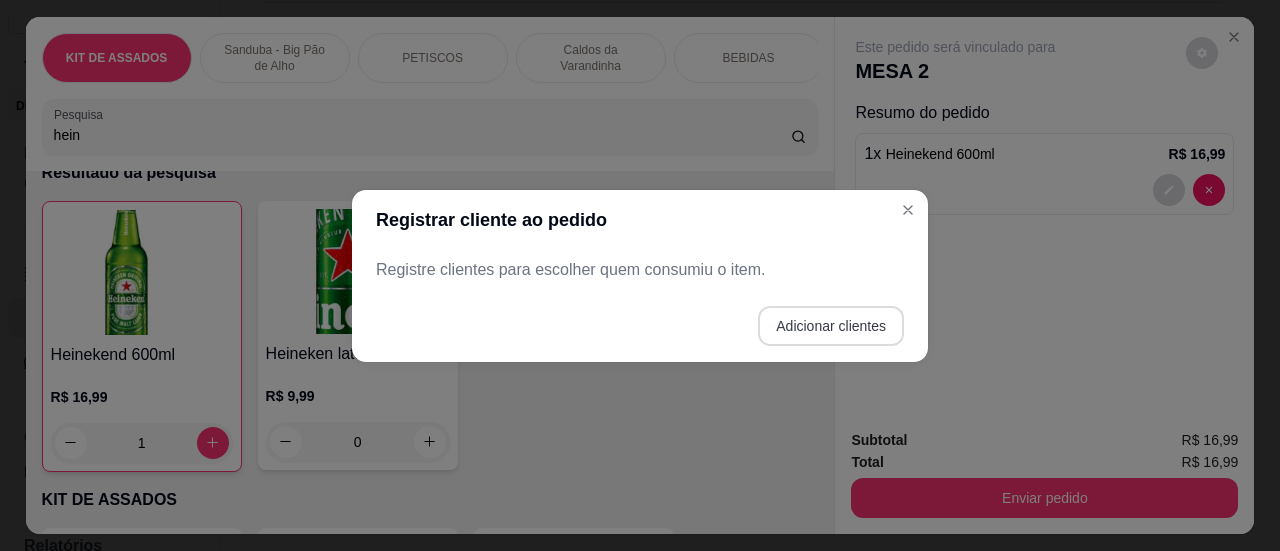 click on "Adicionar clientes" at bounding box center (831, 326) 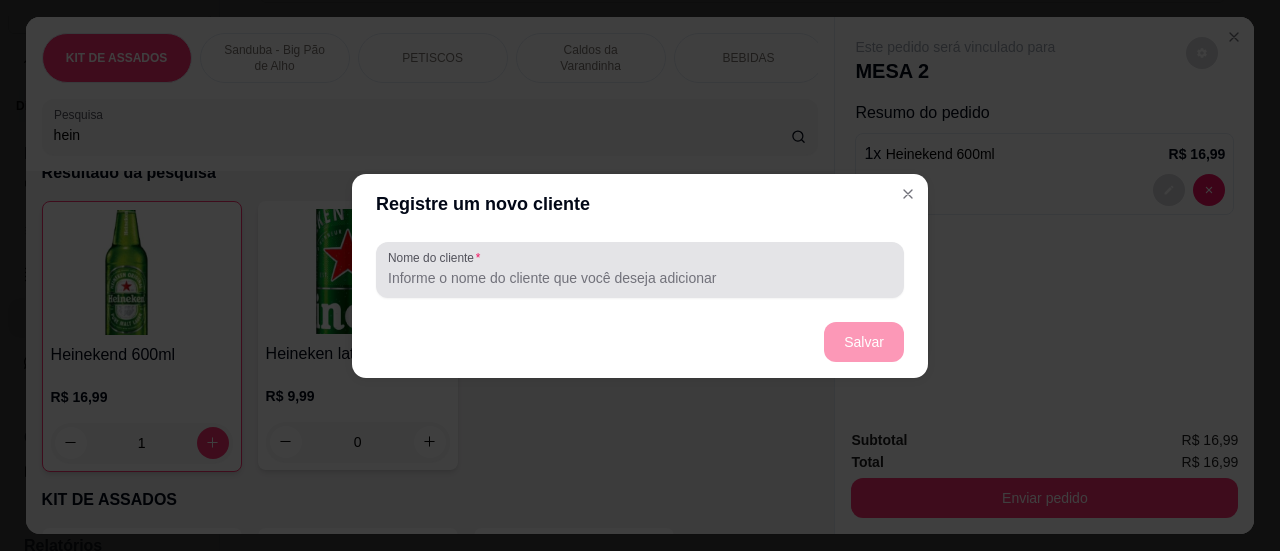 click on "Nome do cliente" at bounding box center [640, 278] 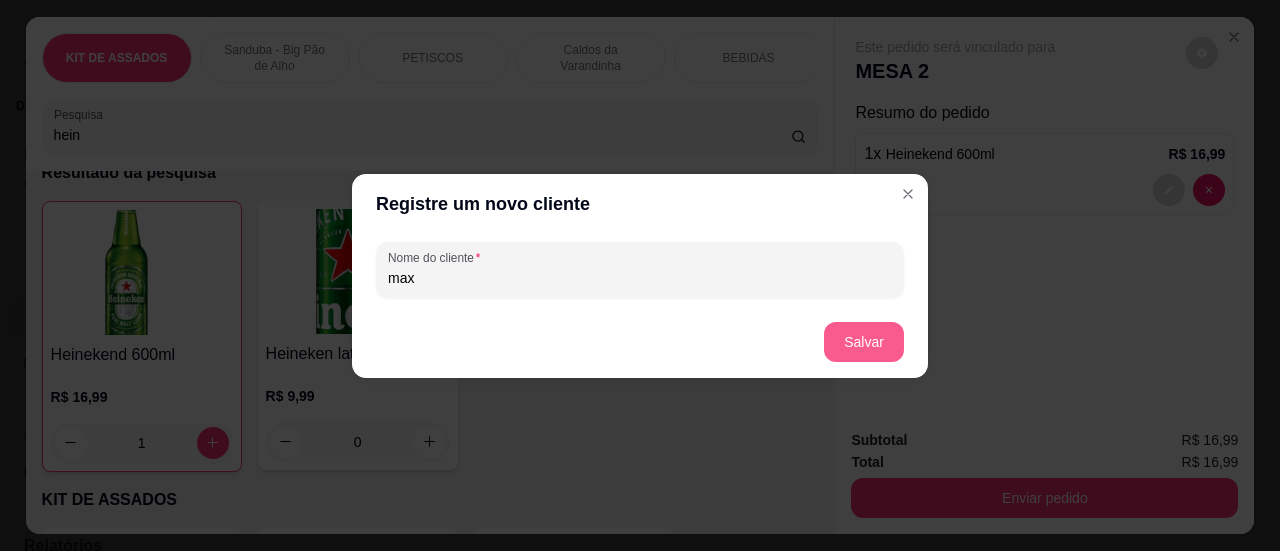 type on "max" 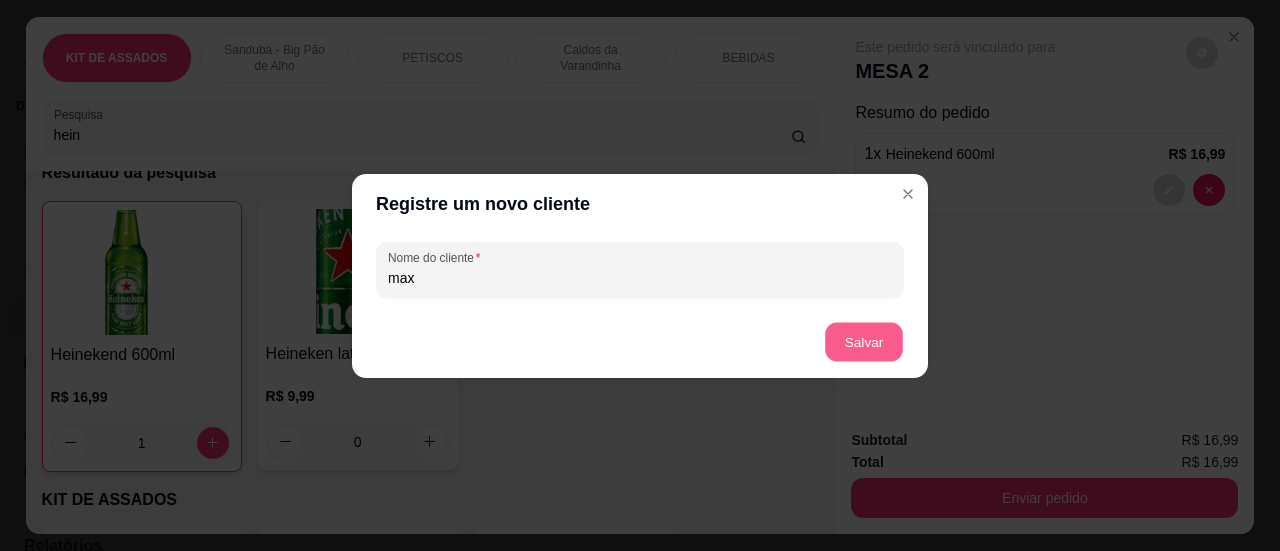 click on "Salvar" at bounding box center [864, 341] 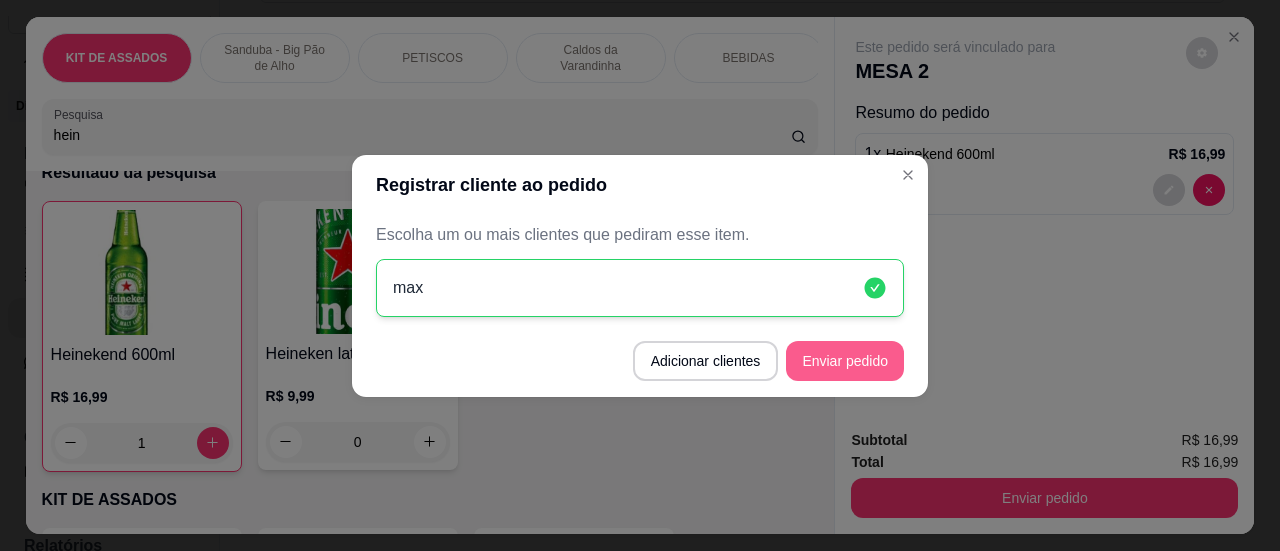 click on "Enviar pedido" at bounding box center [845, 361] 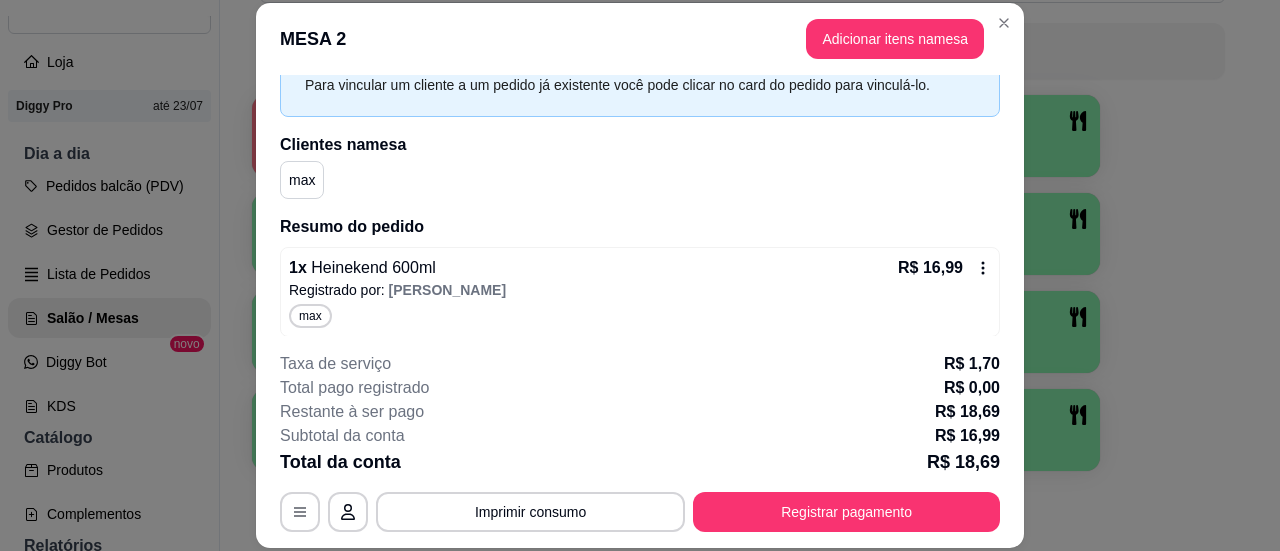 scroll, scrollTop: 105, scrollLeft: 0, axis: vertical 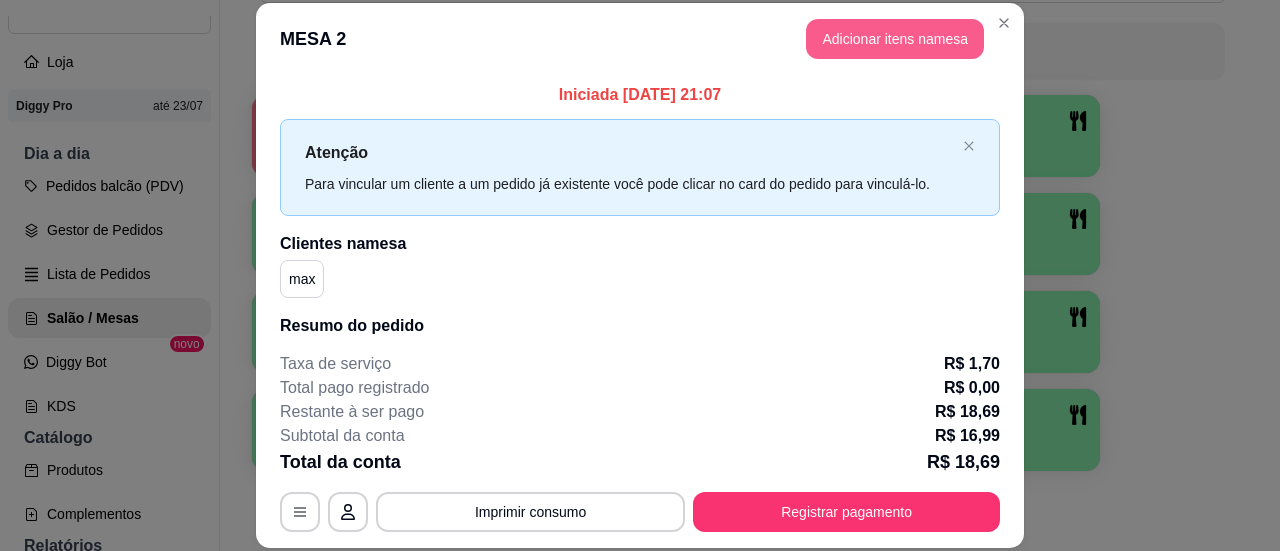 click on "Adicionar itens na  mesa" at bounding box center (895, 39) 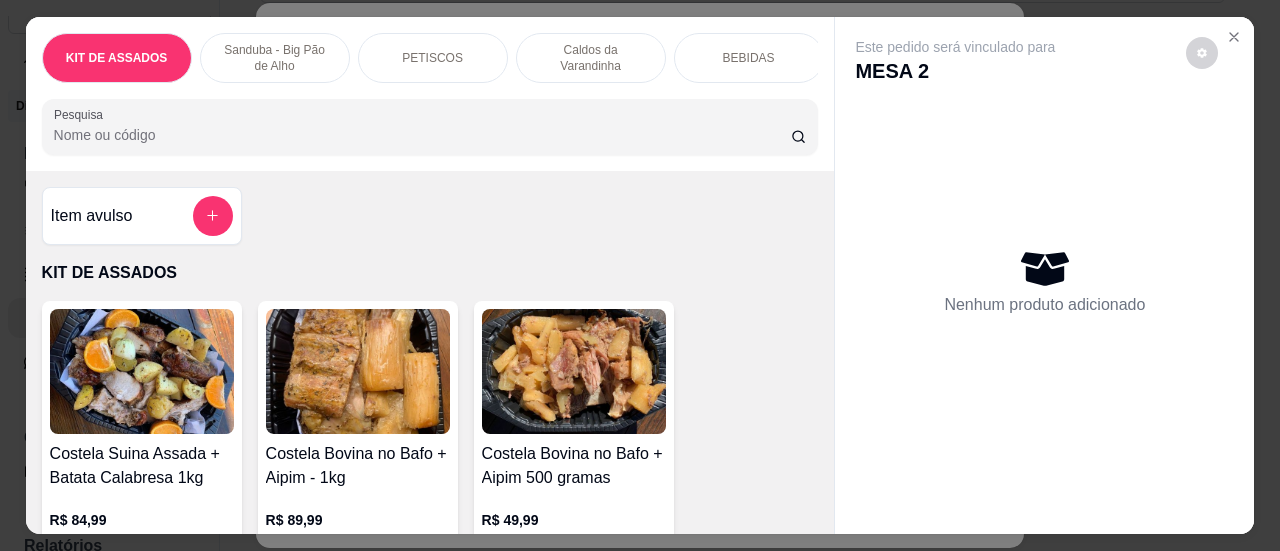 click on "Pesquisa" at bounding box center (422, 135) 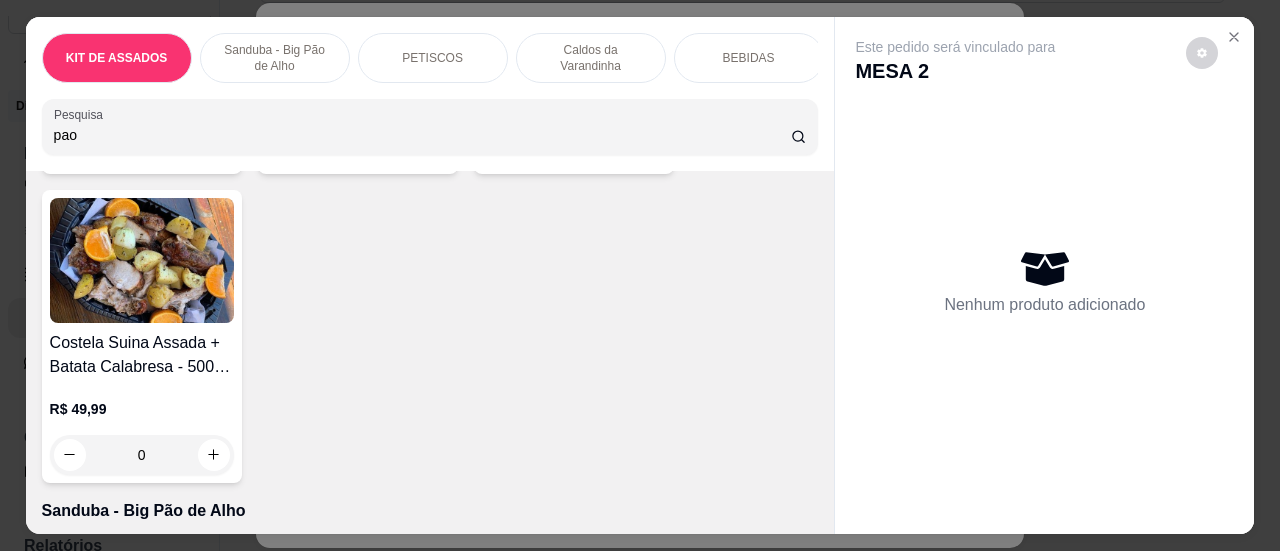 scroll, scrollTop: 900, scrollLeft: 0, axis: vertical 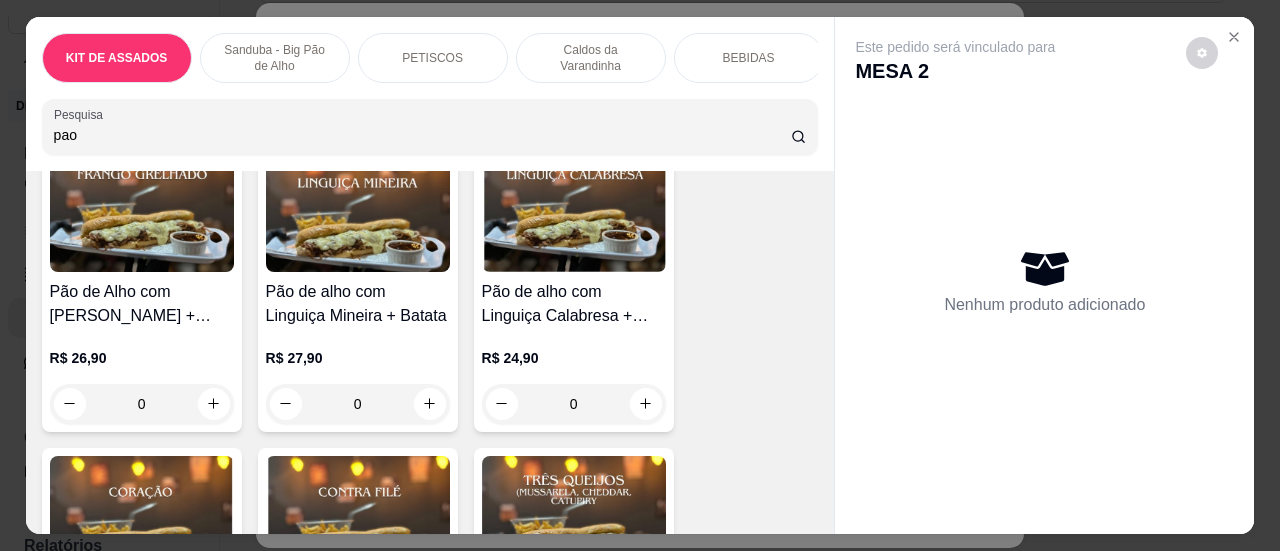 type on "pao" 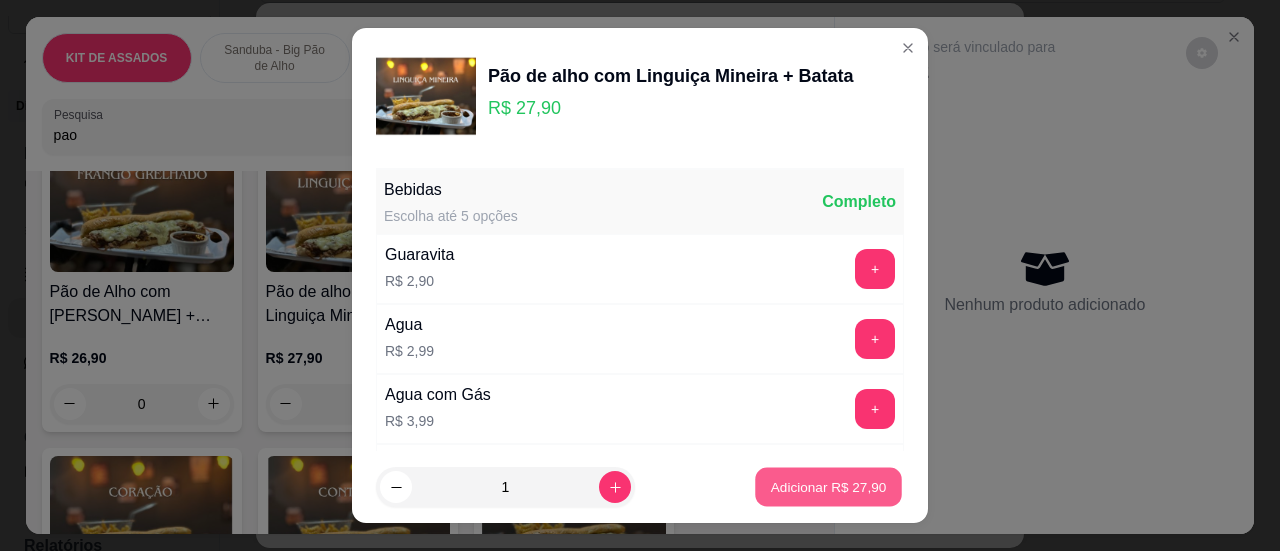 click on "Adicionar   R$ 27,90" at bounding box center (828, 487) 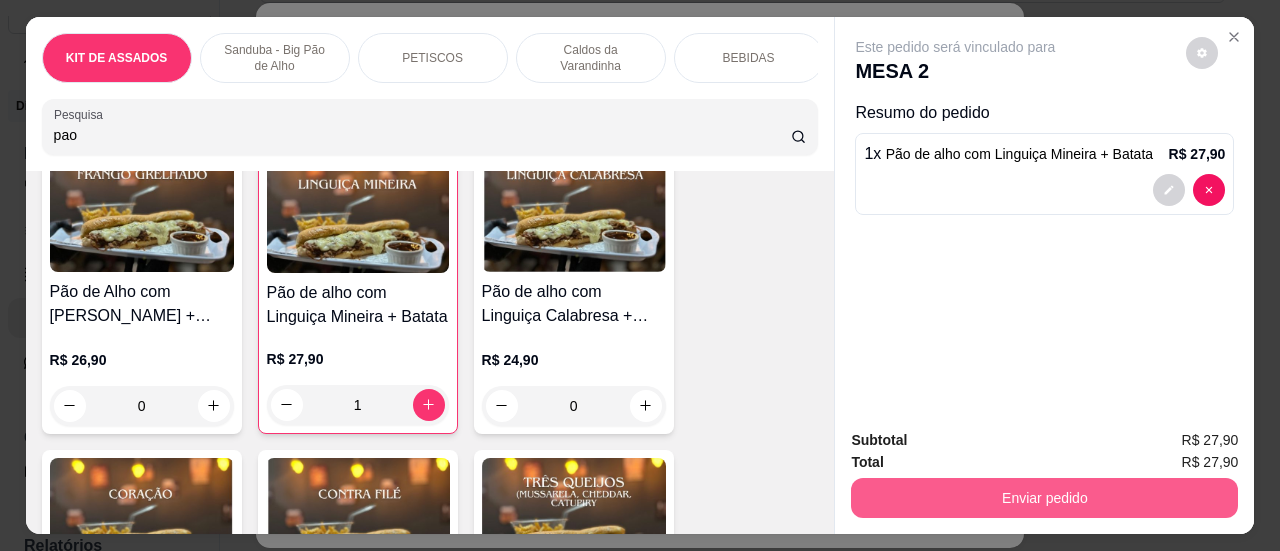 click on "Enviar pedido" at bounding box center [1044, 498] 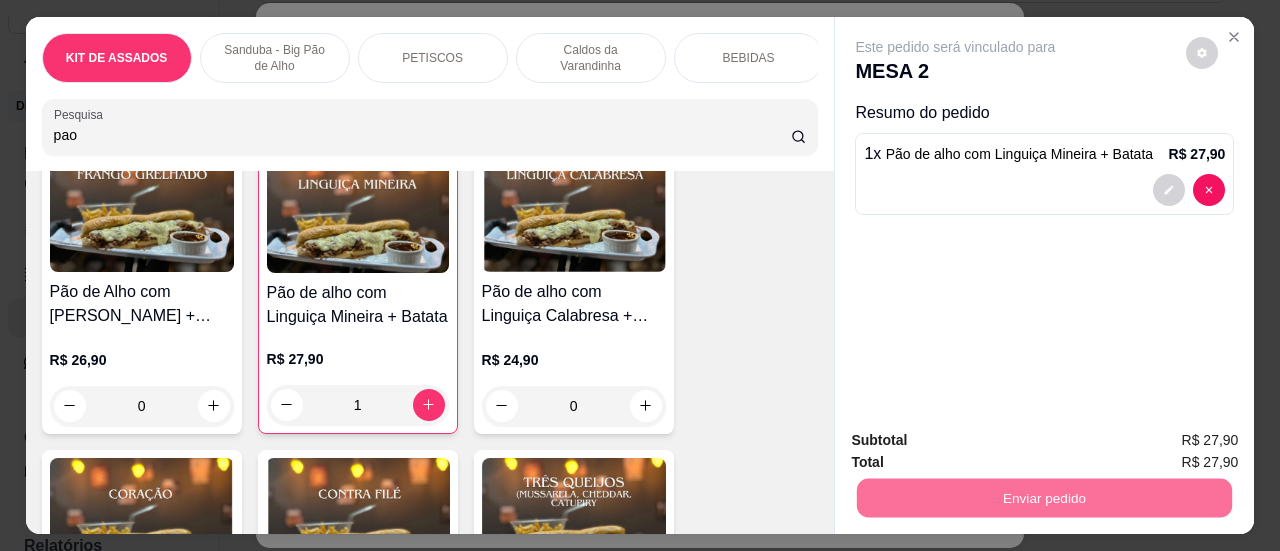 click on "Sim, quero registrar" at bounding box center (1168, 441) 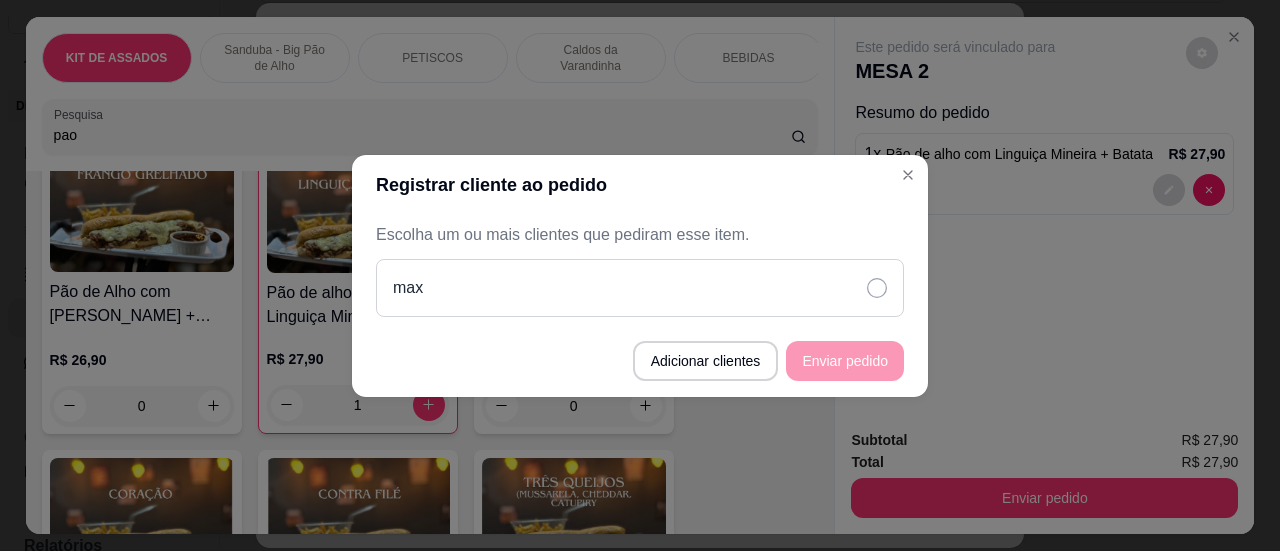 click 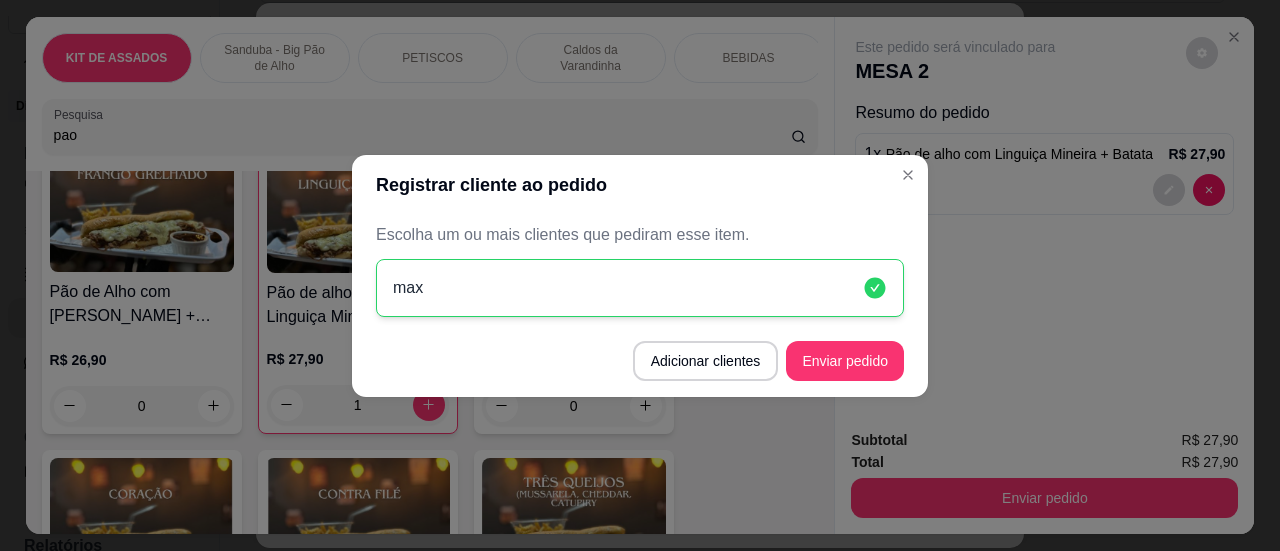 click on "Adicionar clientes Enviar pedido" at bounding box center (640, 361) 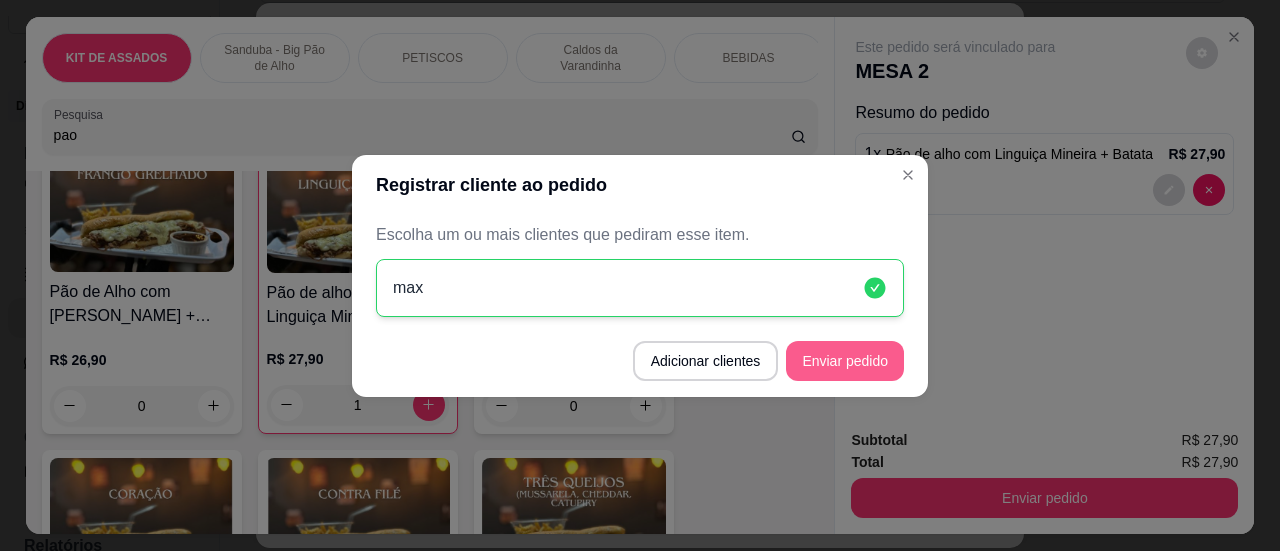 click on "Enviar pedido" at bounding box center (845, 361) 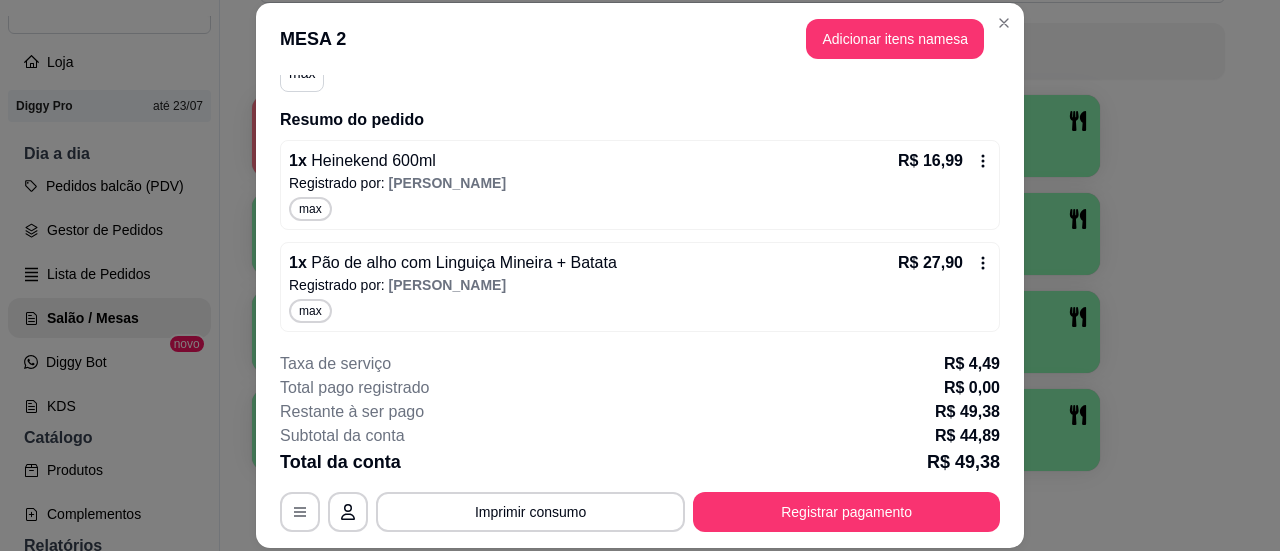 scroll, scrollTop: 0, scrollLeft: 0, axis: both 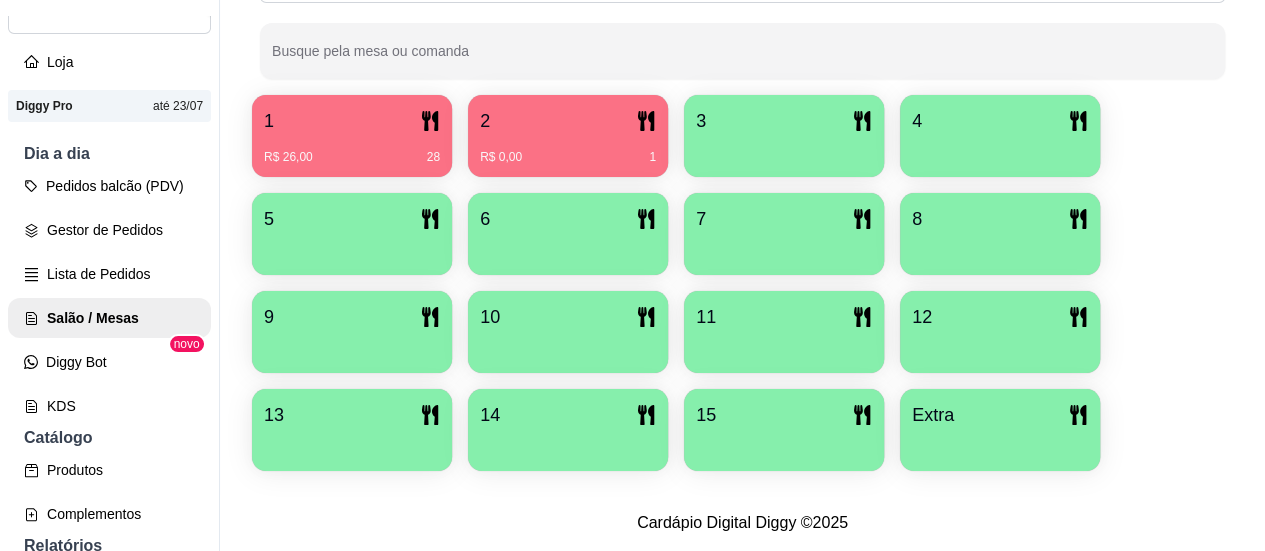 click on "1" at bounding box center (352, 121) 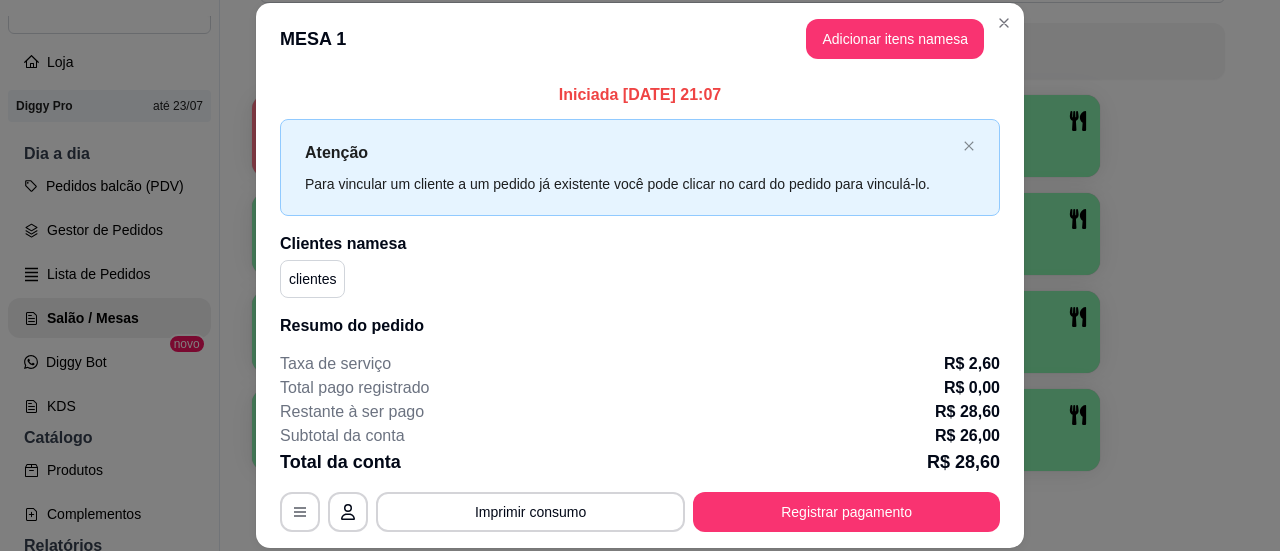 scroll, scrollTop: 105, scrollLeft: 0, axis: vertical 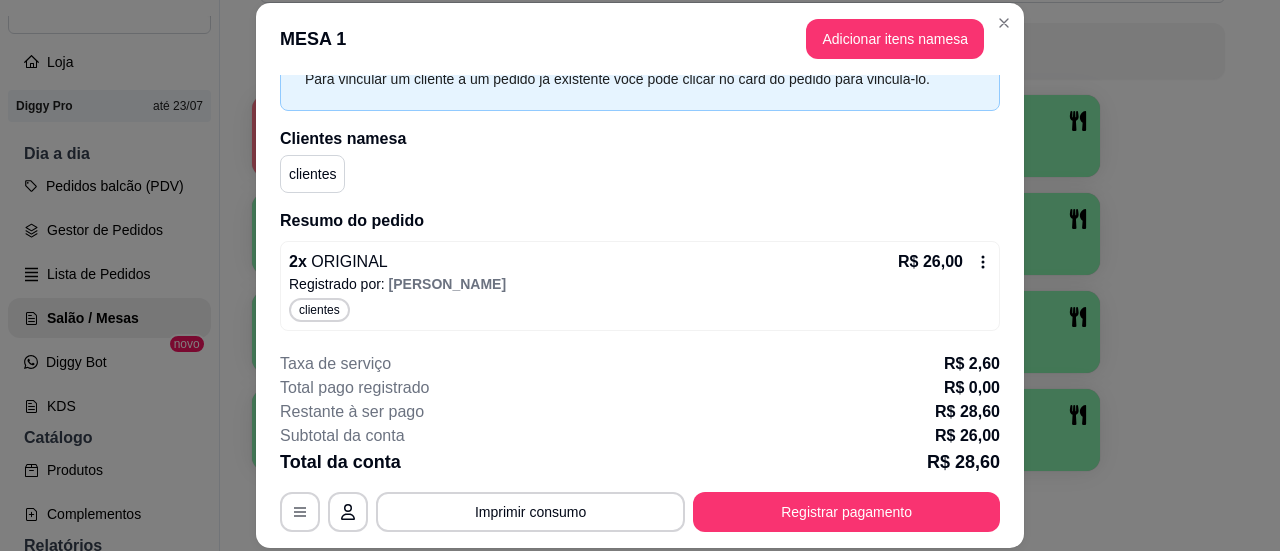 click 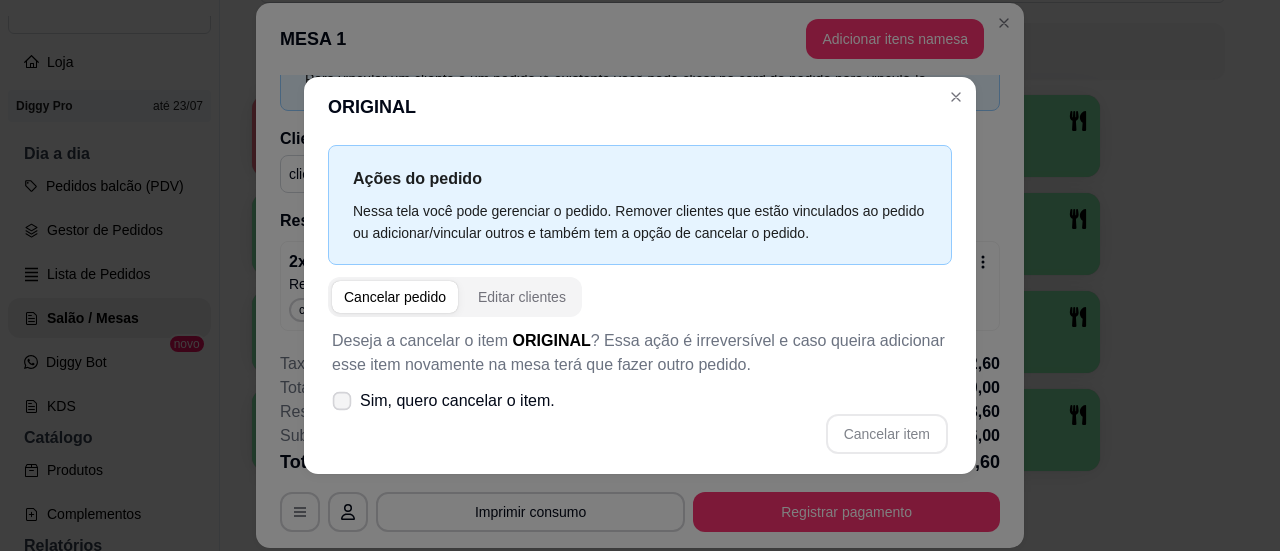 click 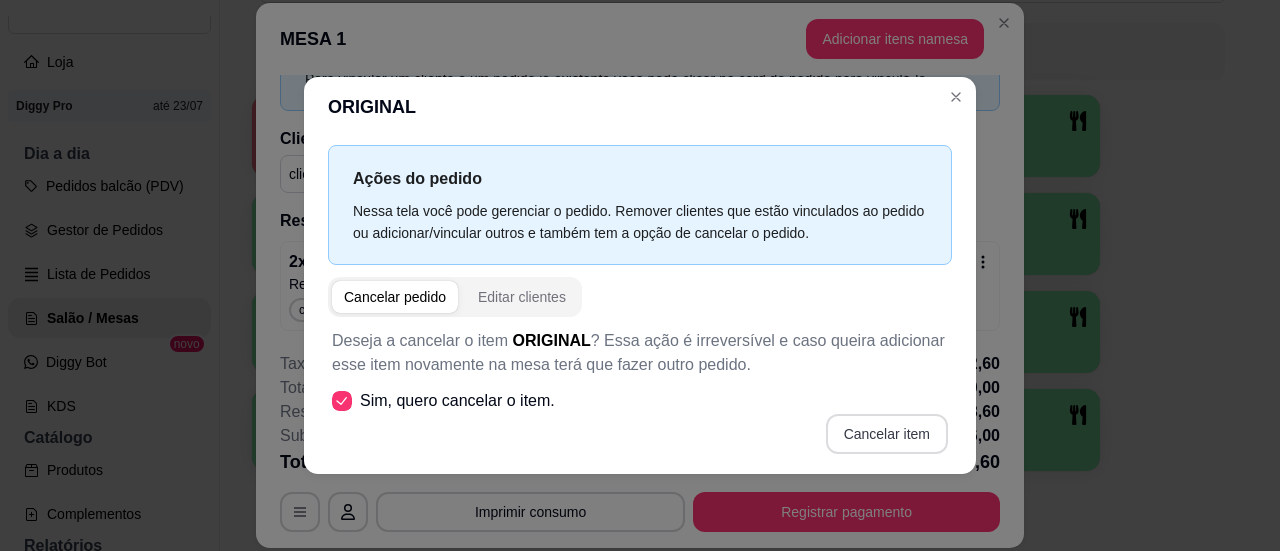 click on "Cancelar item" at bounding box center [887, 434] 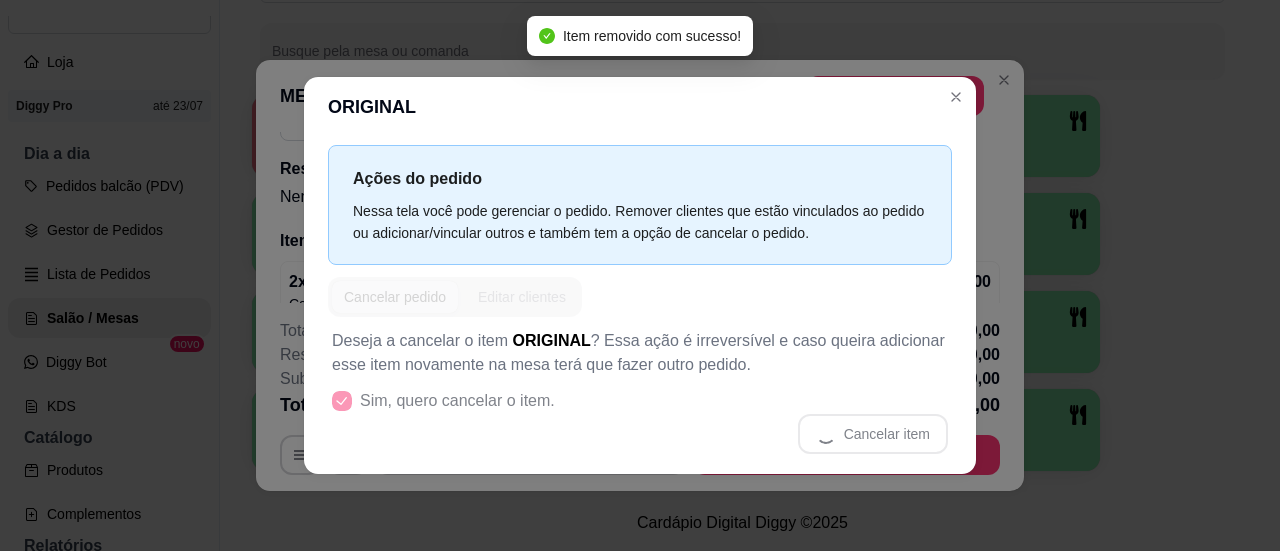 scroll, scrollTop: 0, scrollLeft: 0, axis: both 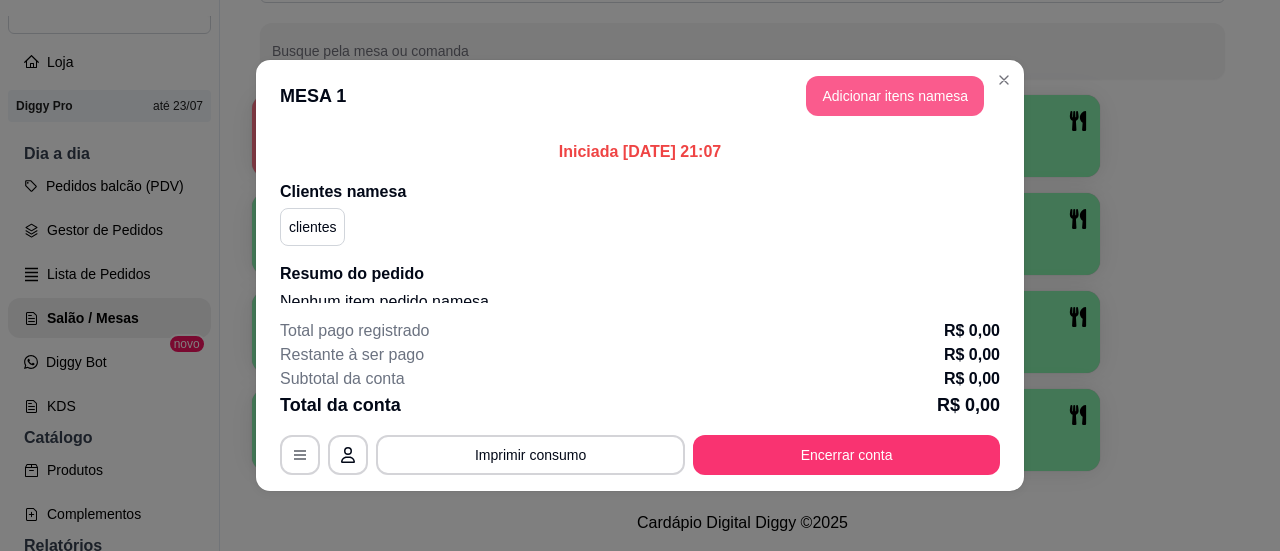 click on "Adicionar itens na  mesa" at bounding box center [895, 96] 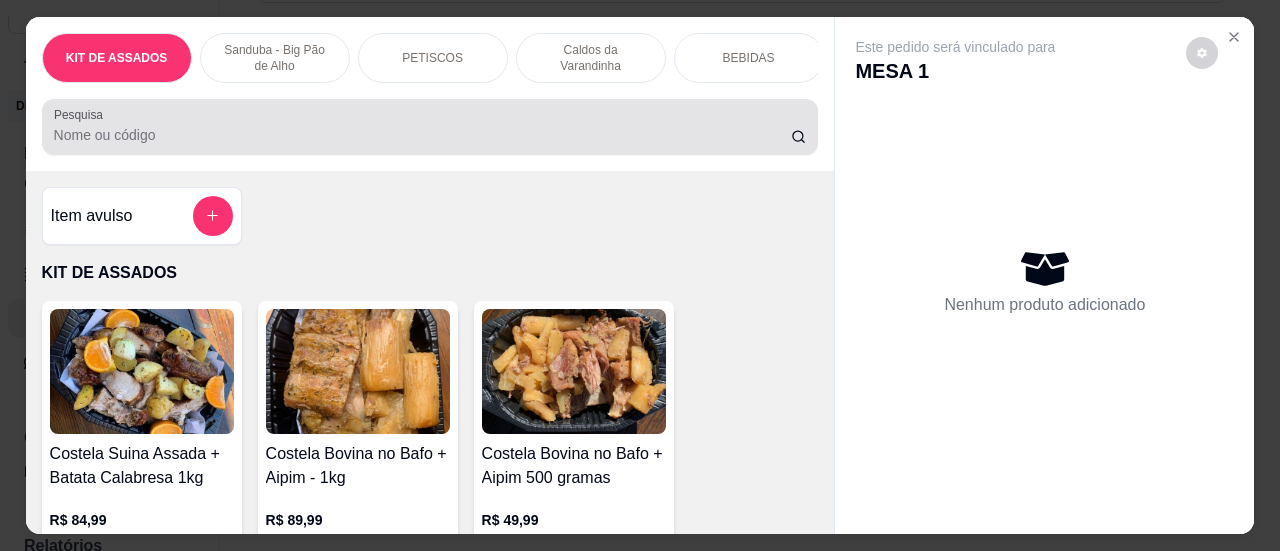click at bounding box center [430, 127] 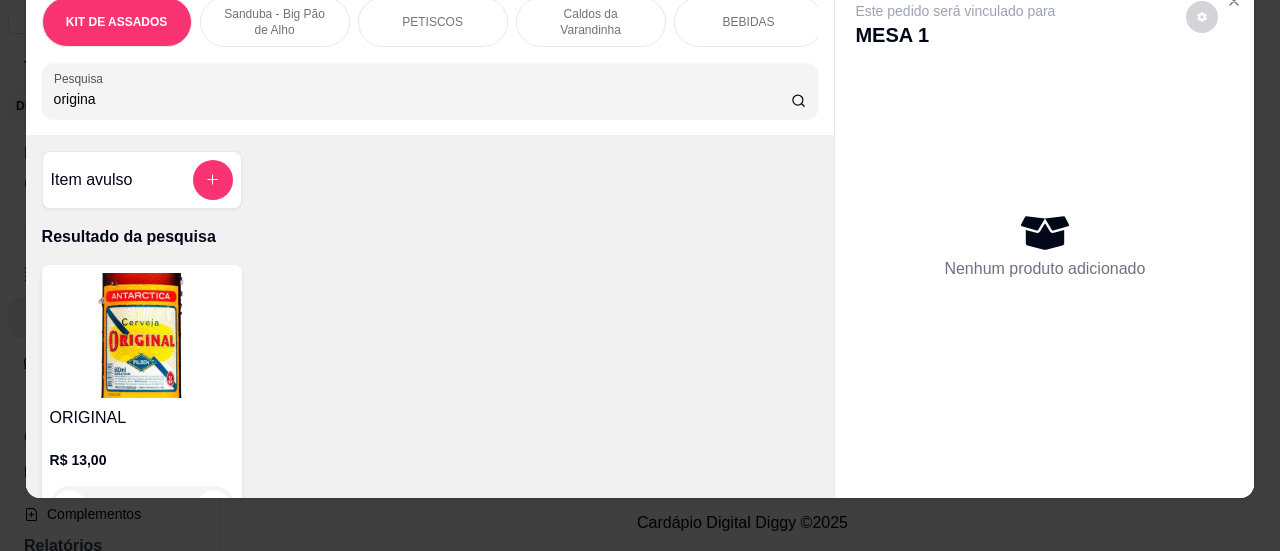 scroll, scrollTop: 55, scrollLeft: 0, axis: vertical 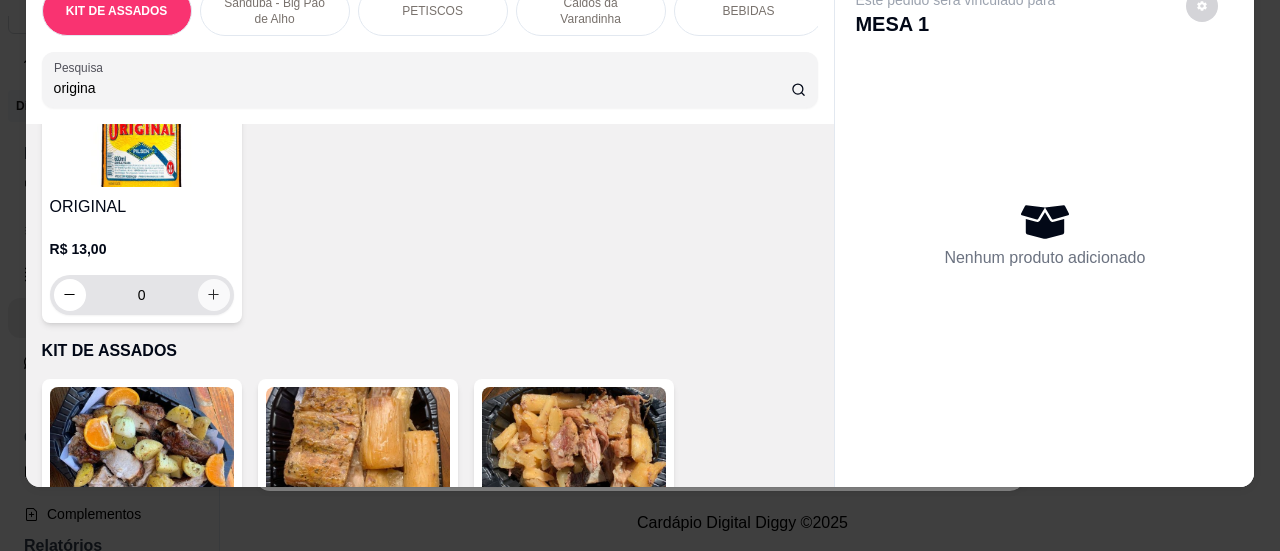 type on "origina" 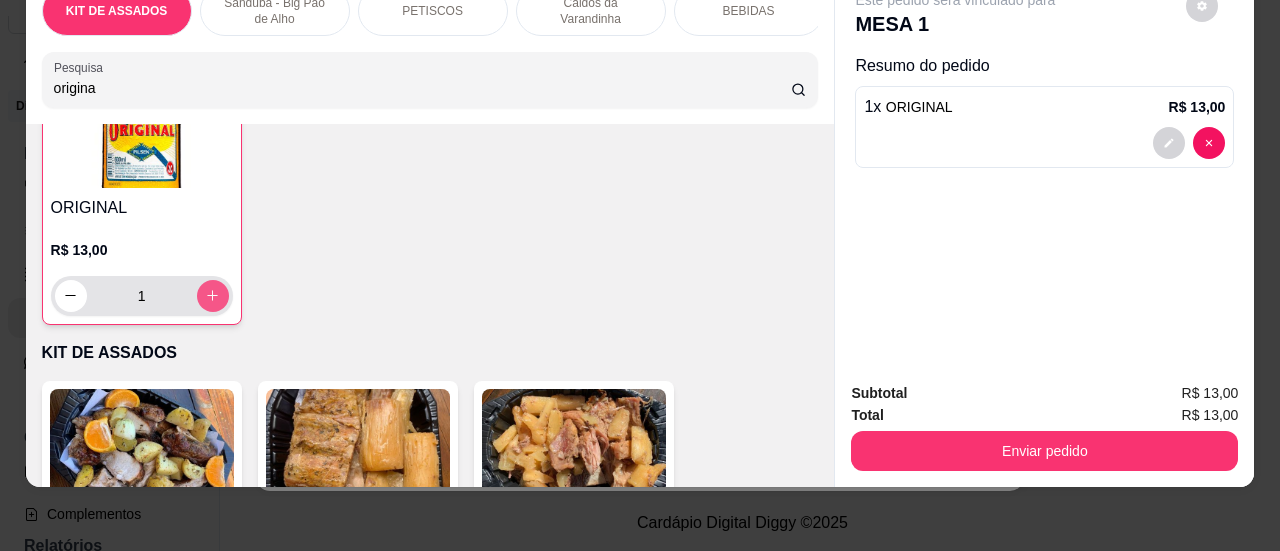scroll, scrollTop: 200, scrollLeft: 0, axis: vertical 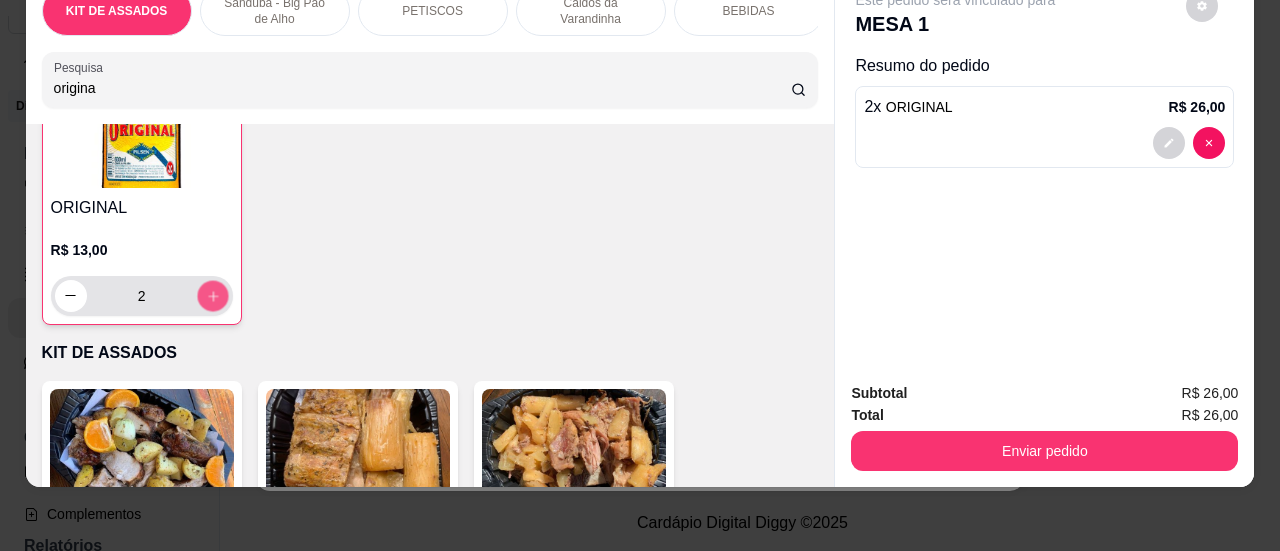 click at bounding box center [212, 295] 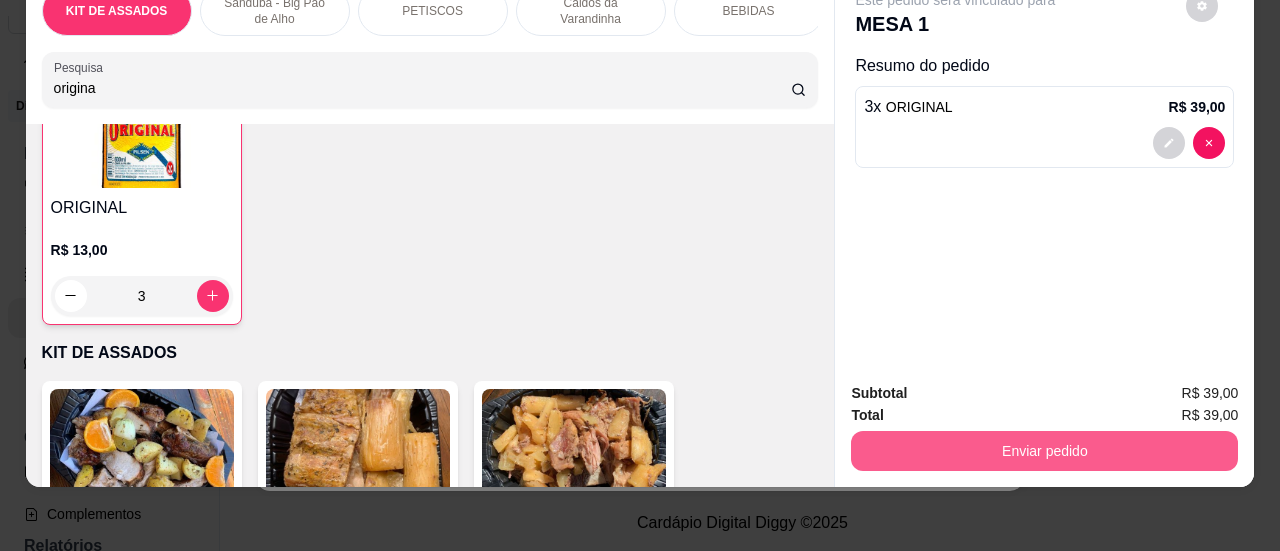 click on "Enviar pedido" at bounding box center [1044, 451] 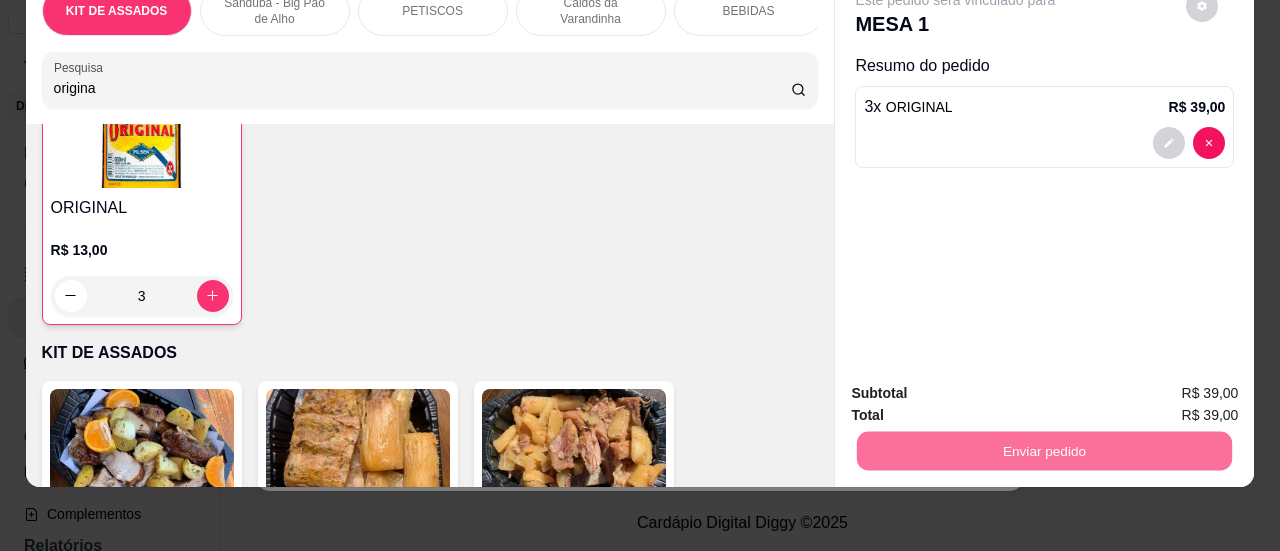 click on "Sim, quero registrar" at bounding box center [1168, 386] 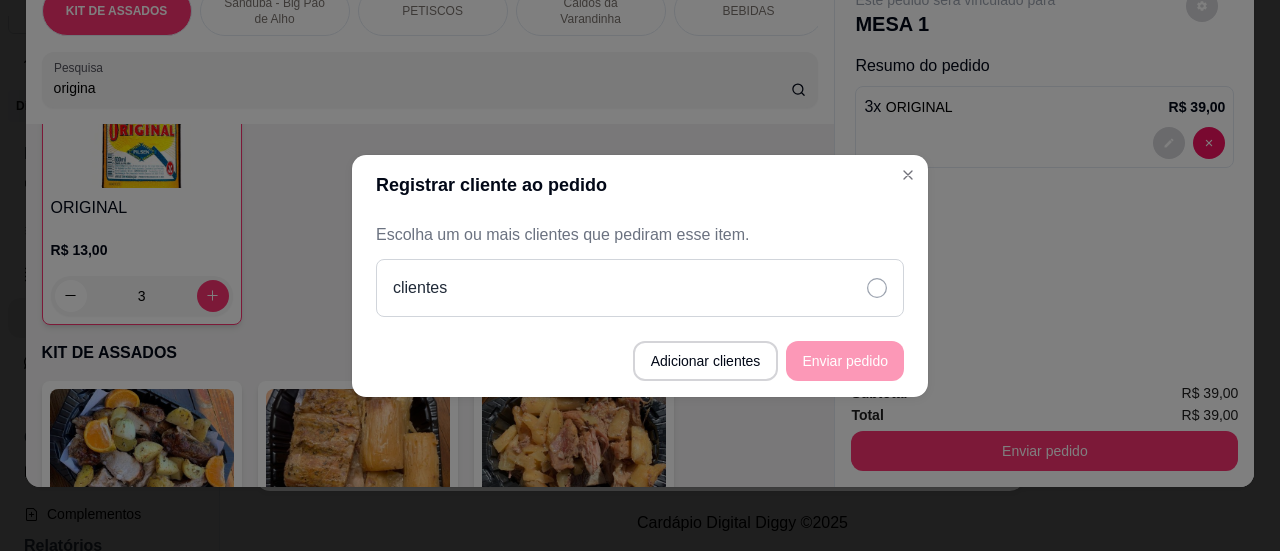 click 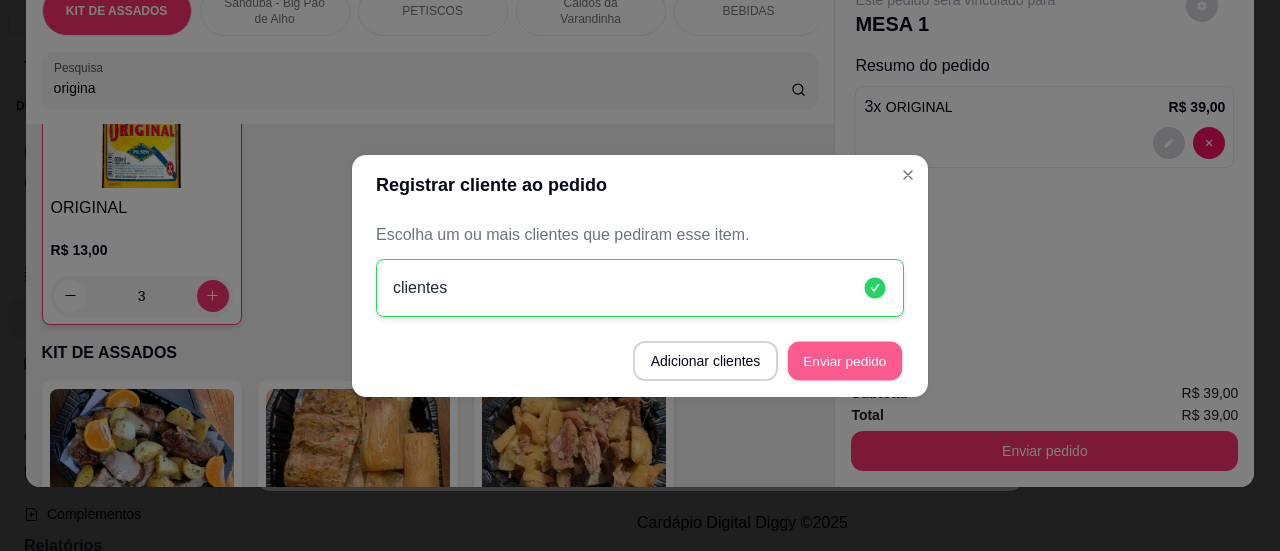 click on "Enviar pedido" at bounding box center [845, 360] 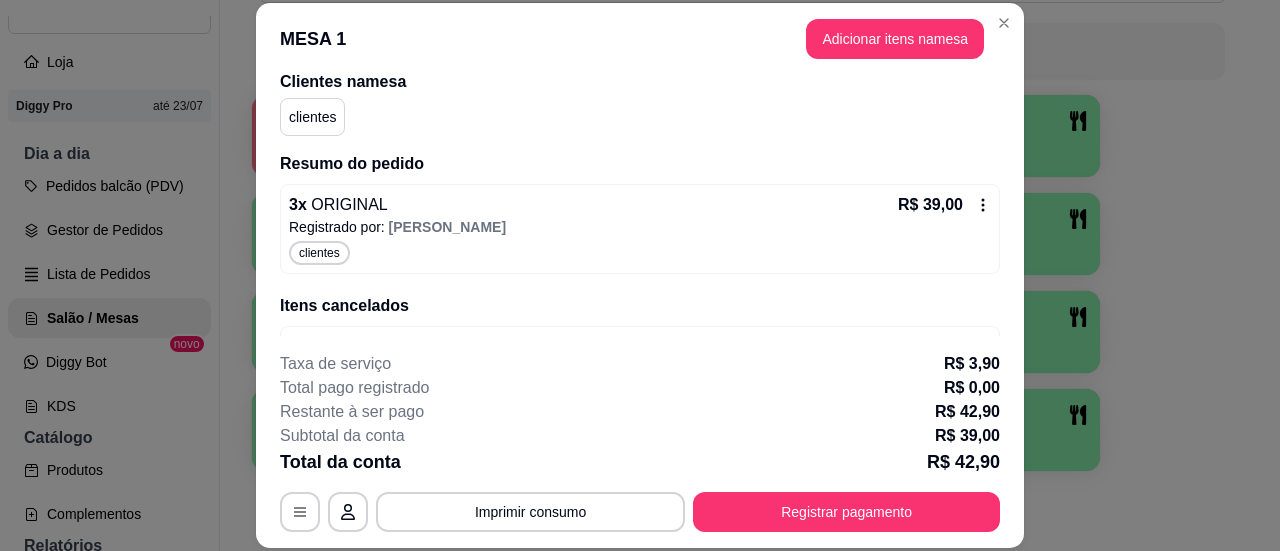 scroll, scrollTop: 218, scrollLeft: 0, axis: vertical 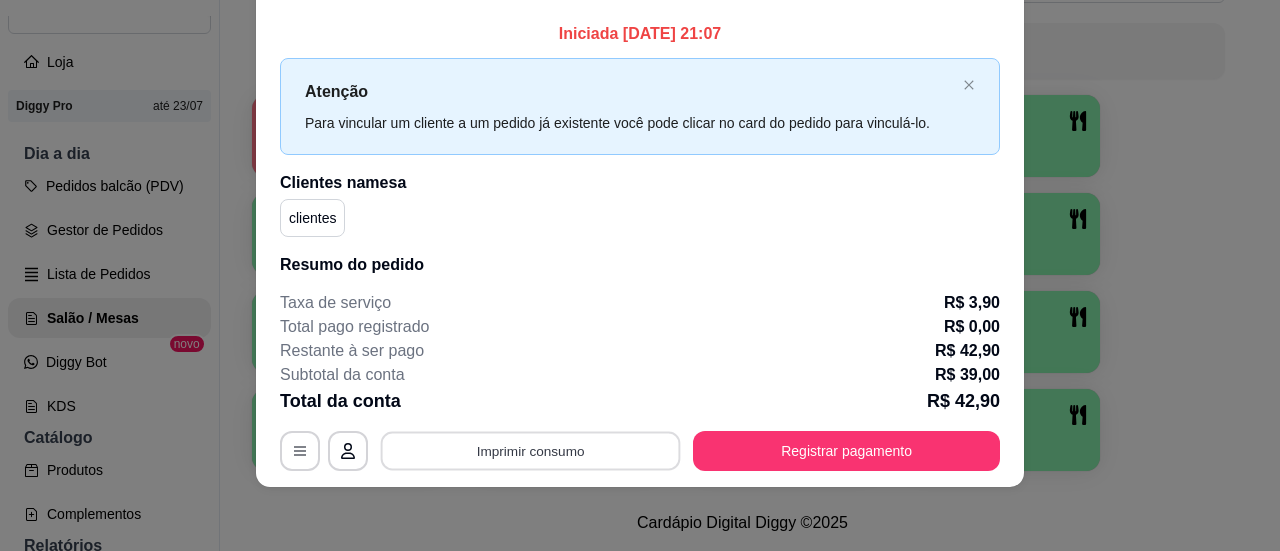 click on "Imprimir consumo" at bounding box center (531, 451) 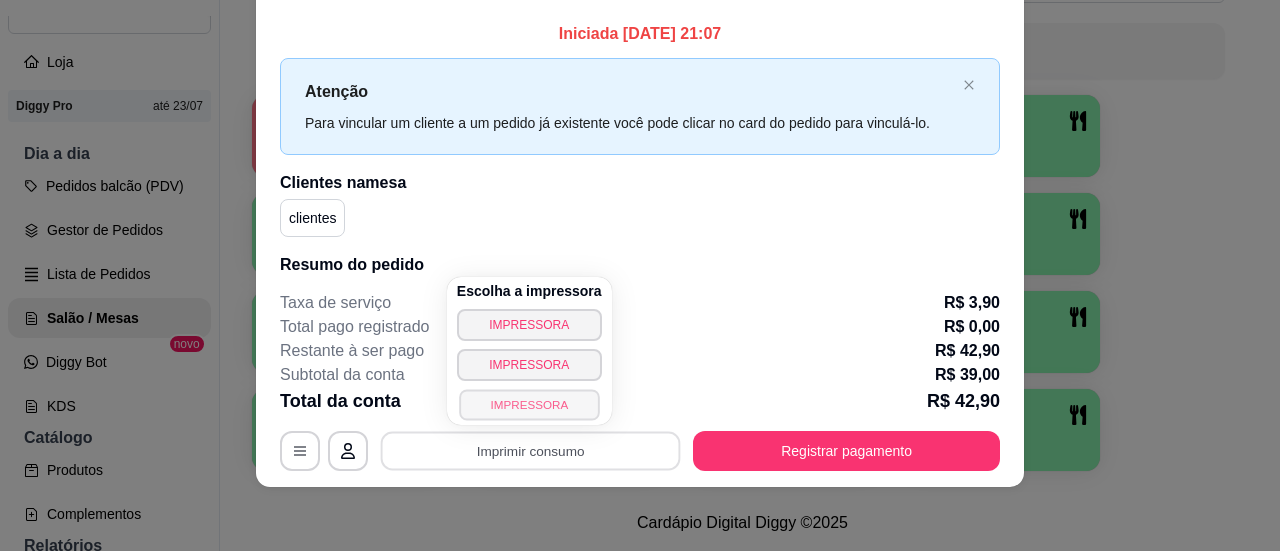 click on "IMPRESSORA" at bounding box center [529, 404] 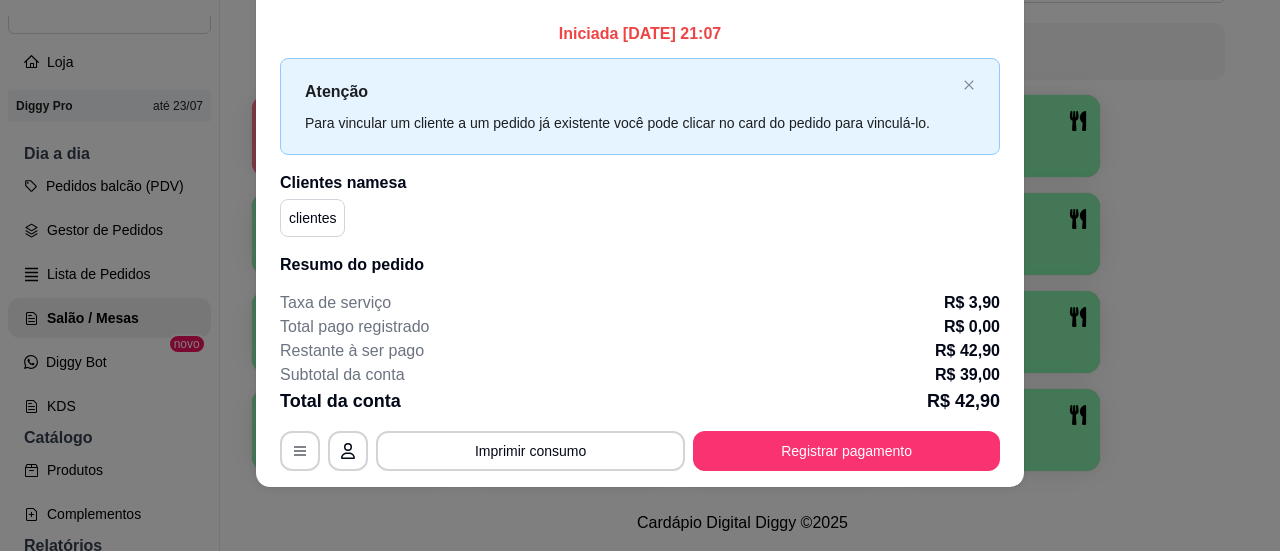scroll, scrollTop: 0, scrollLeft: 0, axis: both 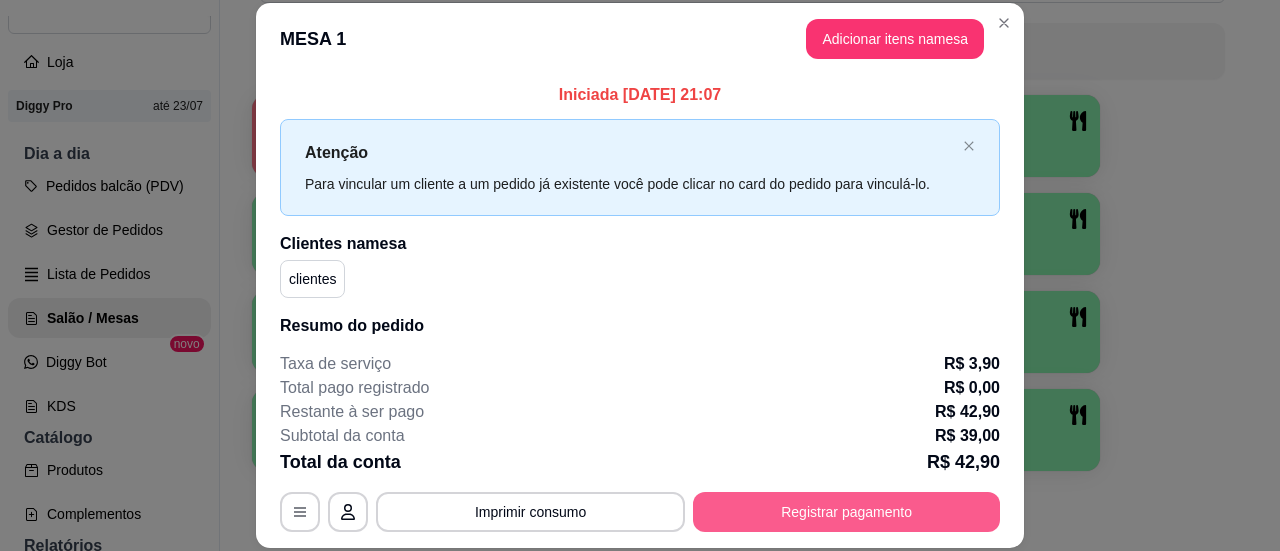 click on "Registrar pagamento" at bounding box center [846, 512] 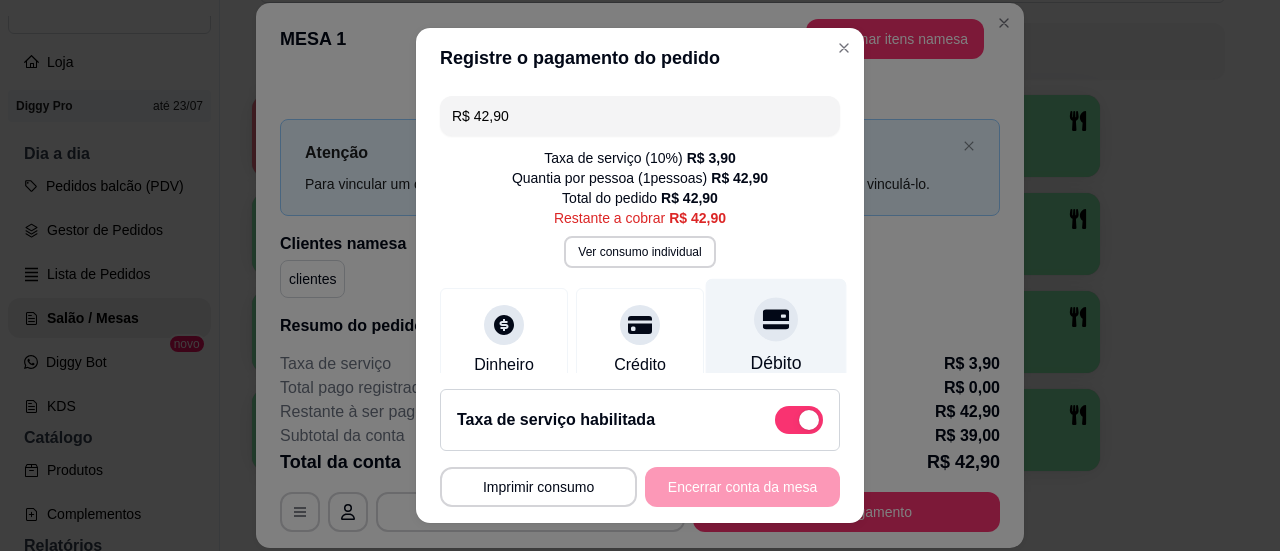 click 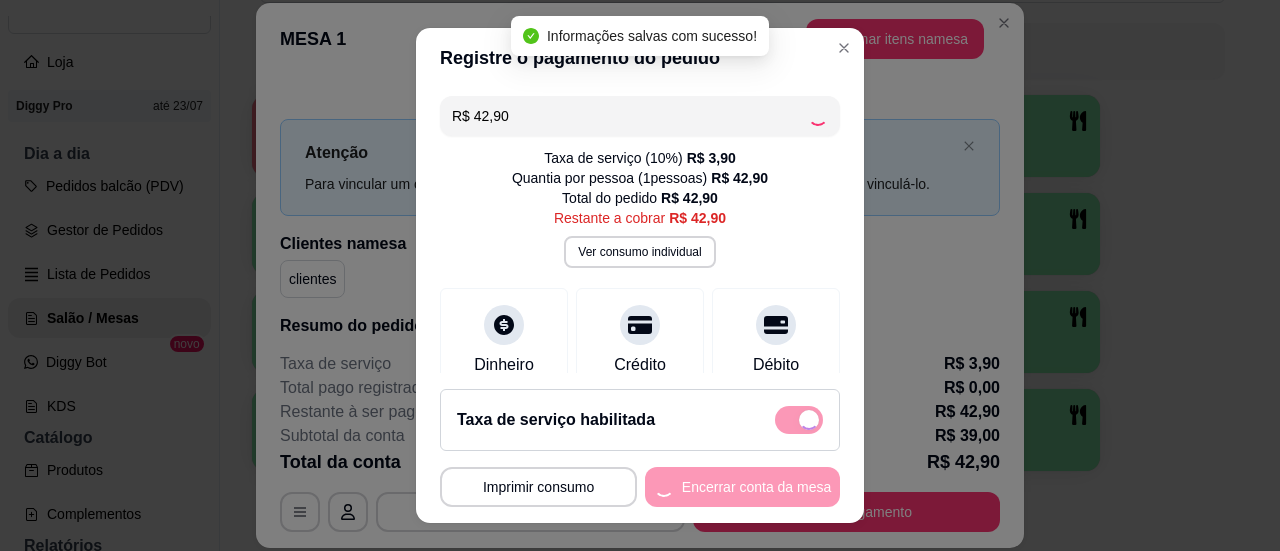 type on "R$ 0,00" 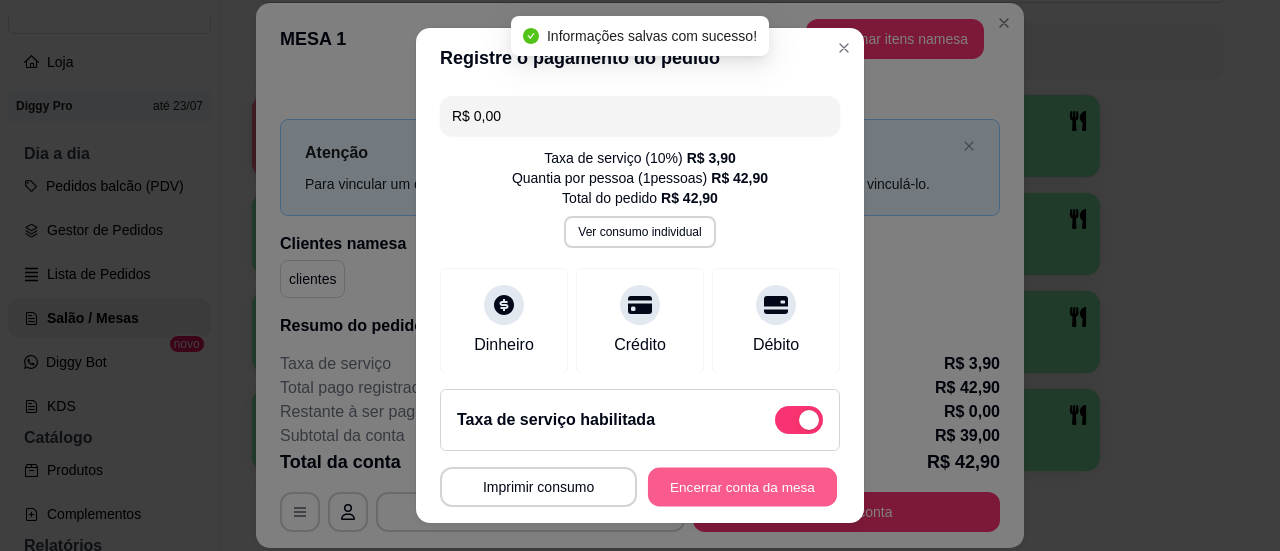 click on "Encerrar conta da mesa" at bounding box center [742, 487] 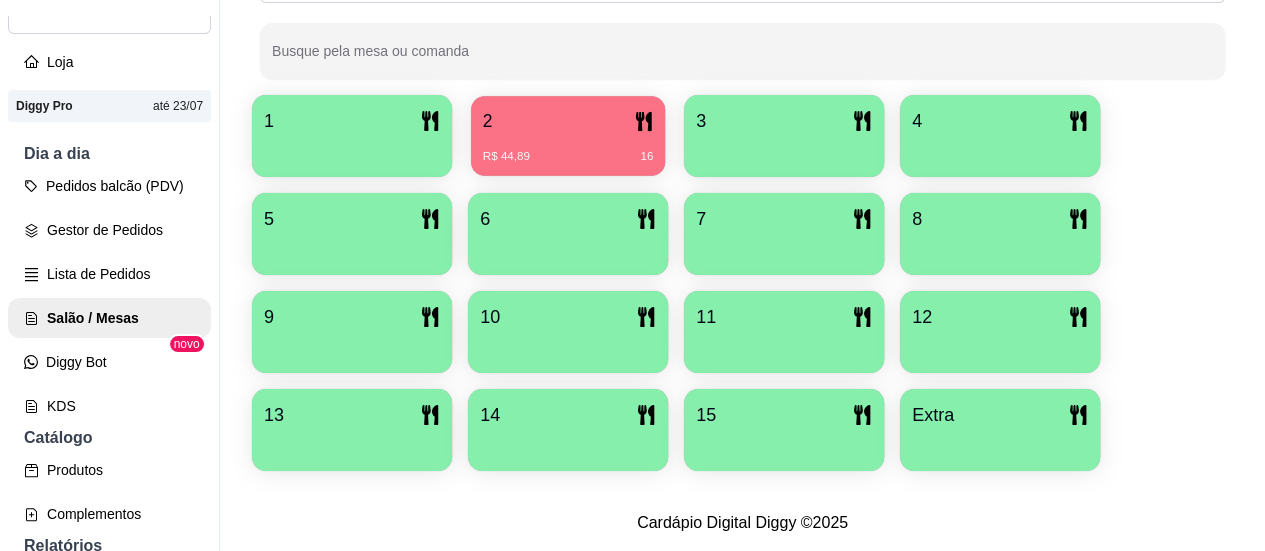 click on "2" at bounding box center (568, 121) 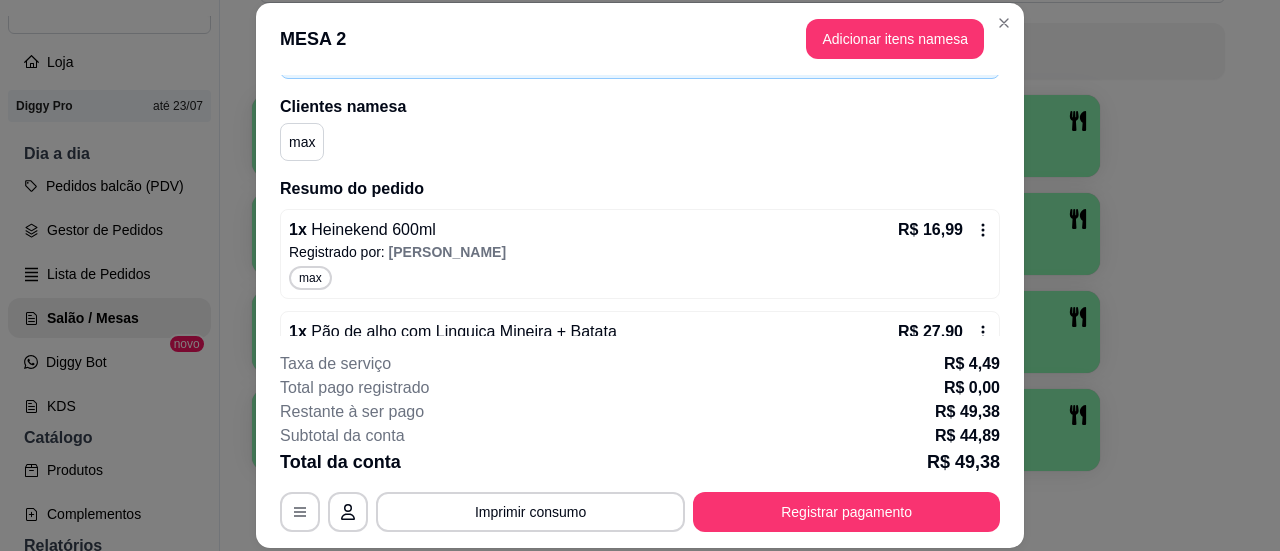 scroll, scrollTop: 106, scrollLeft: 0, axis: vertical 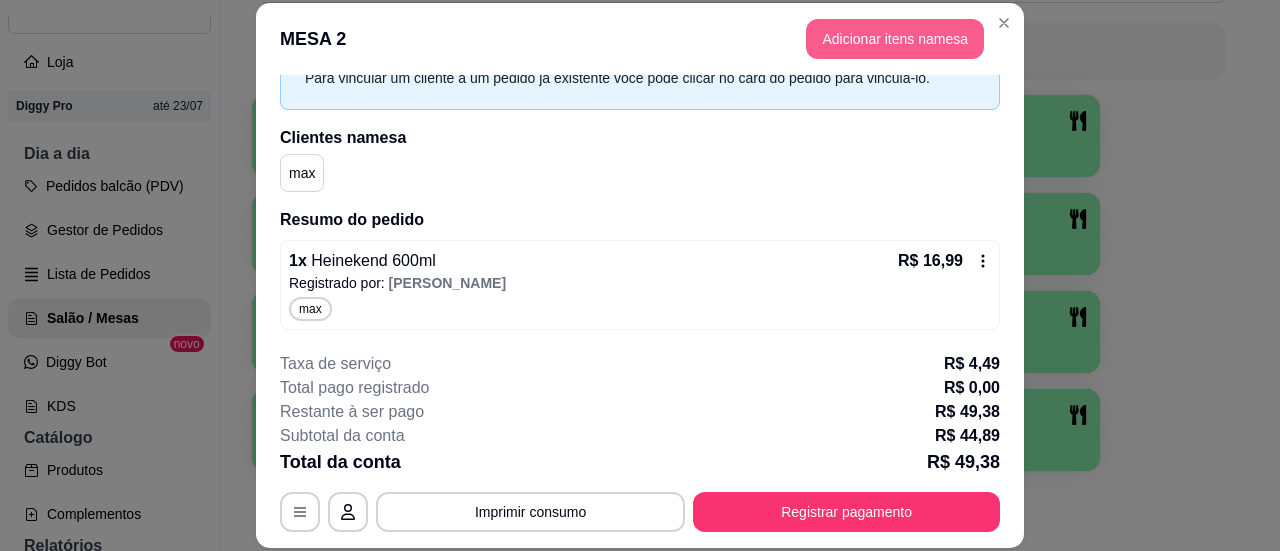 click on "Adicionar itens na  mesa" at bounding box center (895, 39) 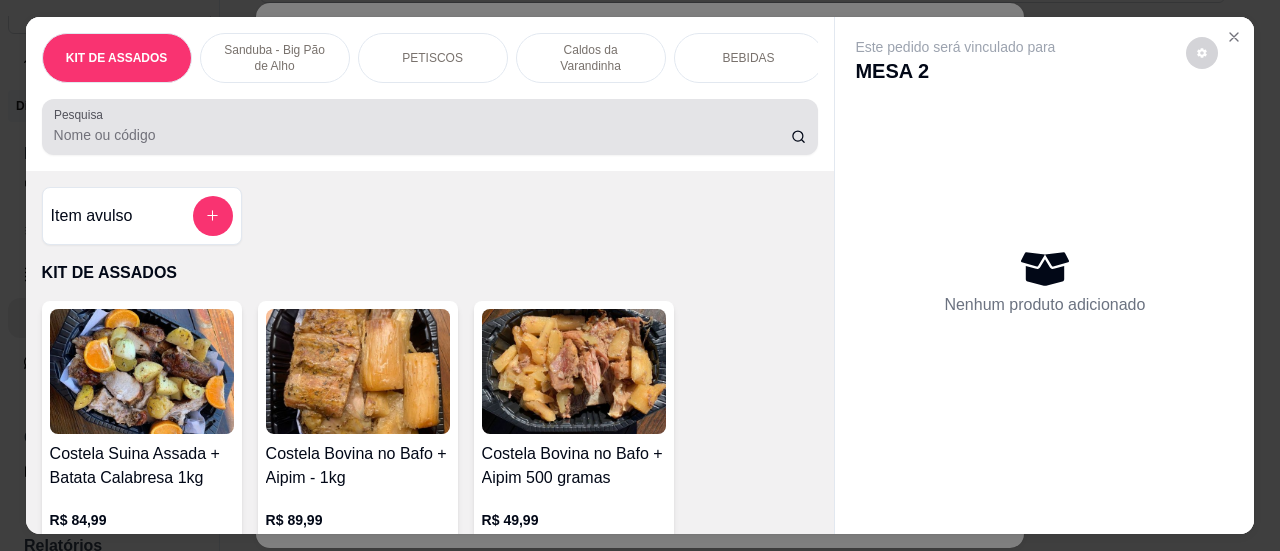 click on "Pesquisa" at bounding box center (422, 135) 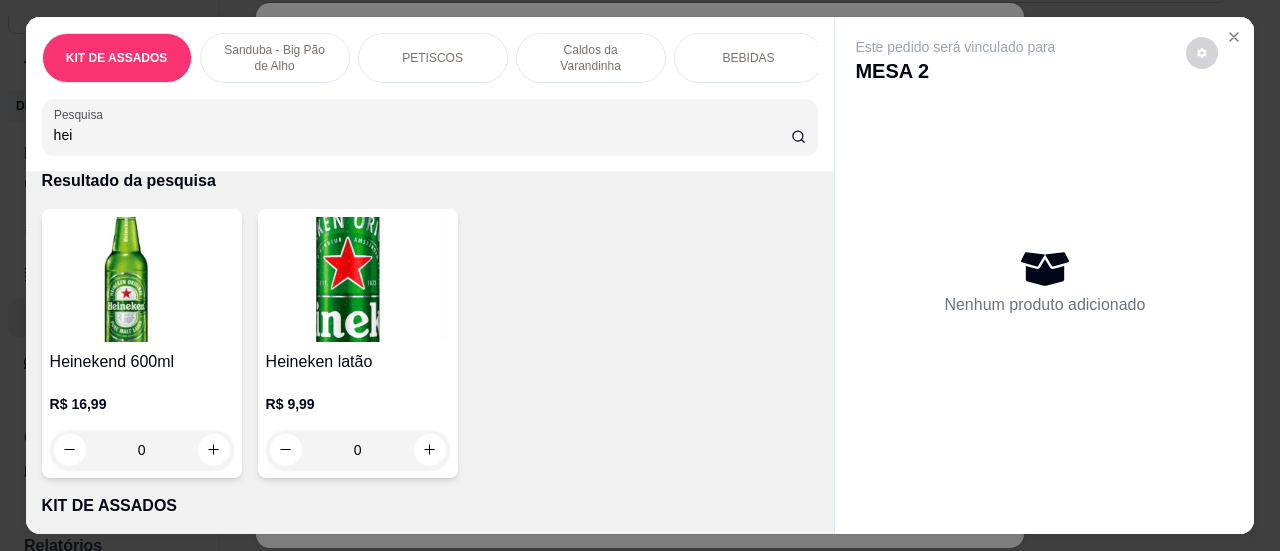 scroll, scrollTop: 200, scrollLeft: 0, axis: vertical 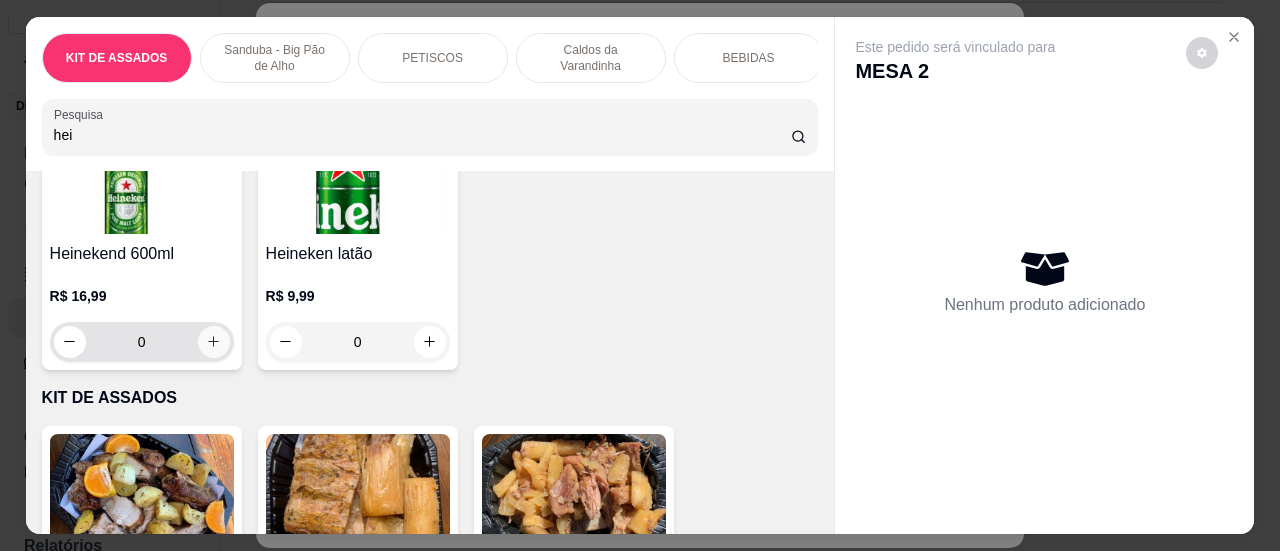type on "hei" 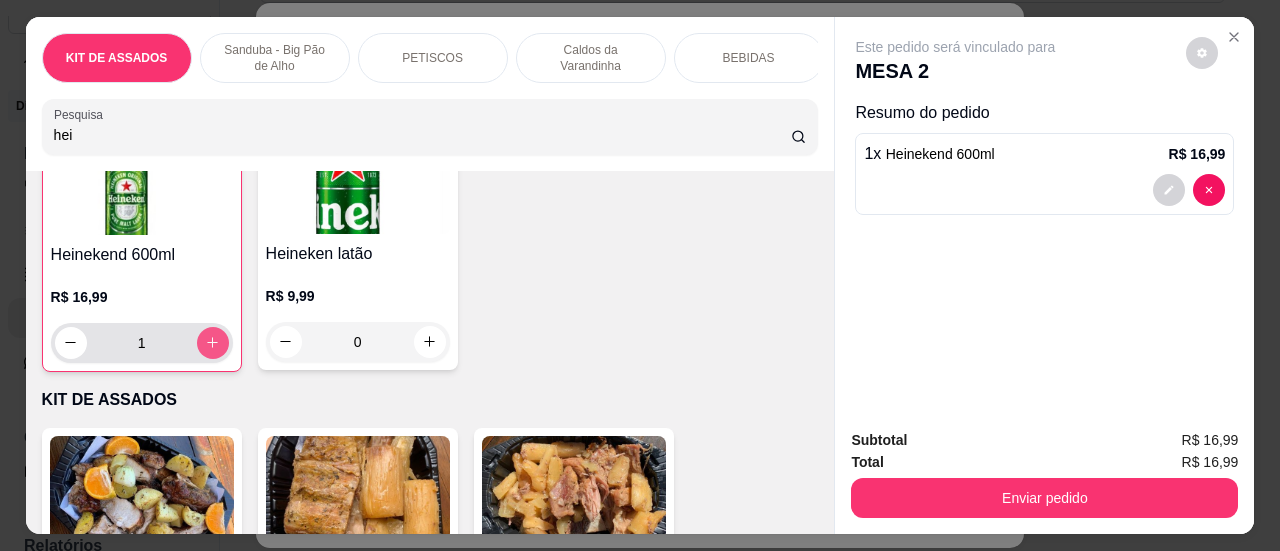 scroll, scrollTop: 200, scrollLeft: 0, axis: vertical 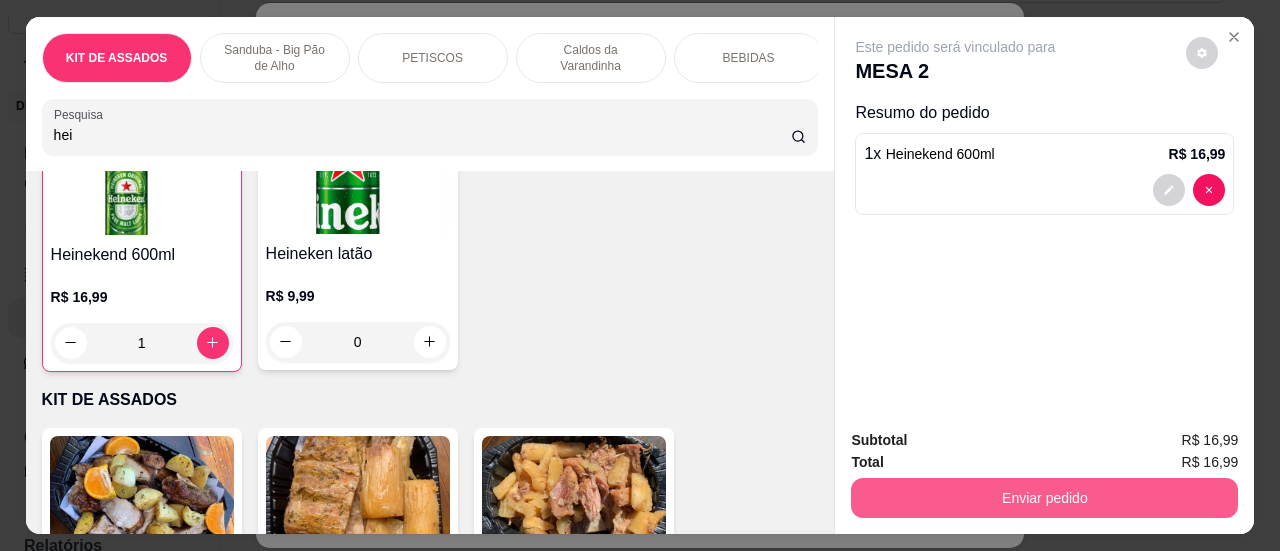 click on "Enviar pedido" at bounding box center [1044, 498] 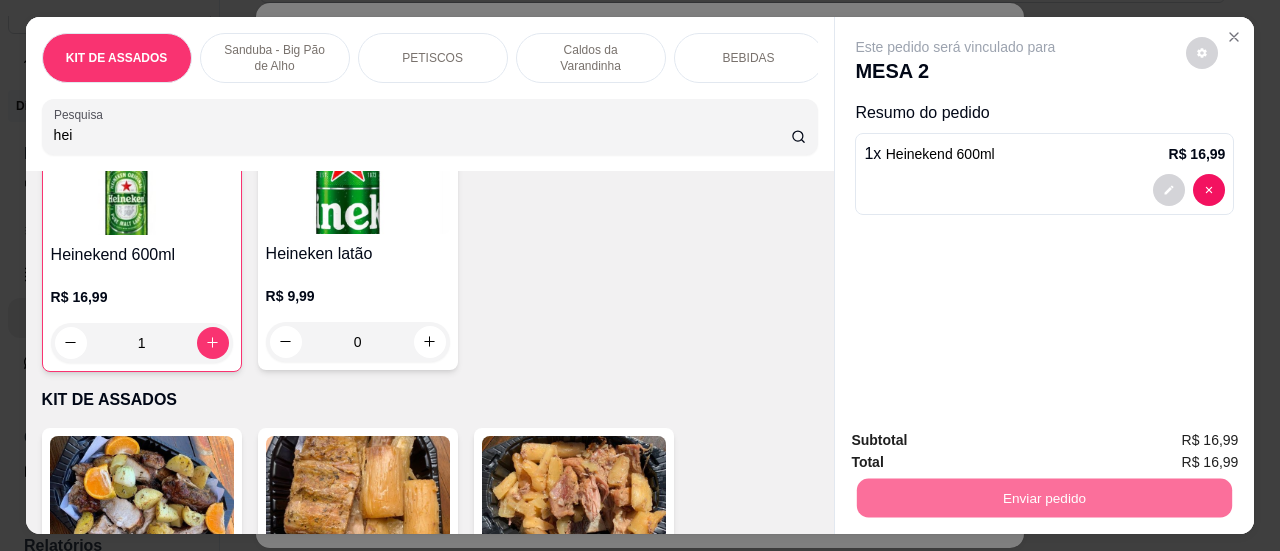 click on "Sim, quero registrar" at bounding box center (1168, 442) 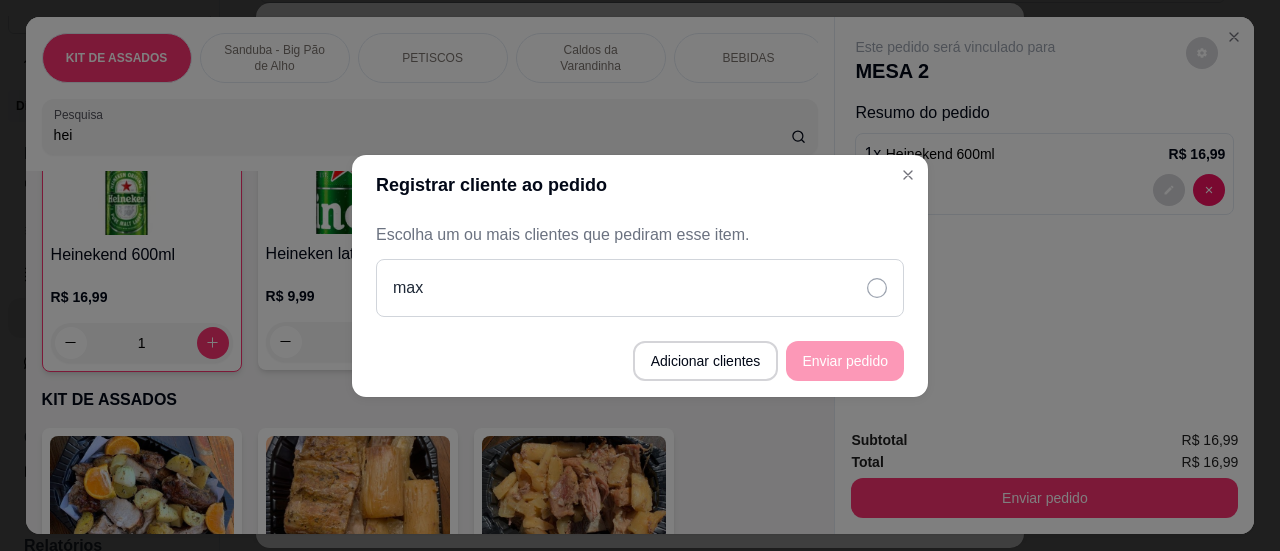 click on "max" at bounding box center (640, 288) 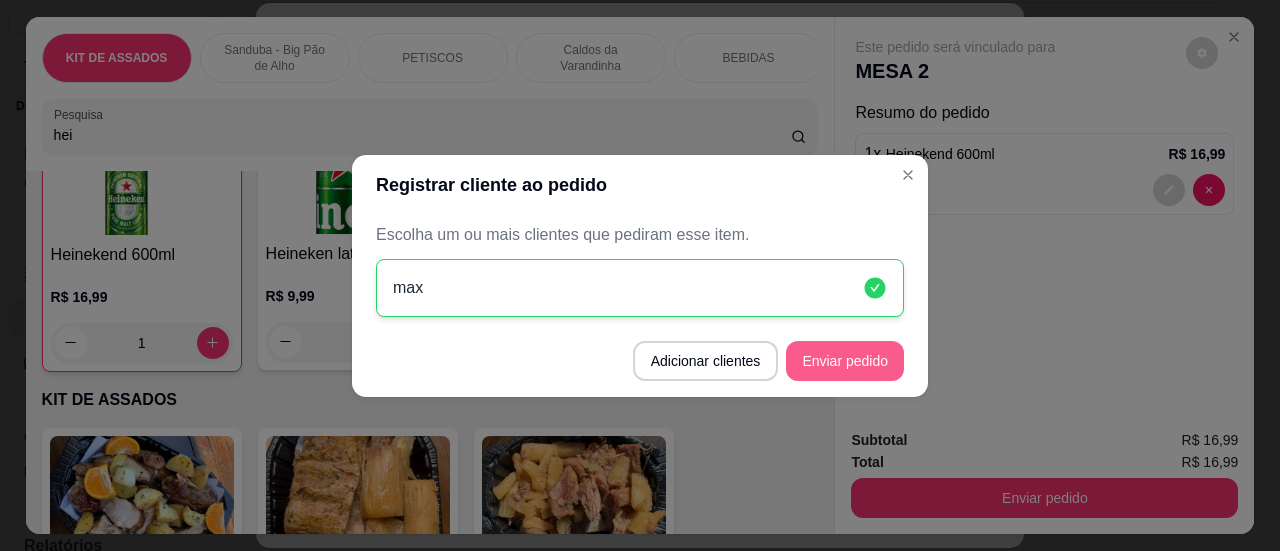 click on "Enviar pedido" at bounding box center (845, 361) 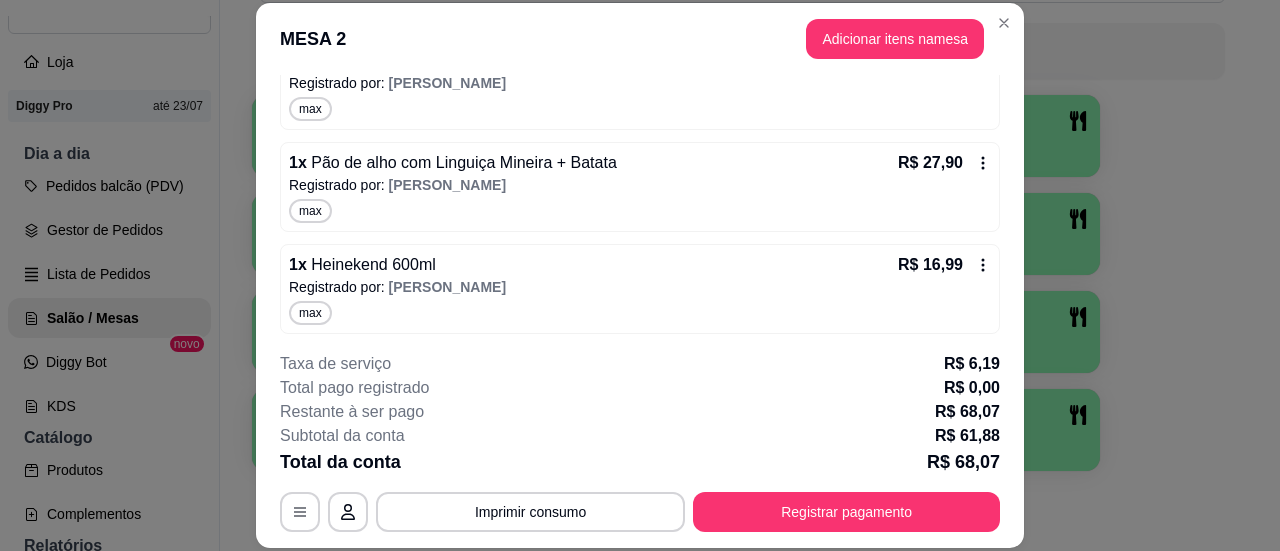 scroll, scrollTop: 308, scrollLeft: 0, axis: vertical 